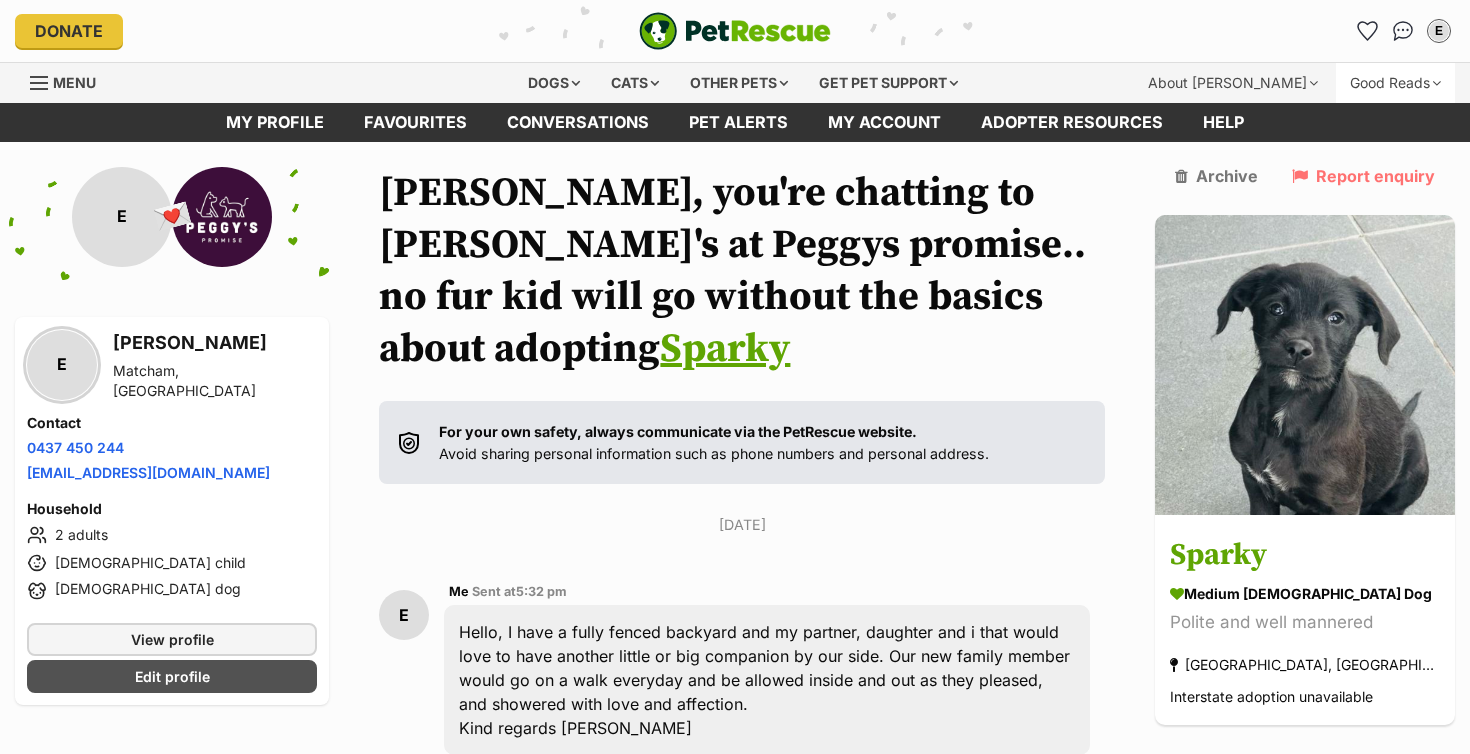 scroll, scrollTop: 0, scrollLeft: 0, axis: both 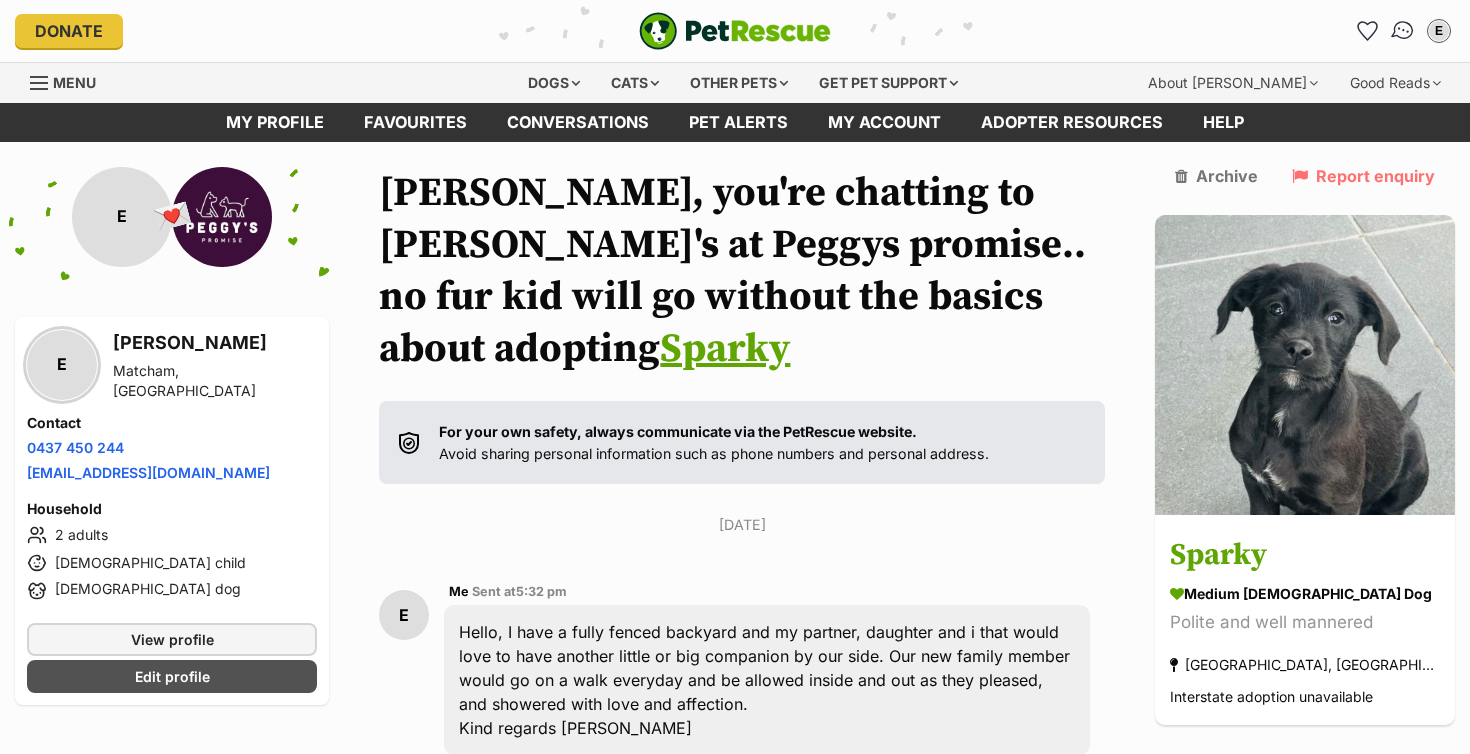 click at bounding box center [1403, 31] 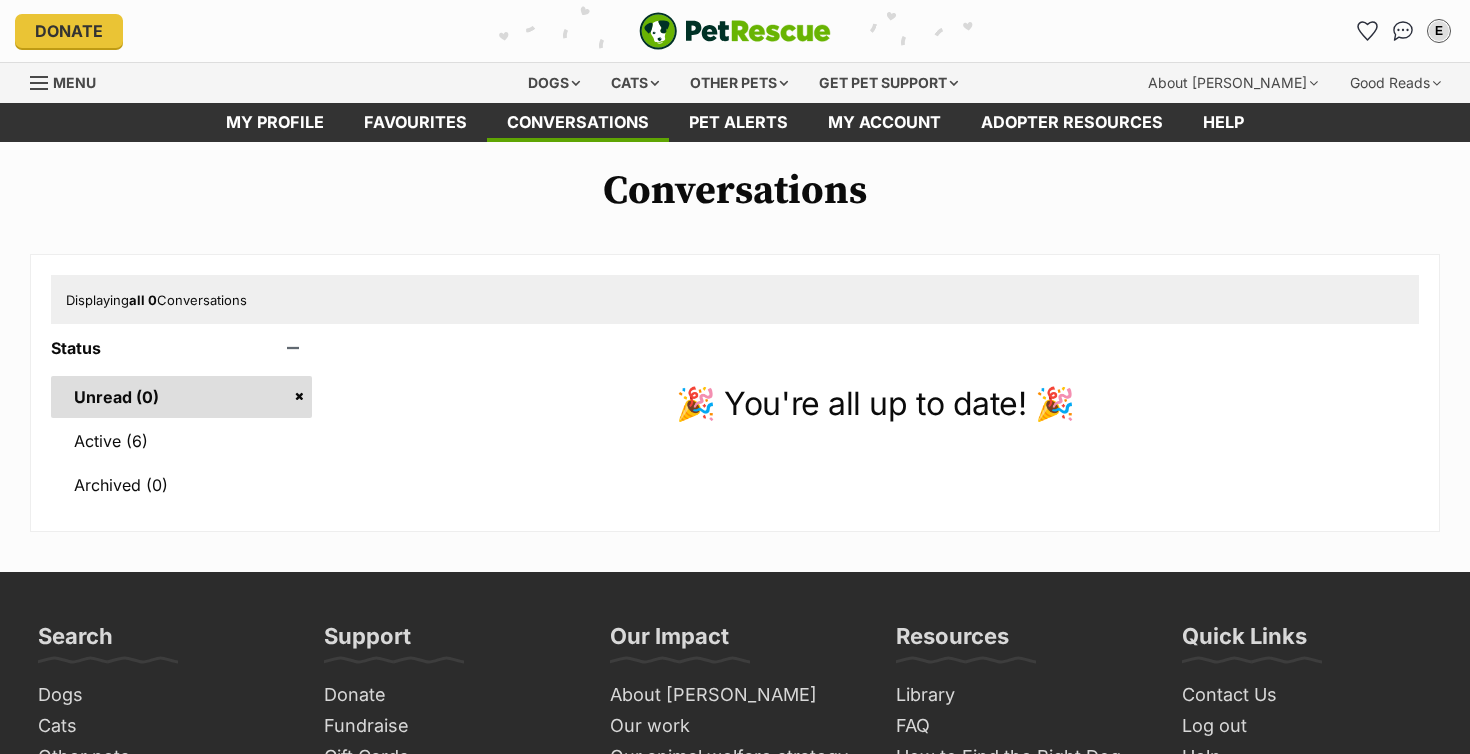 scroll, scrollTop: 0, scrollLeft: 0, axis: both 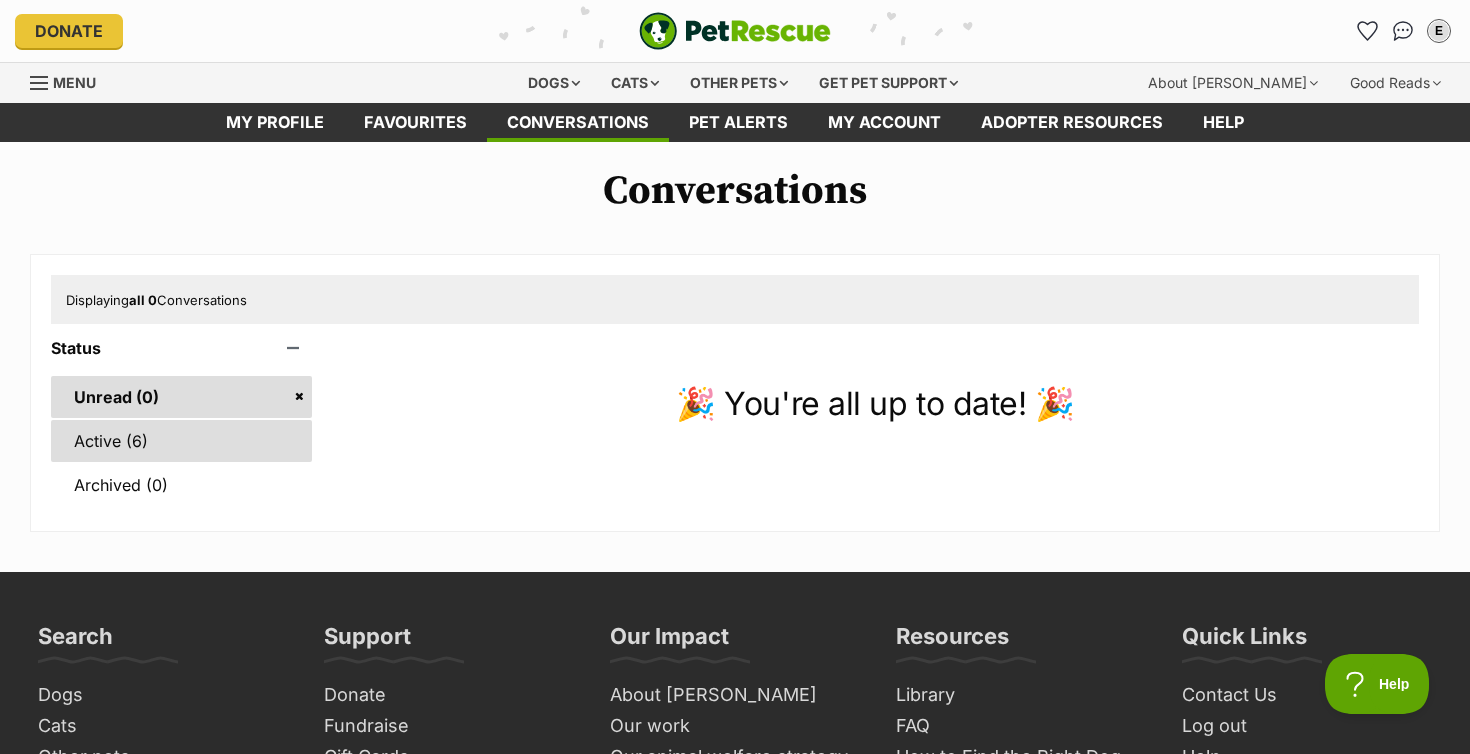 click on "Active (6)" at bounding box center (181, 441) 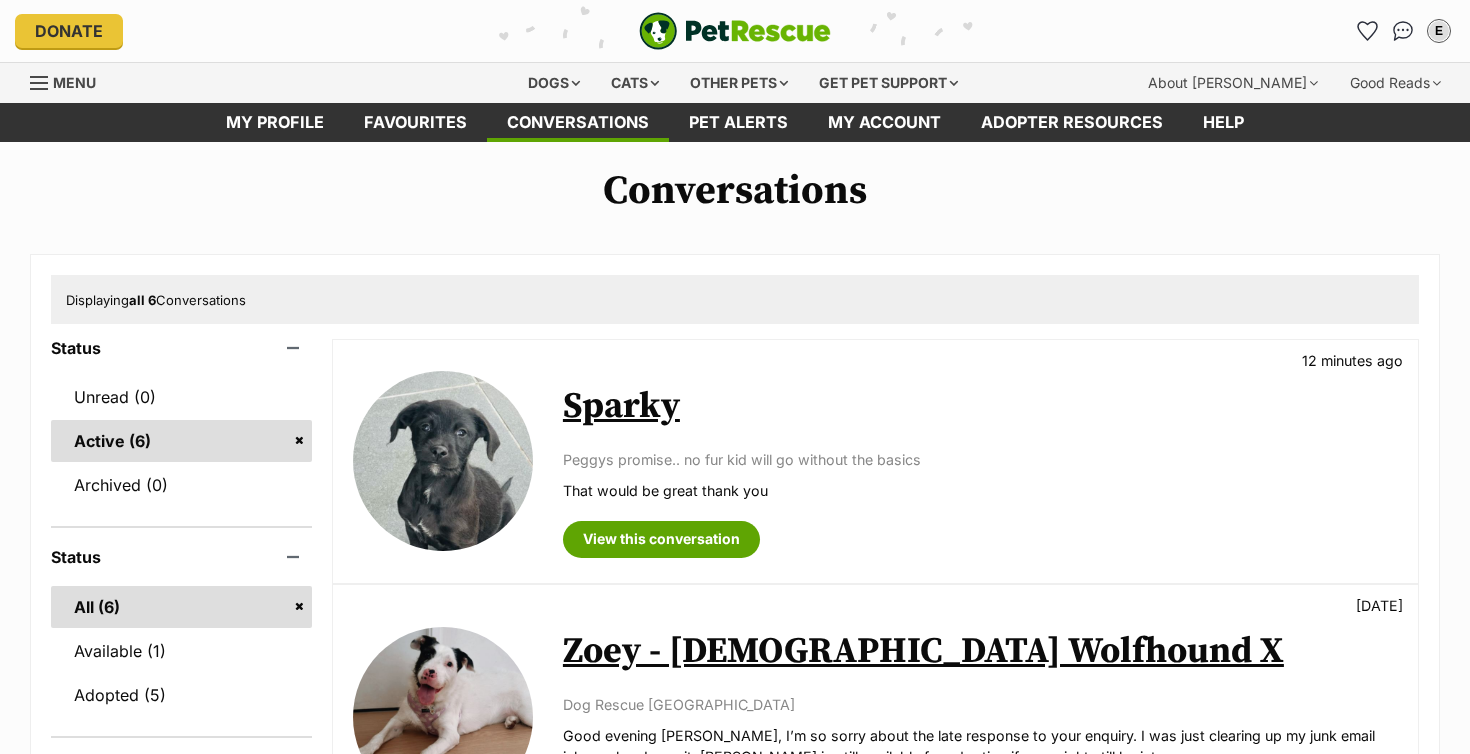 scroll, scrollTop: 0, scrollLeft: 0, axis: both 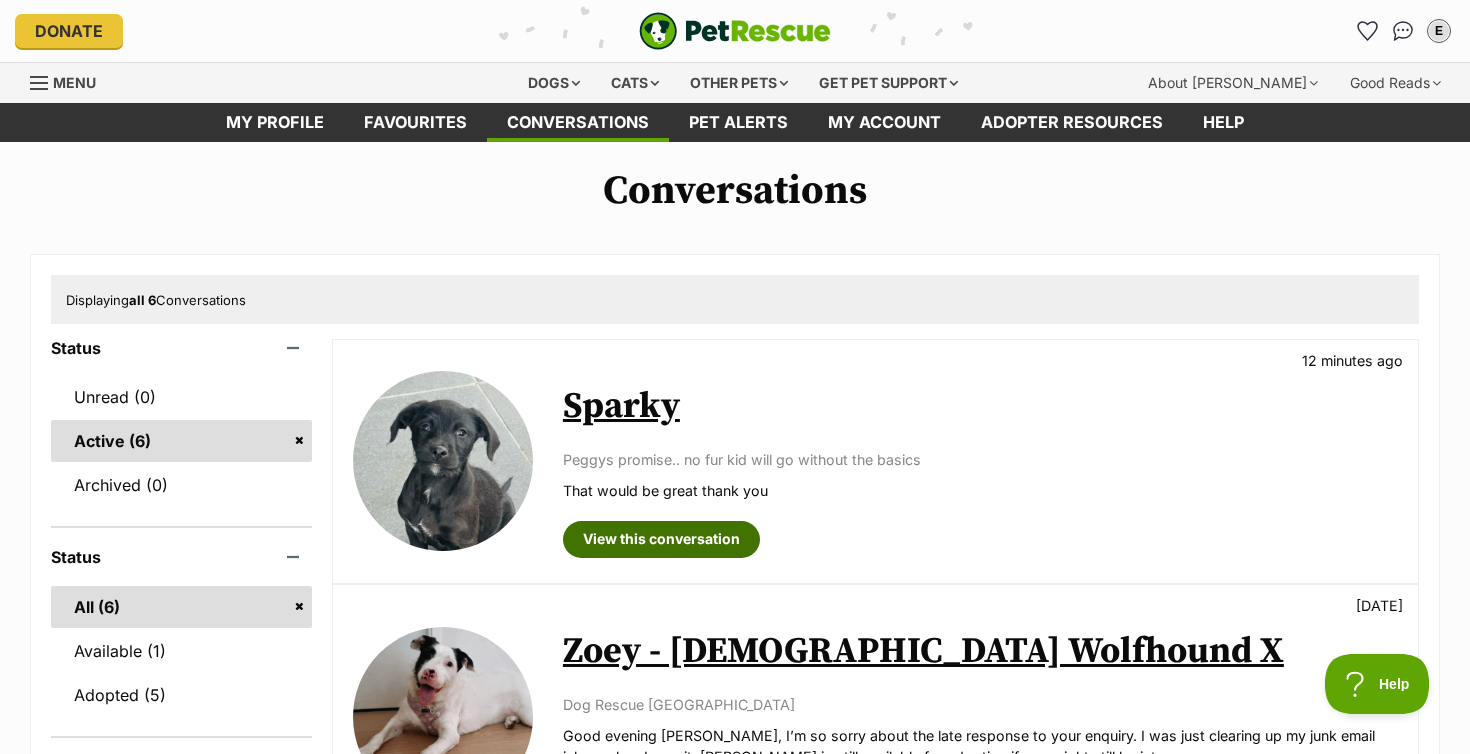 click on "View this conversation" at bounding box center [661, 539] 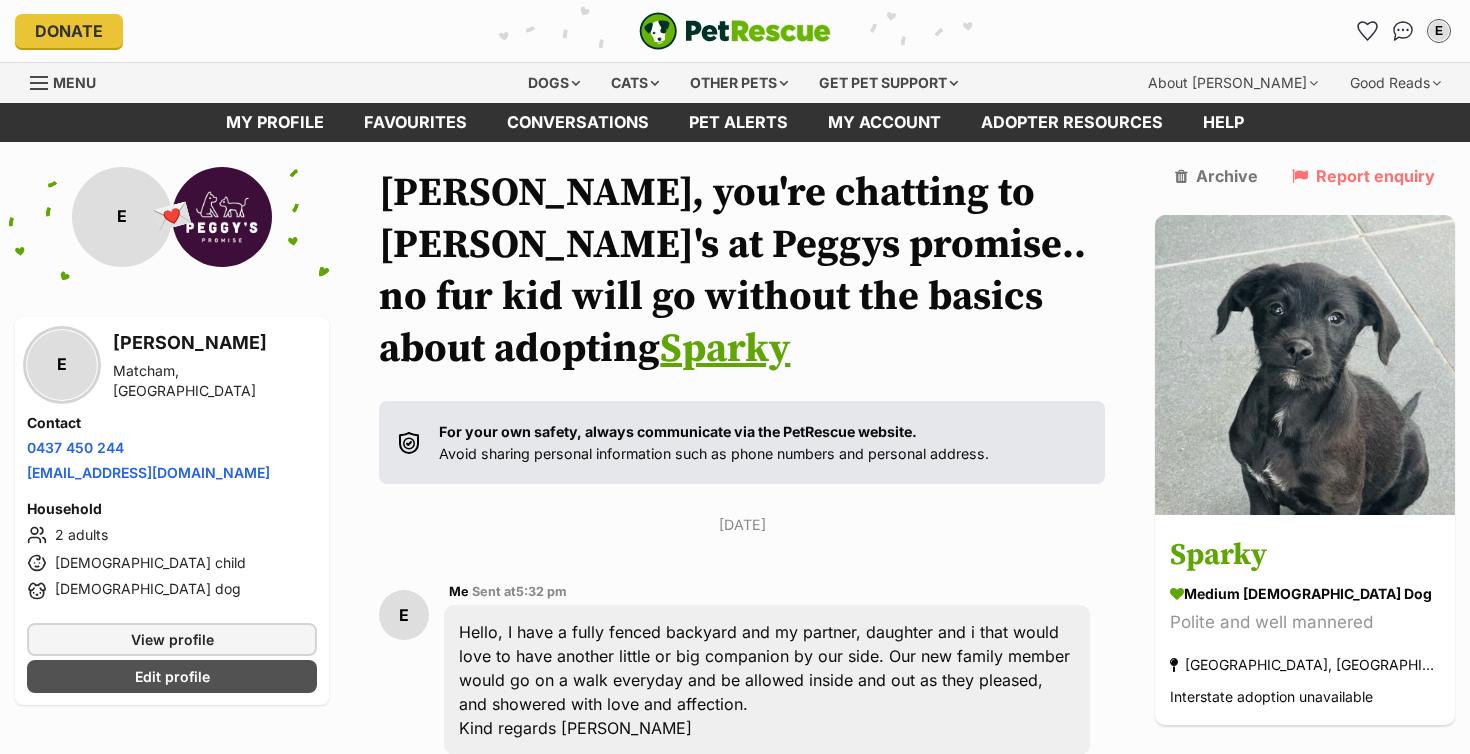 scroll, scrollTop: 65, scrollLeft: 0, axis: vertical 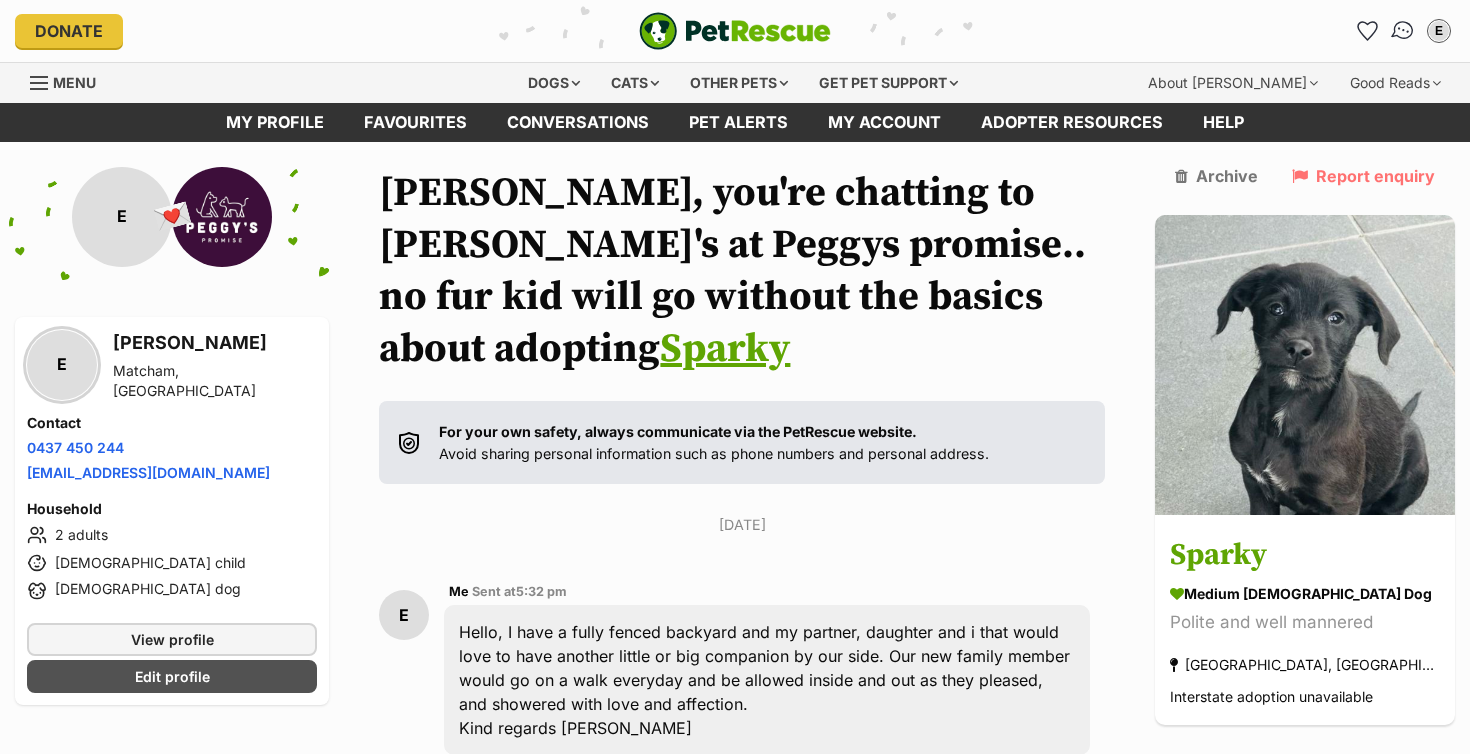 click at bounding box center [1403, 31] 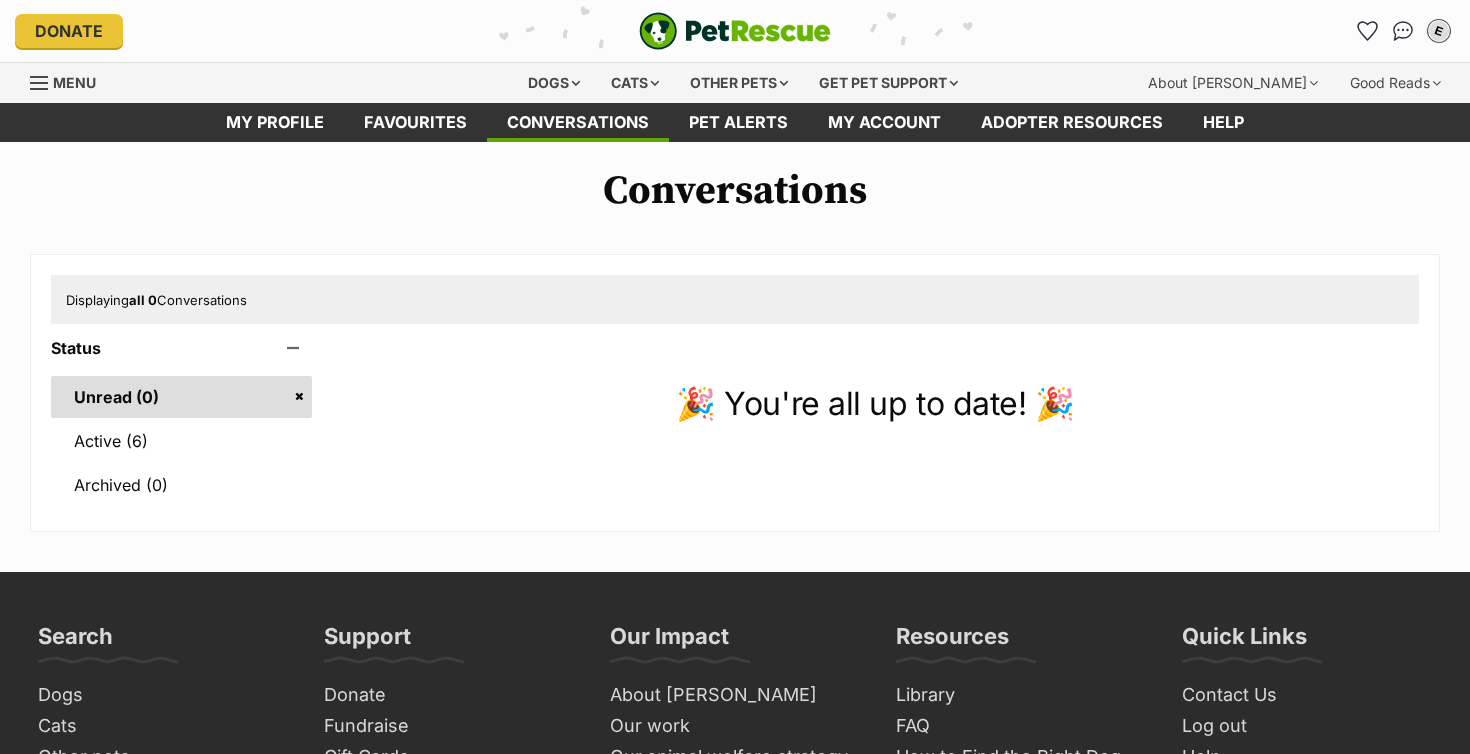 scroll, scrollTop: 0, scrollLeft: 0, axis: both 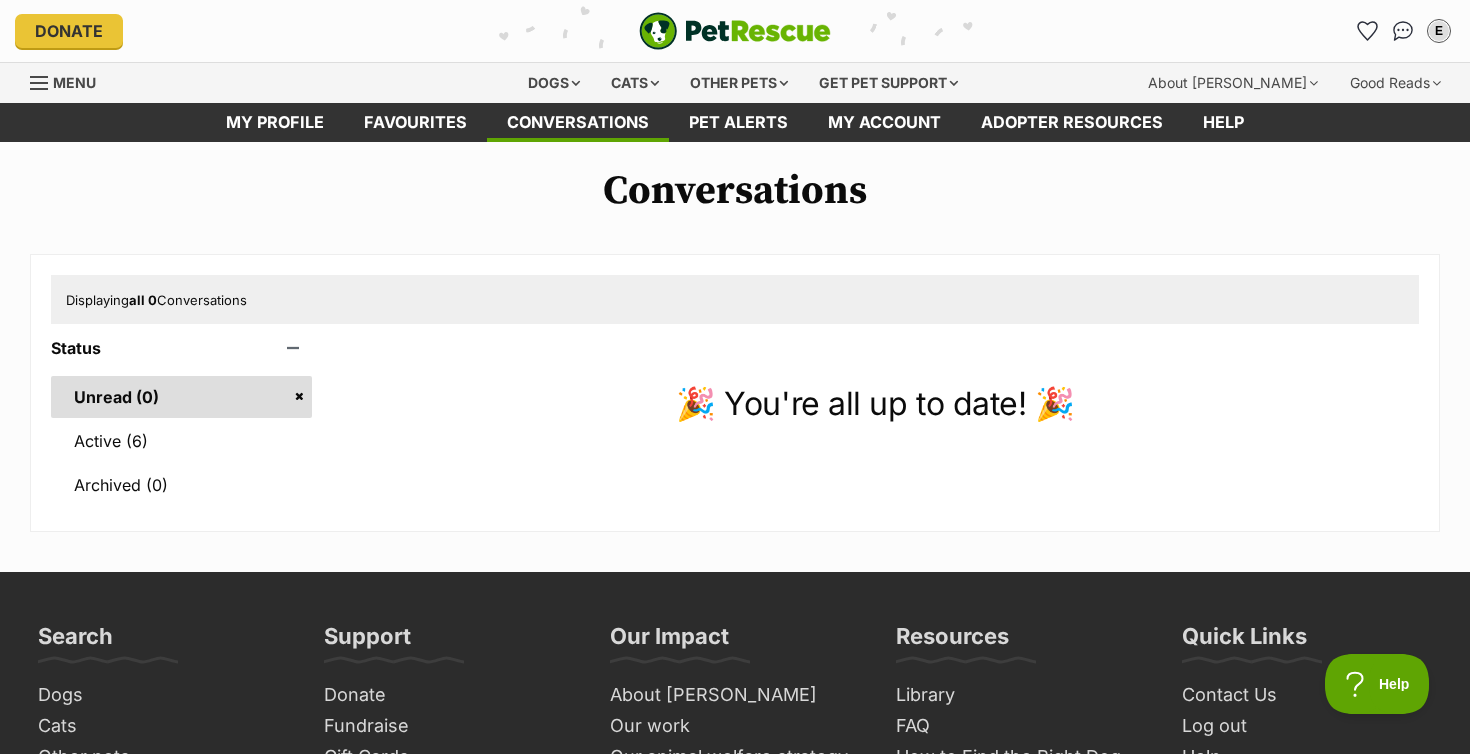 click on "Unread (0)" at bounding box center (181, 397) 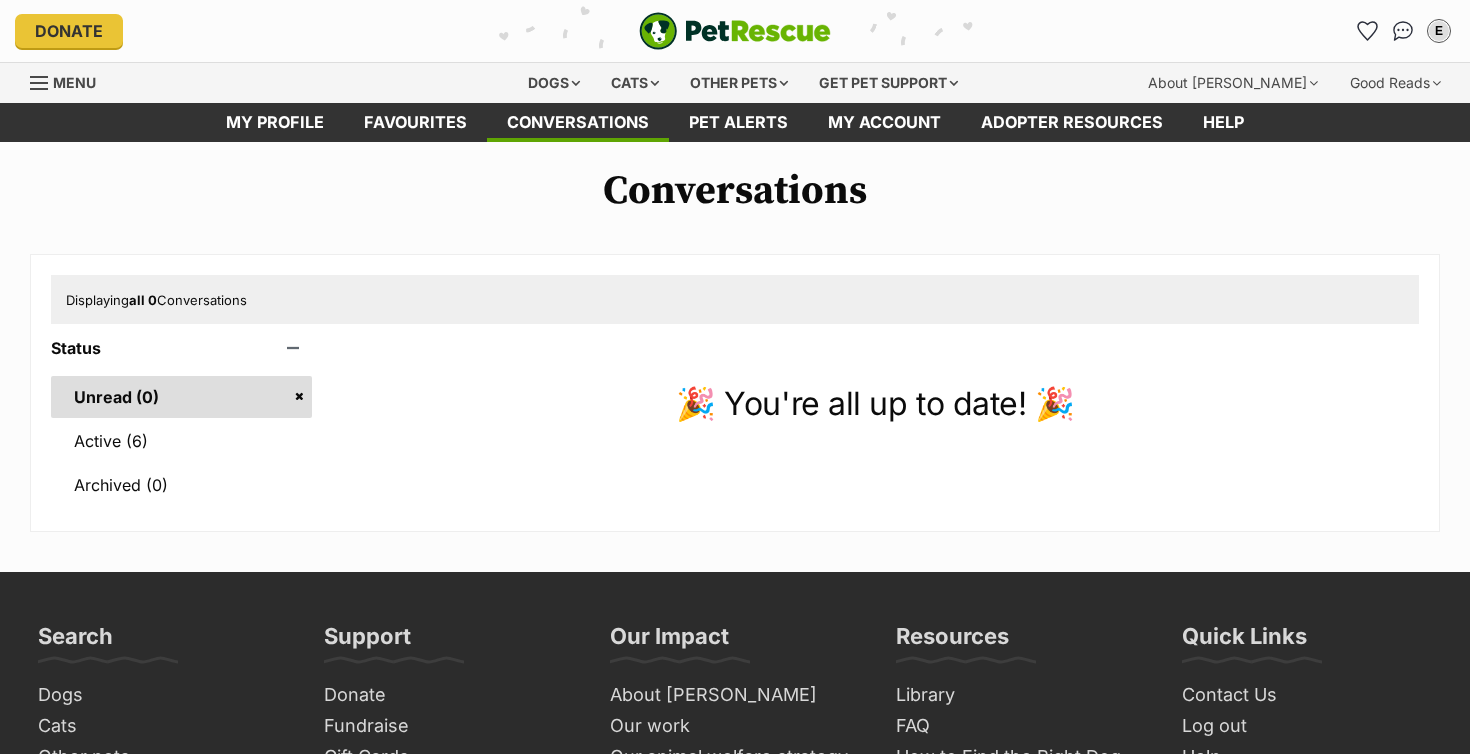 scroll, scrollTop: 0, scrollLeft: 0, axis: both 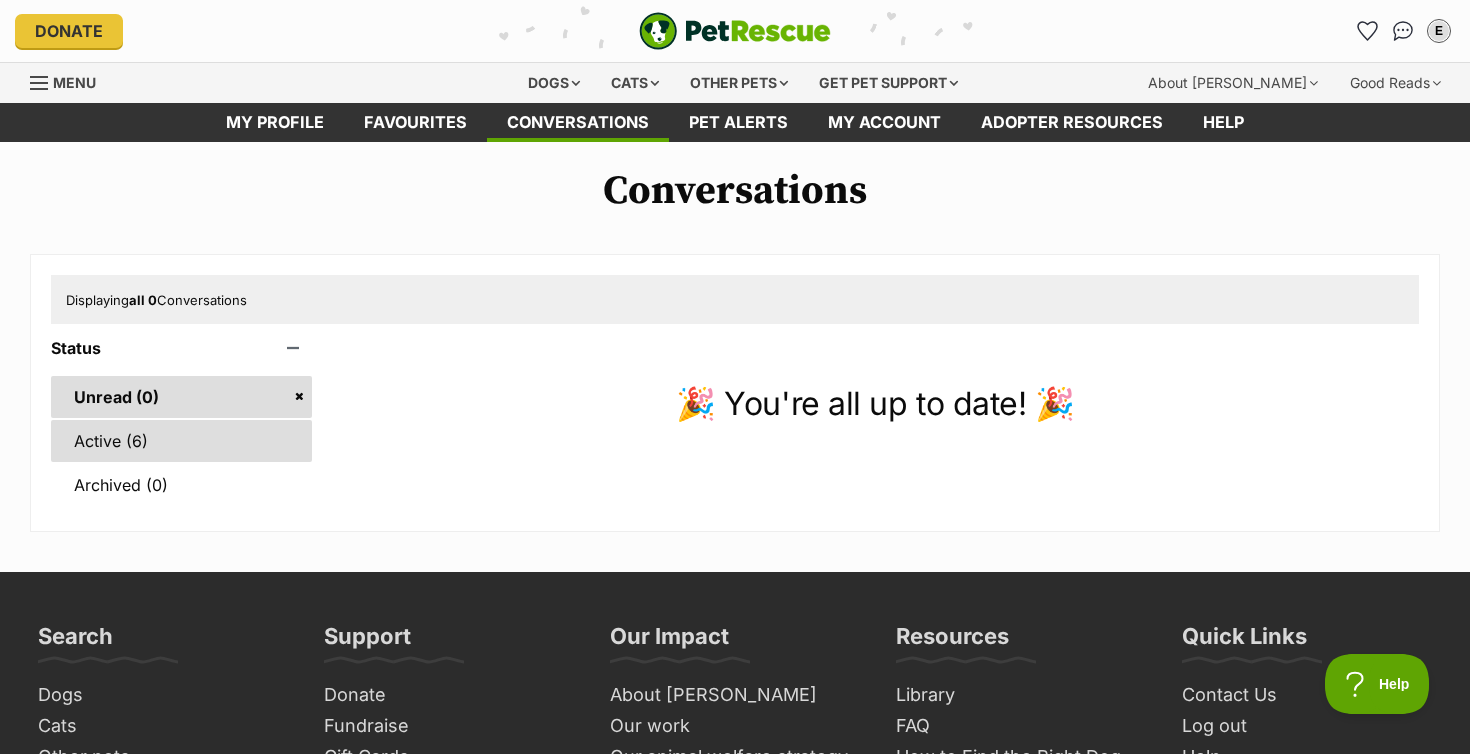 click on "Active (6)" at bounding box center [181, 441] 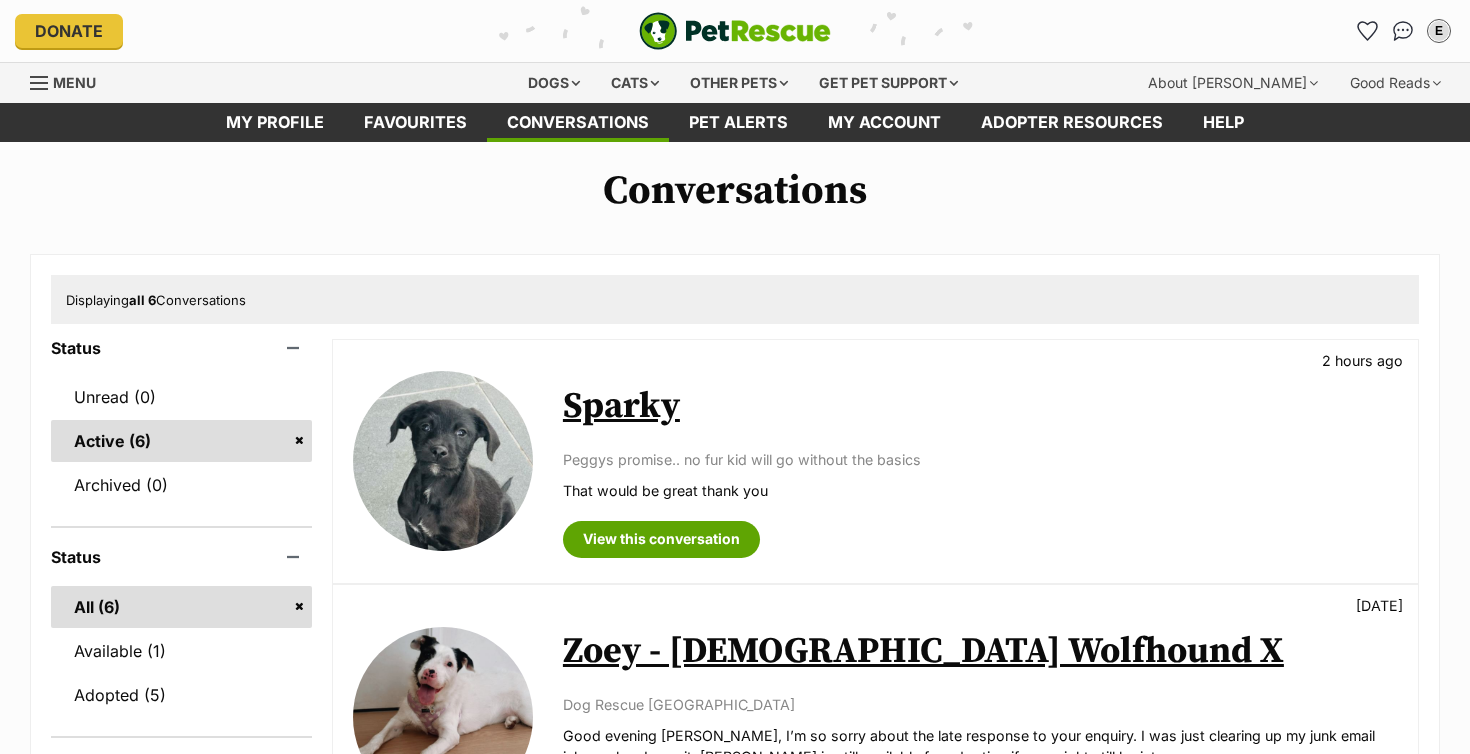 scroll, scrollTop: 0, scrollLeft: 0, axis: both 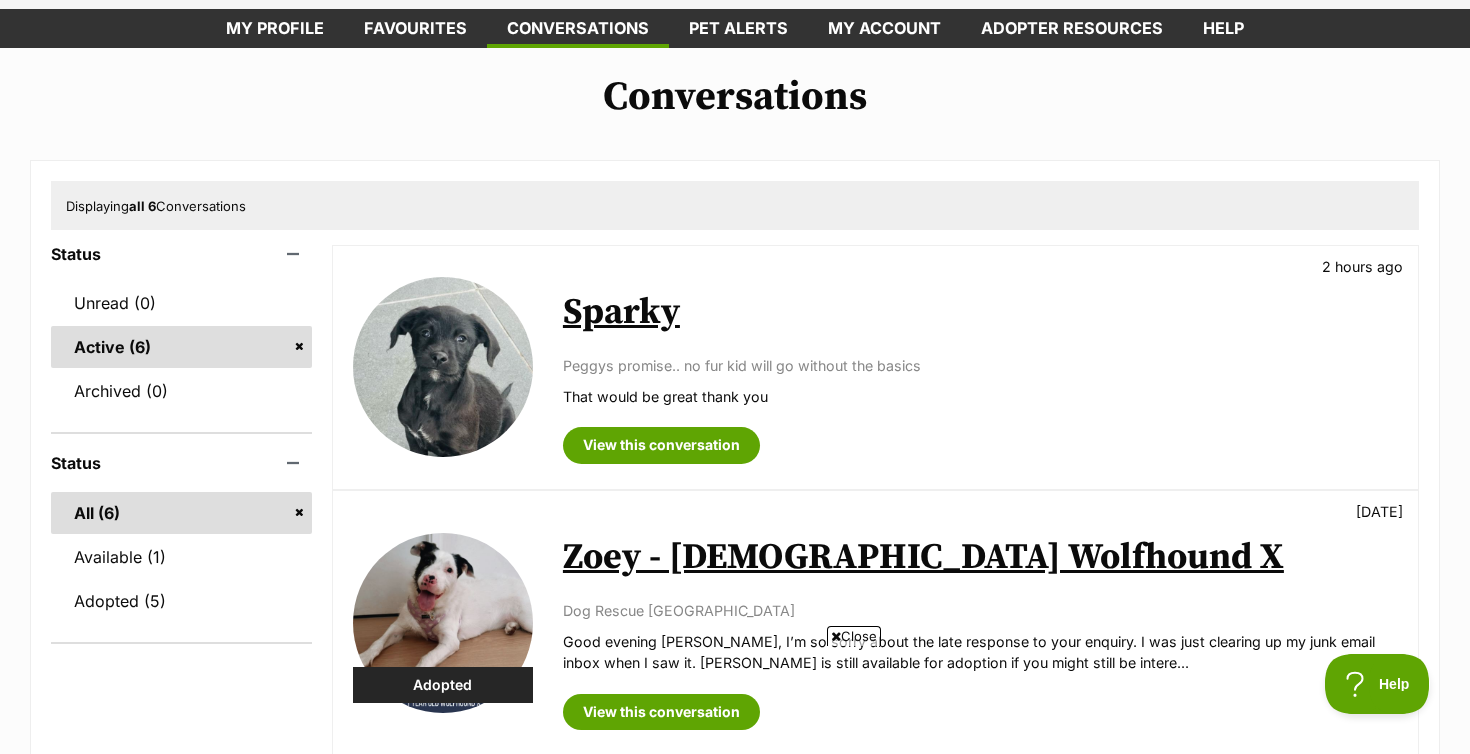 click at bounding box center (443, 367) 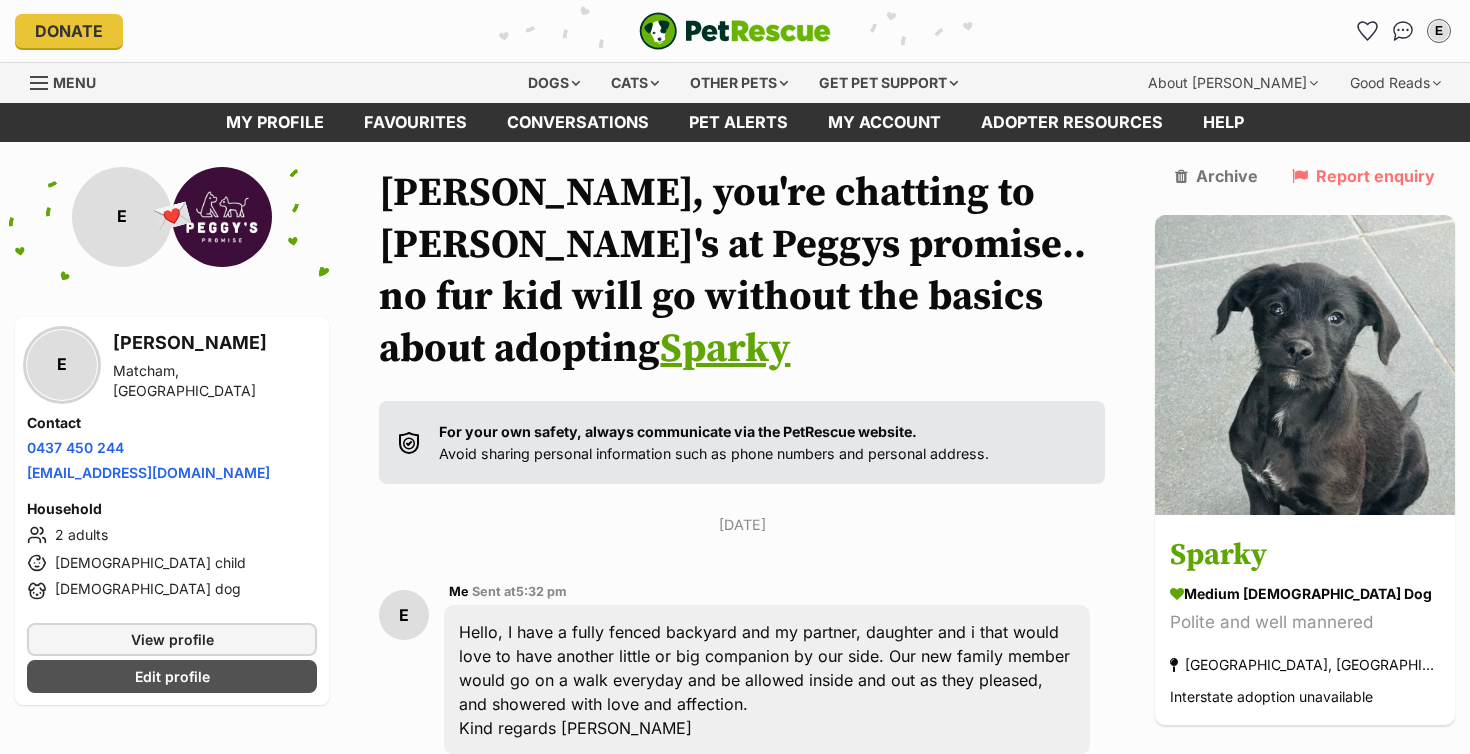scroll, scrollTop: 65, scrollLeft: 0, axis: vertical 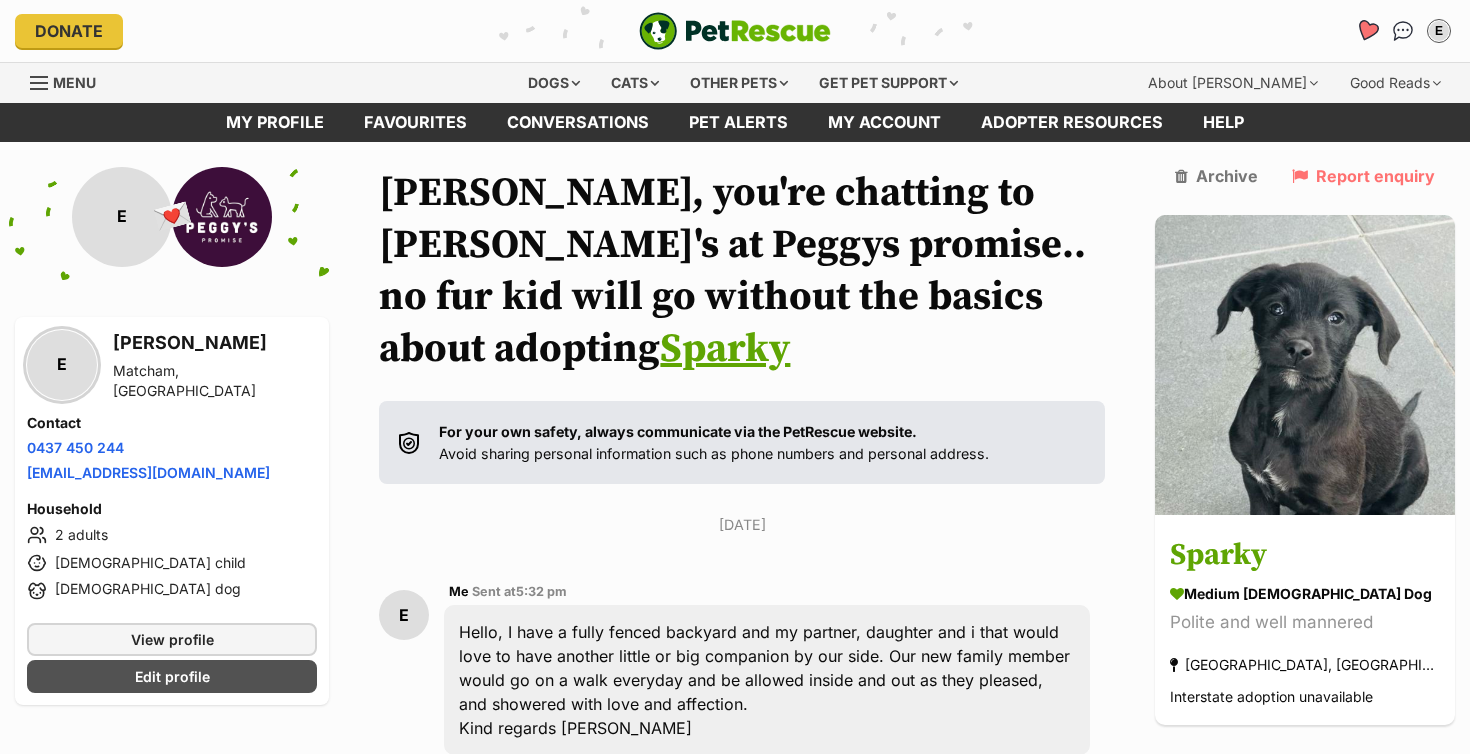 click 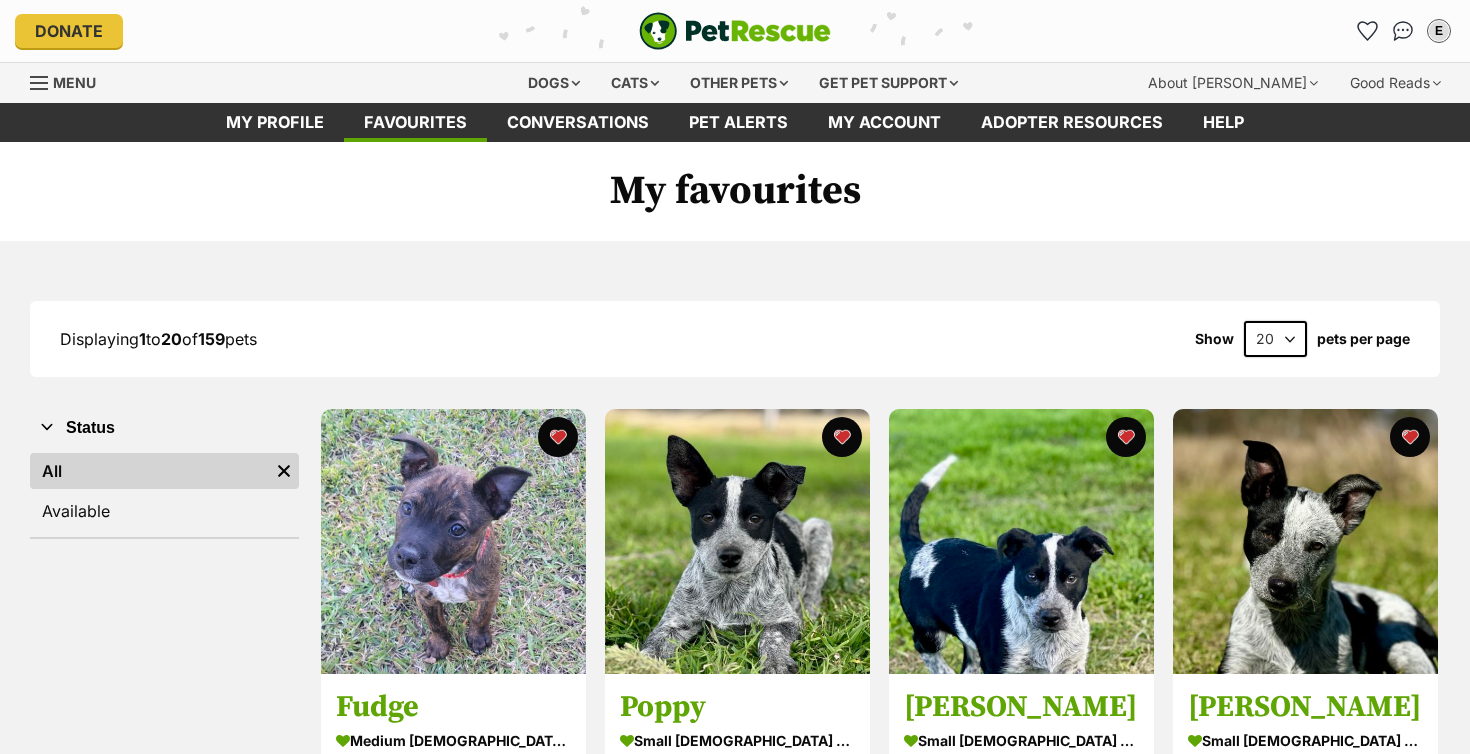 scroll, scrollTop: 0, scrollLeft: 0, axis: both 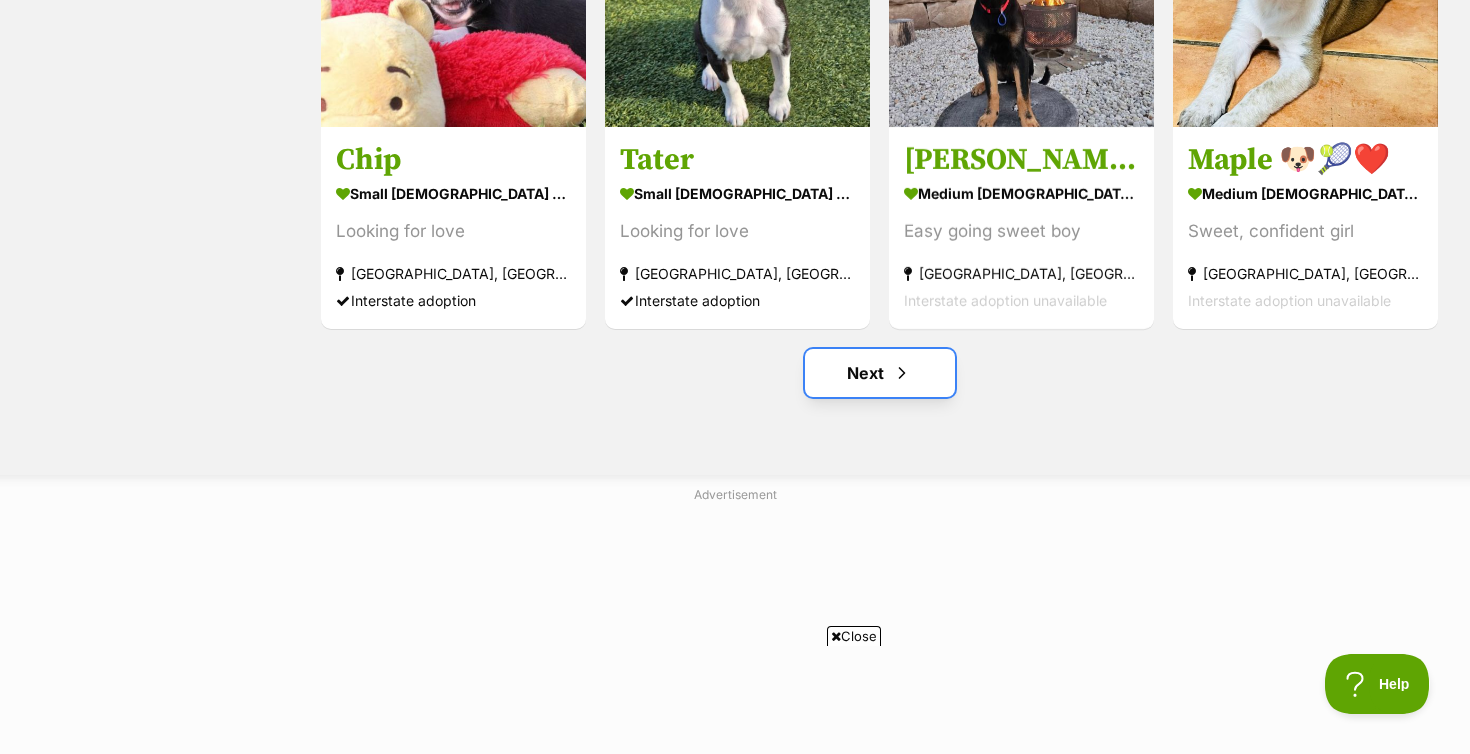 click at bounding box center [902, 373] 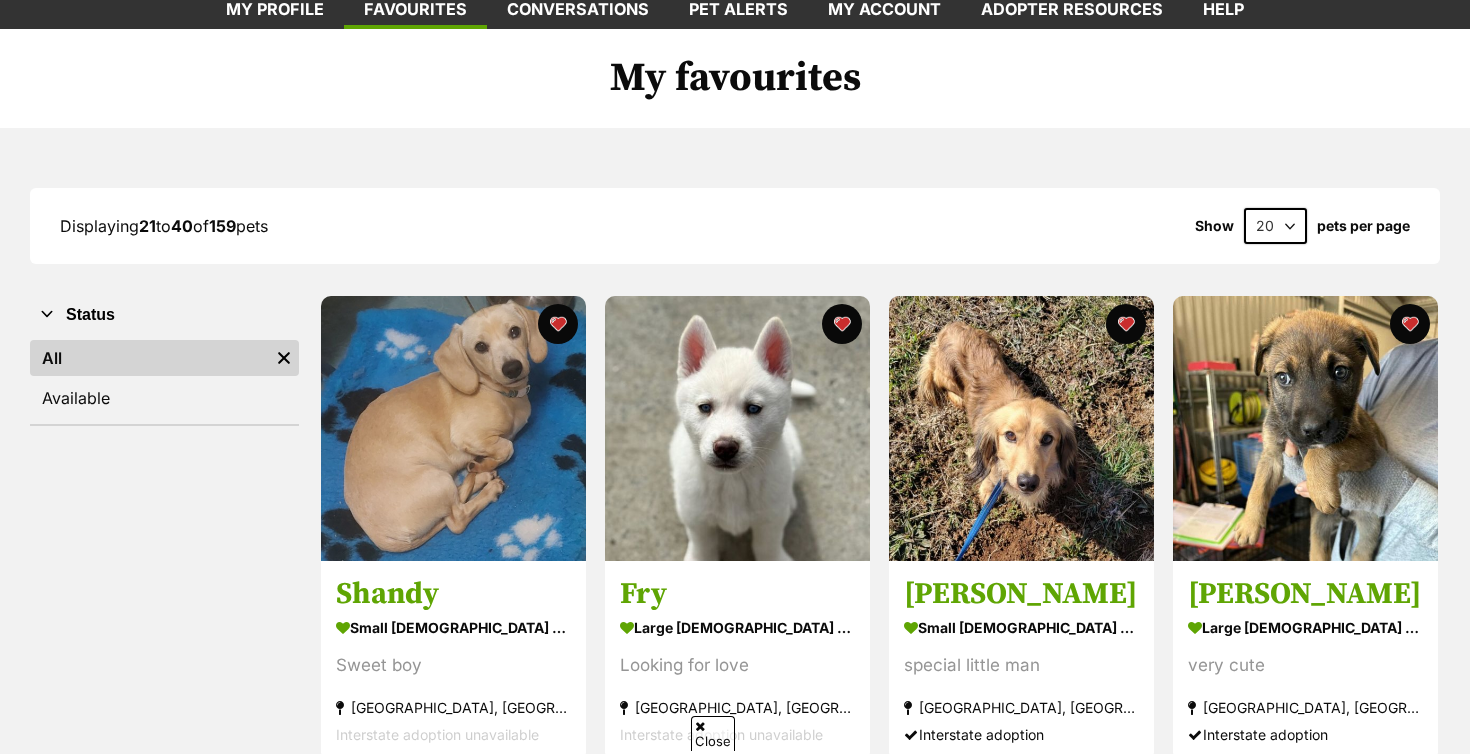 scroll, scrollTop: 115, scrollLeft: 0, axis: vertical 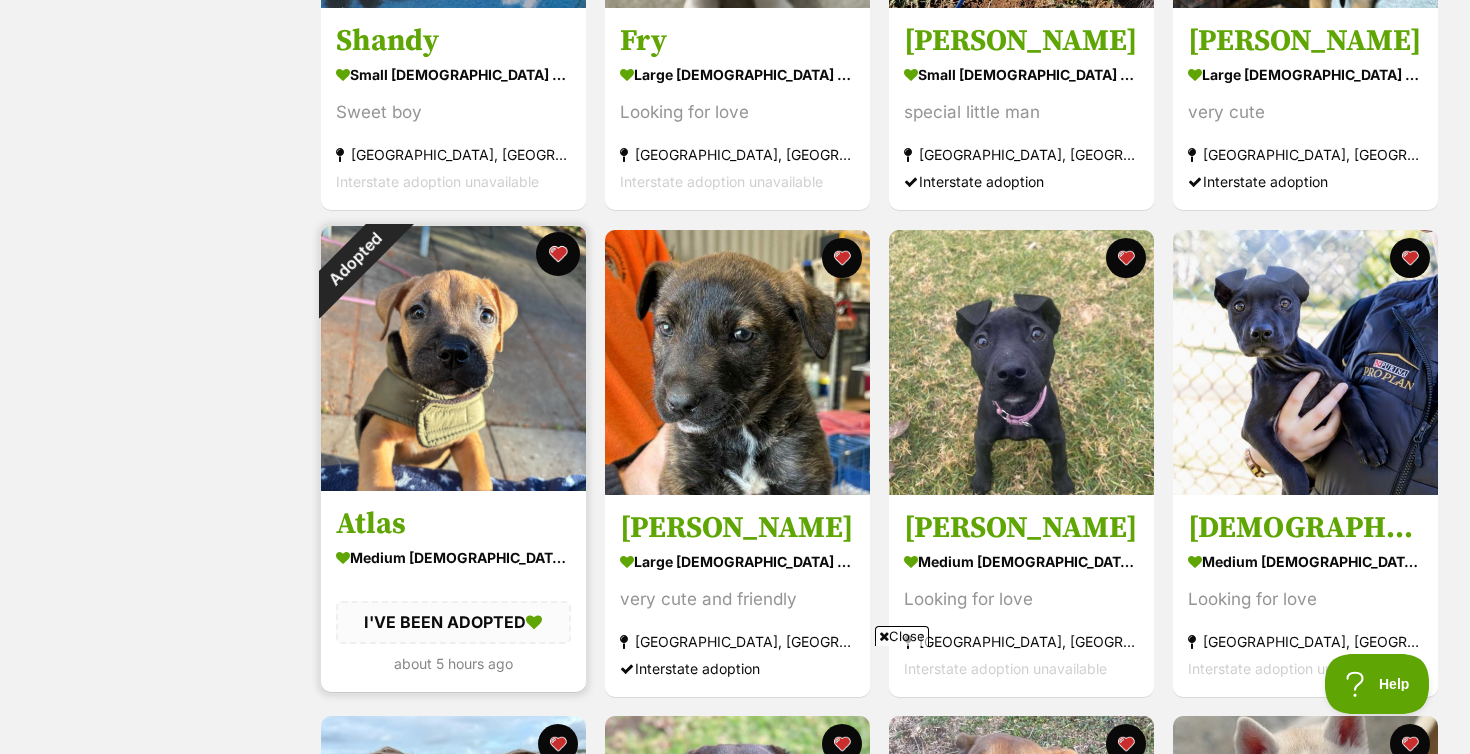 click at bounding box center (558, 254) 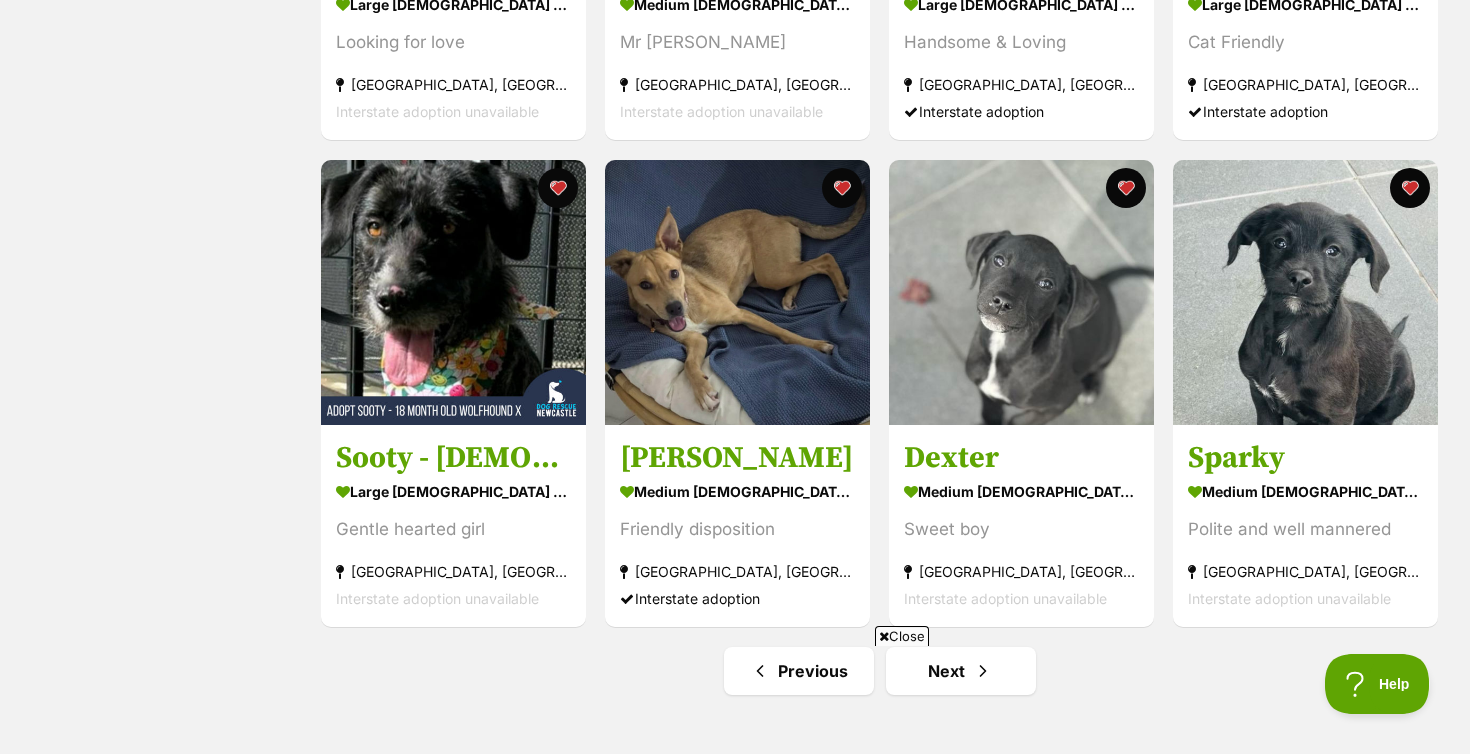 scroll, scrollTop: 2205, scrollLeft: 0, axis: vertical 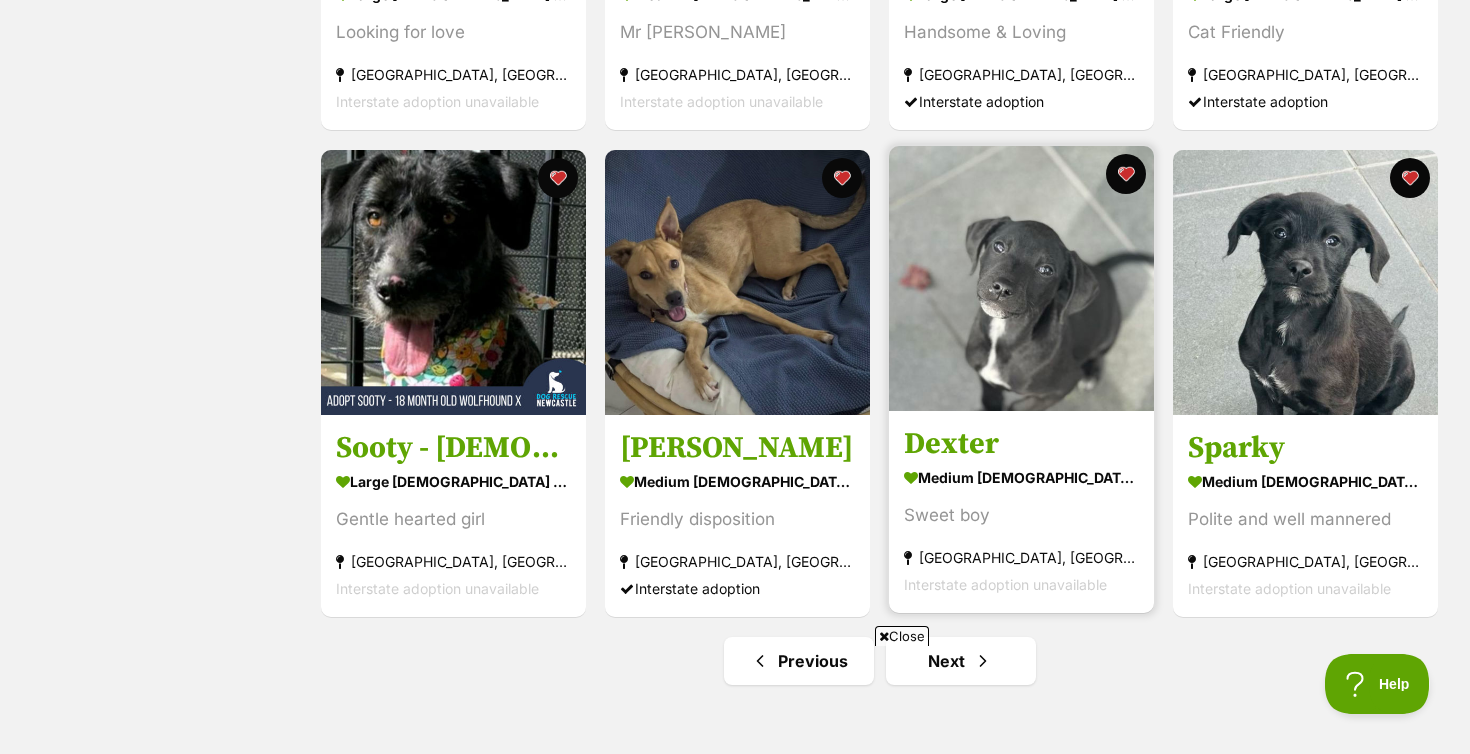 click at bounding box center (1021, 278) 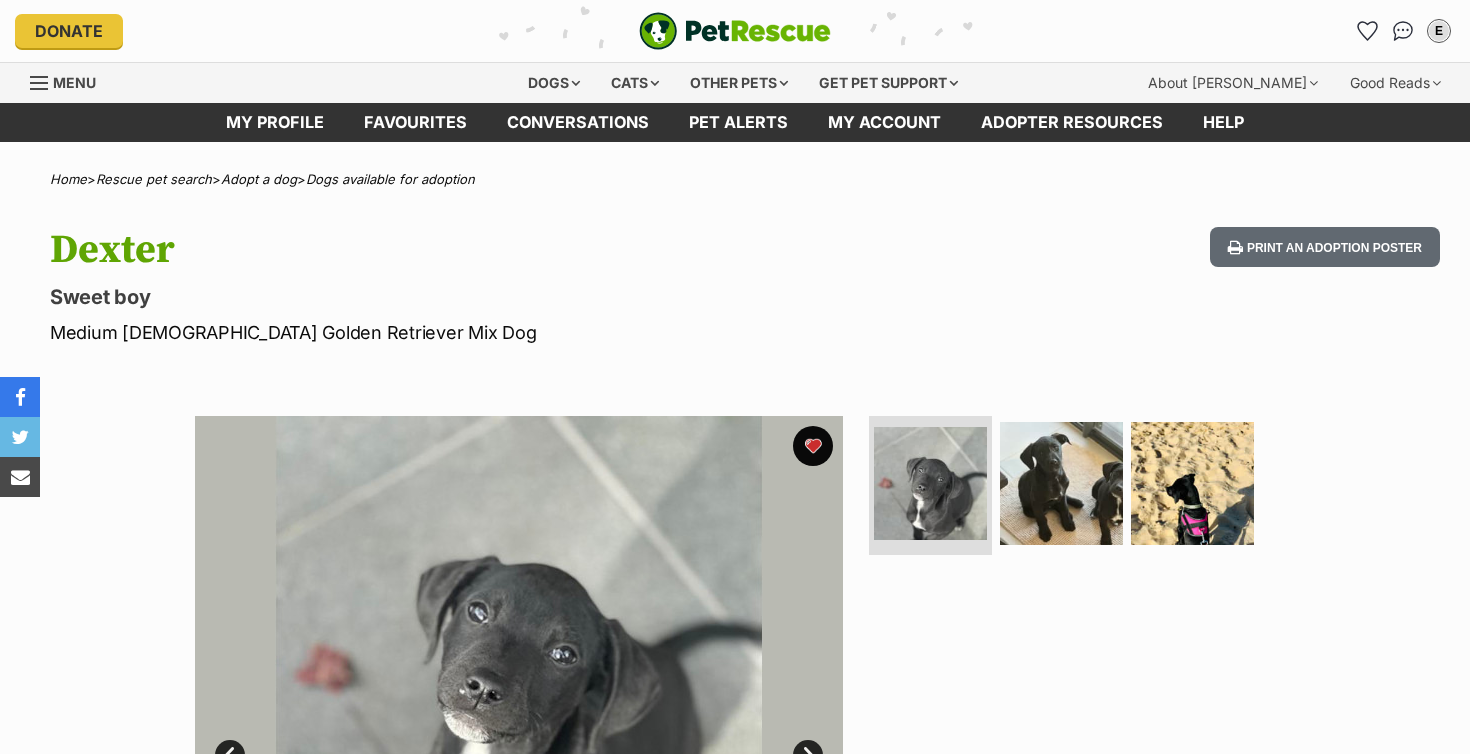 scroll, scrollTop: 0, scrollLeft: 0, axis: both 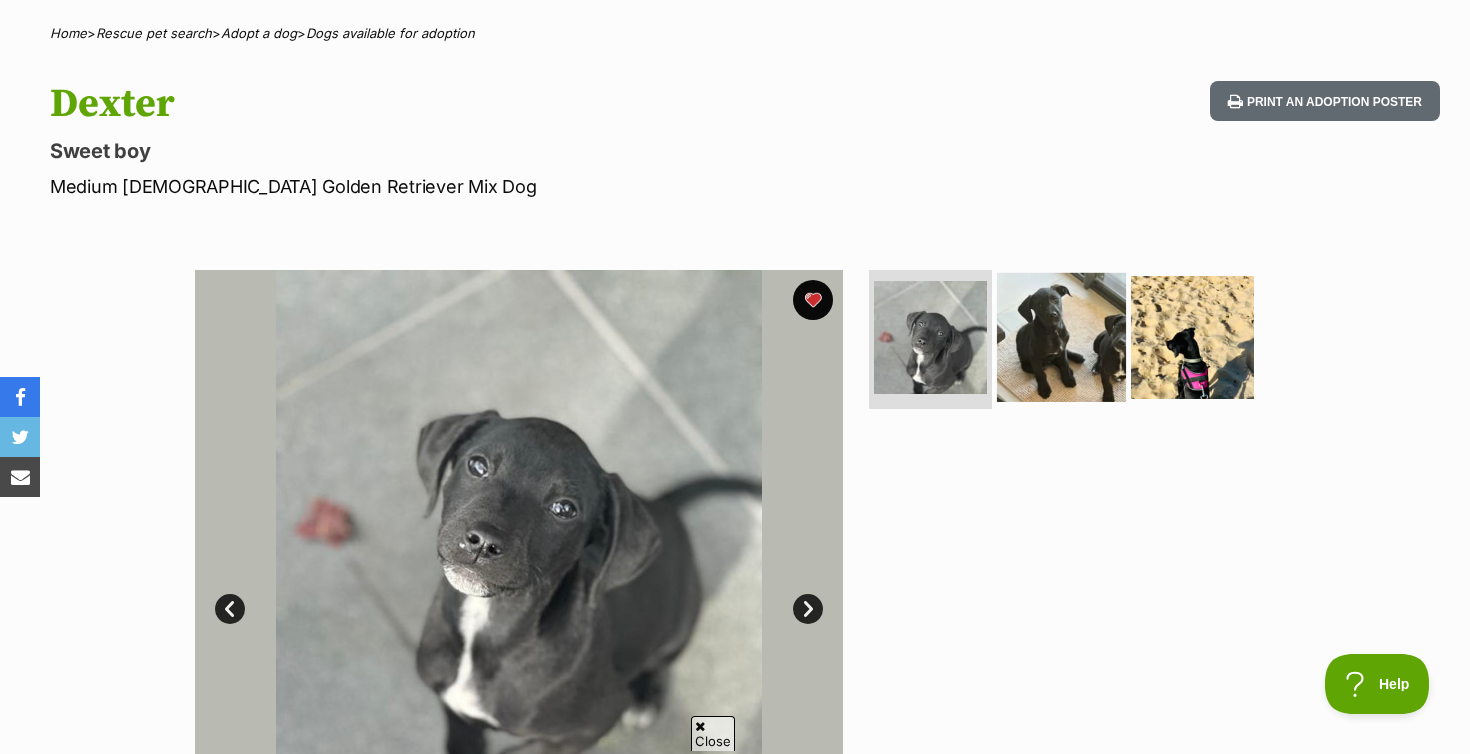 click at bounding box center (1061, 336) 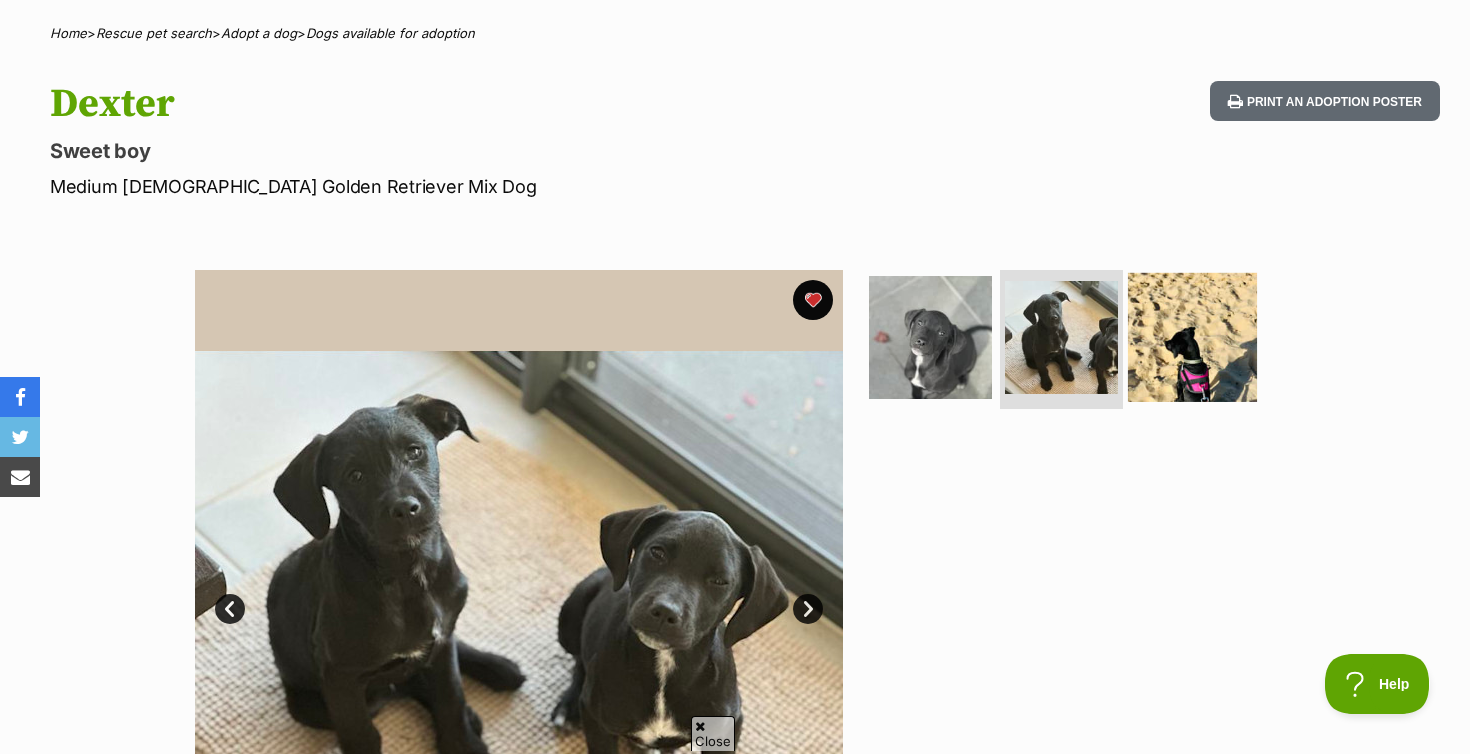 click at bounding box center (1192, 336) 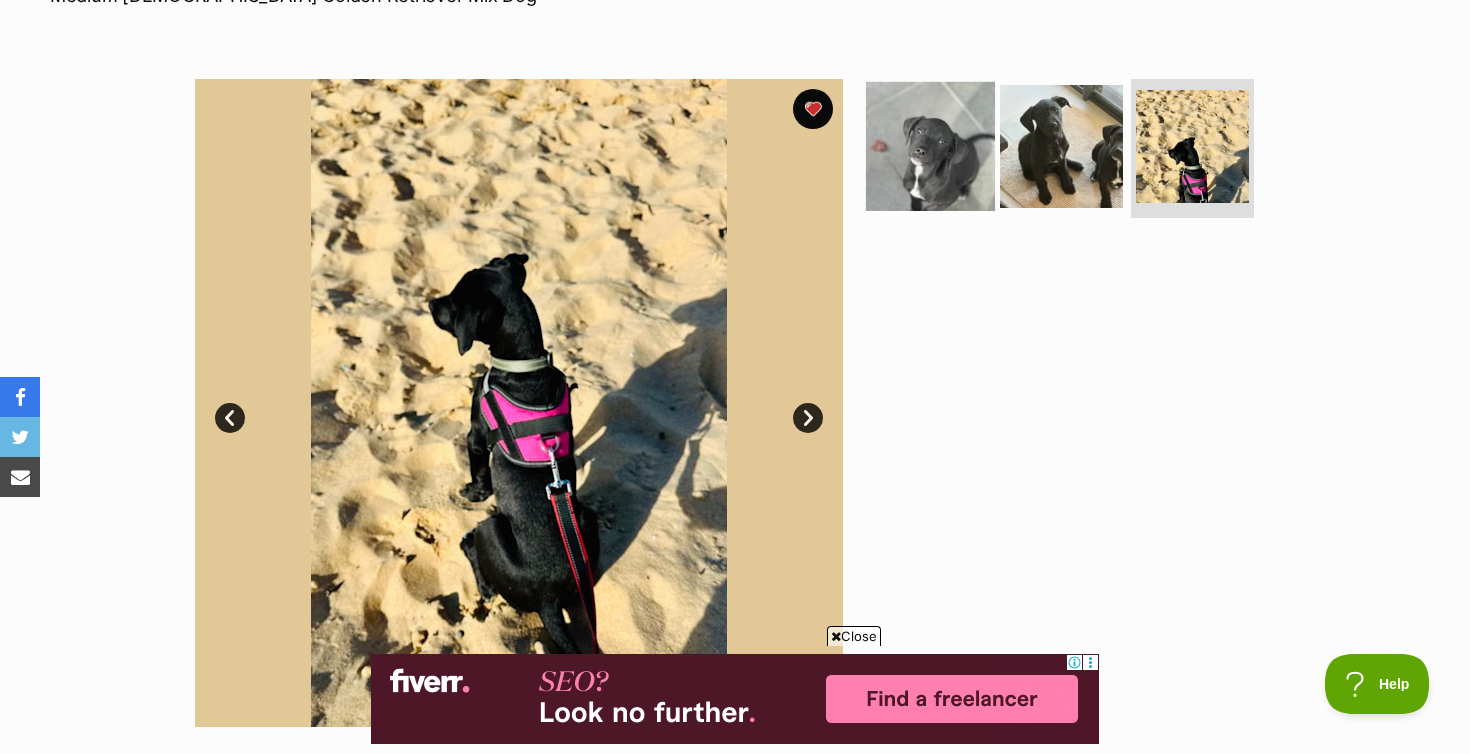 scroll, scrollTop: 0, scrollLeft: 0, axis: both 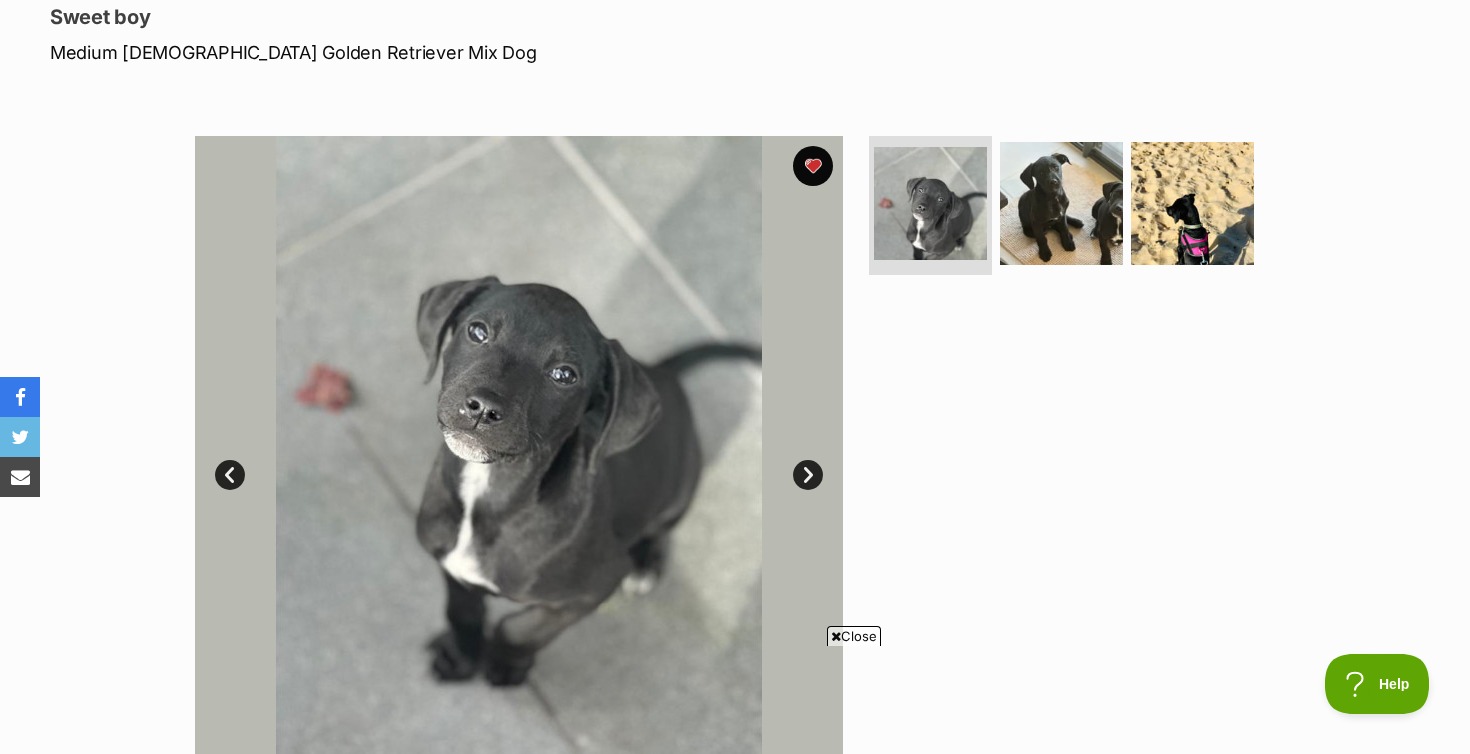 click on "Next" at bounding box center (808, 475) 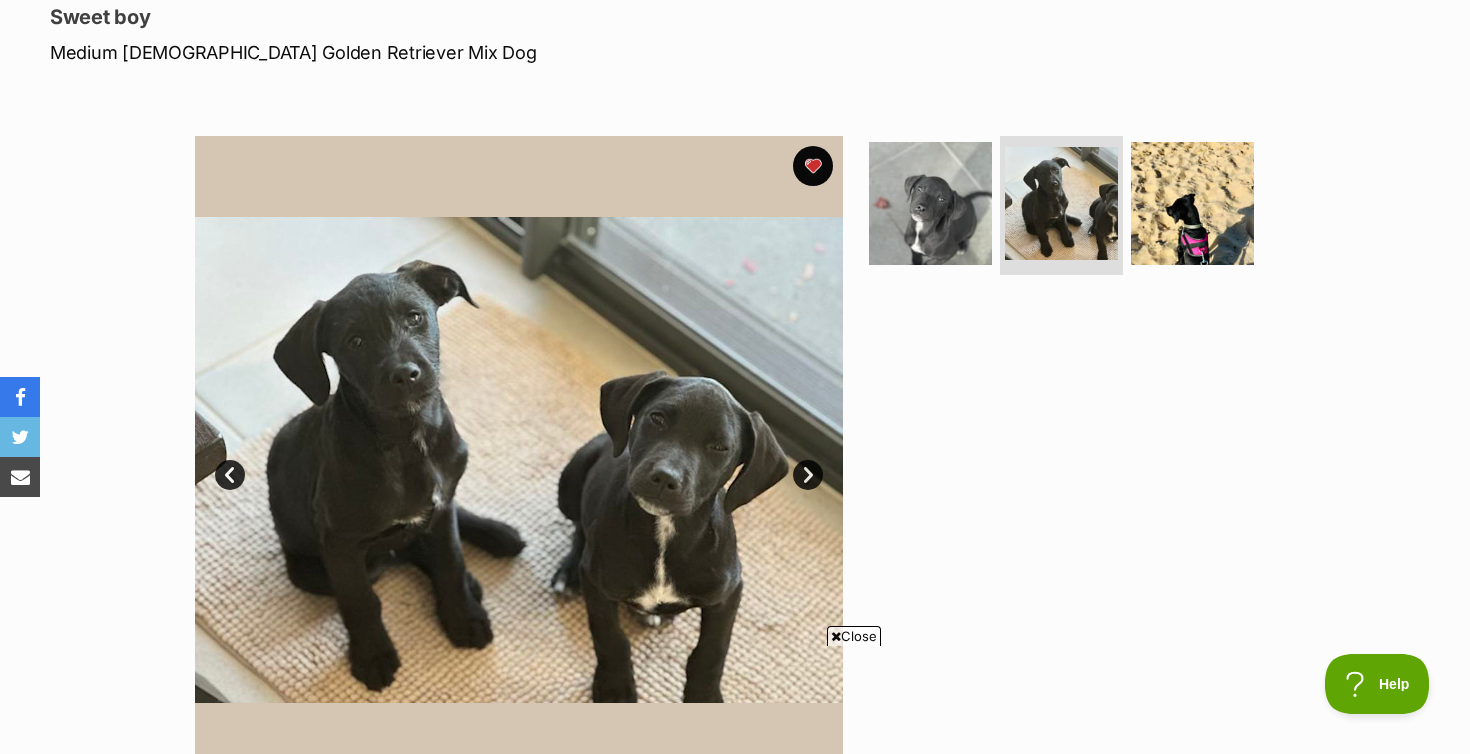 click on "Next" at bounding box center (808, 475) 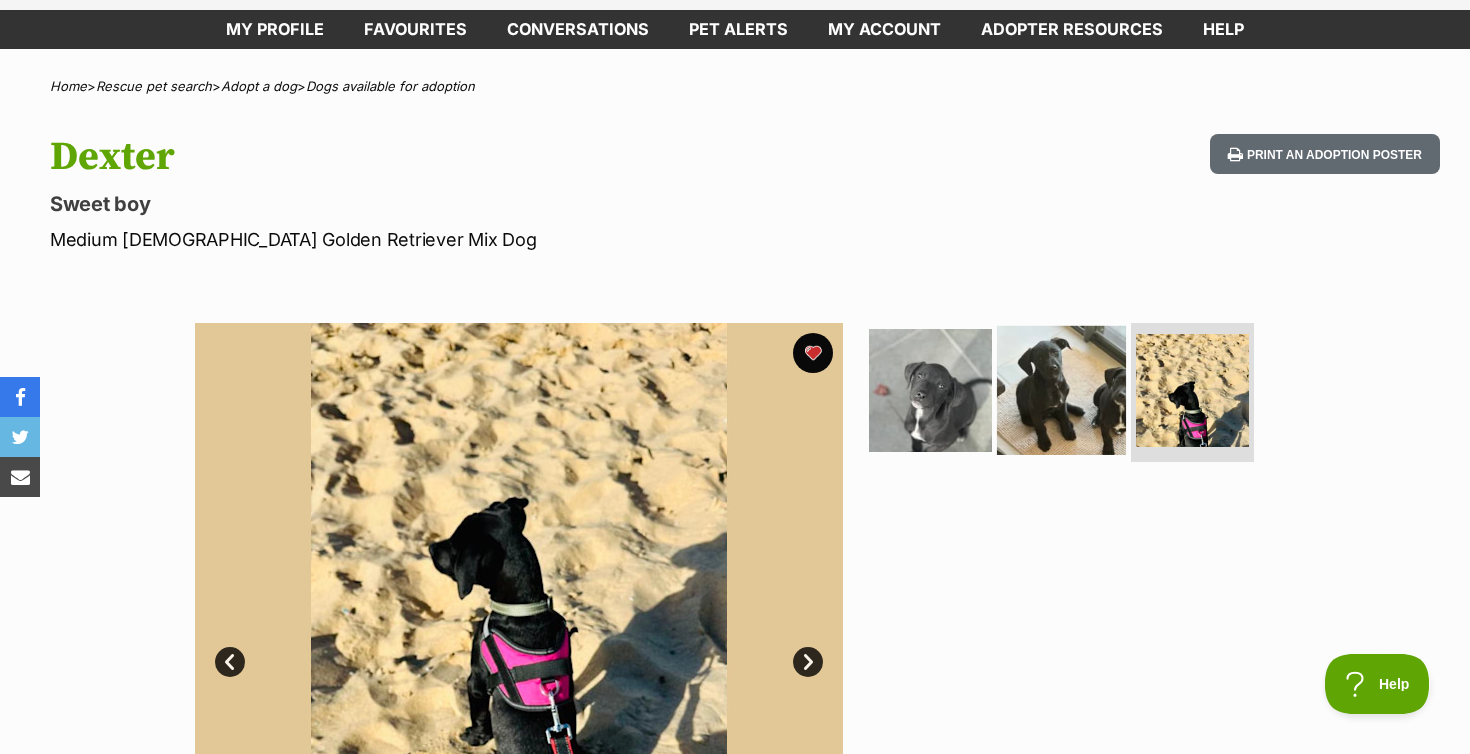 scroll, scrollTop: 0, scrollLeft: 0, axis: both 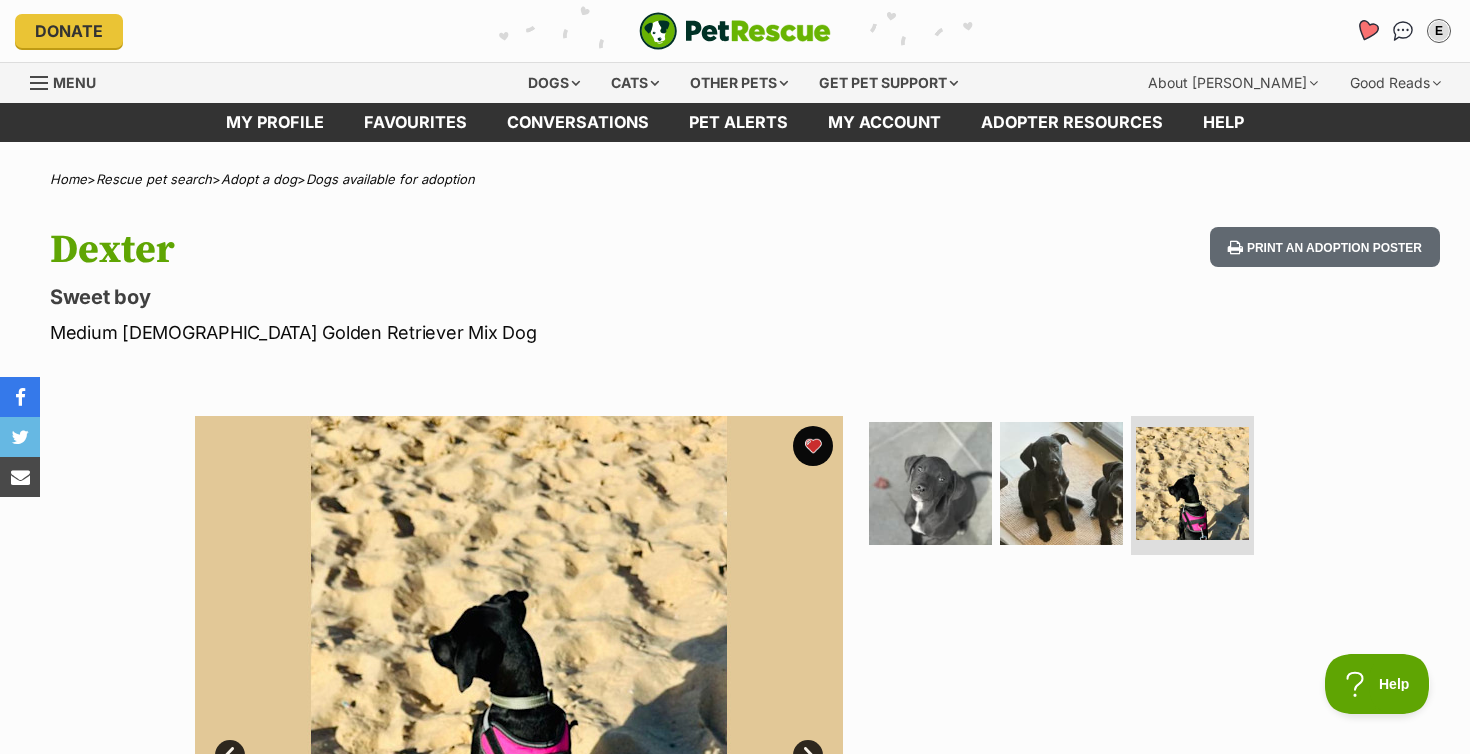 click at bounding box center (1366, 30) 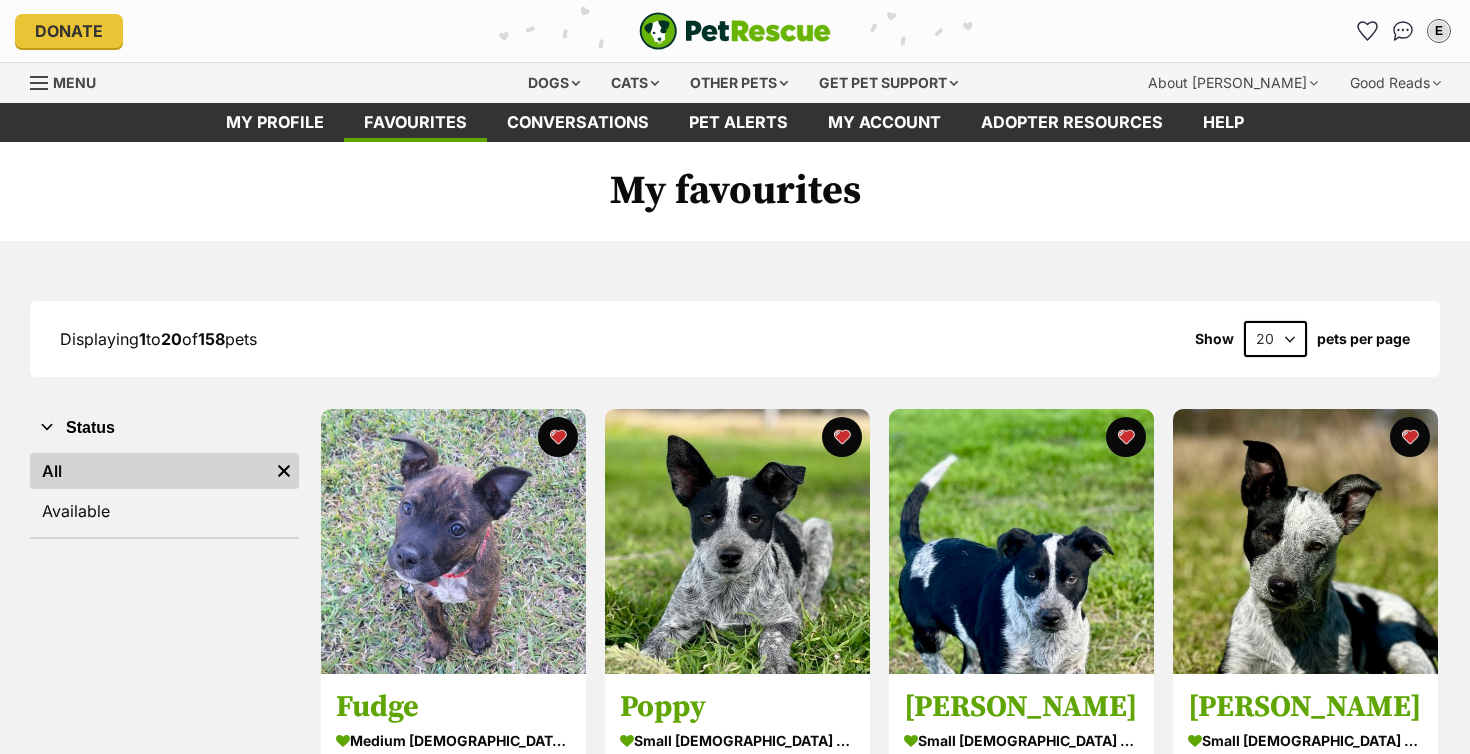 scroll, scrollTop: 0, scrollLeft: 0, axis: both 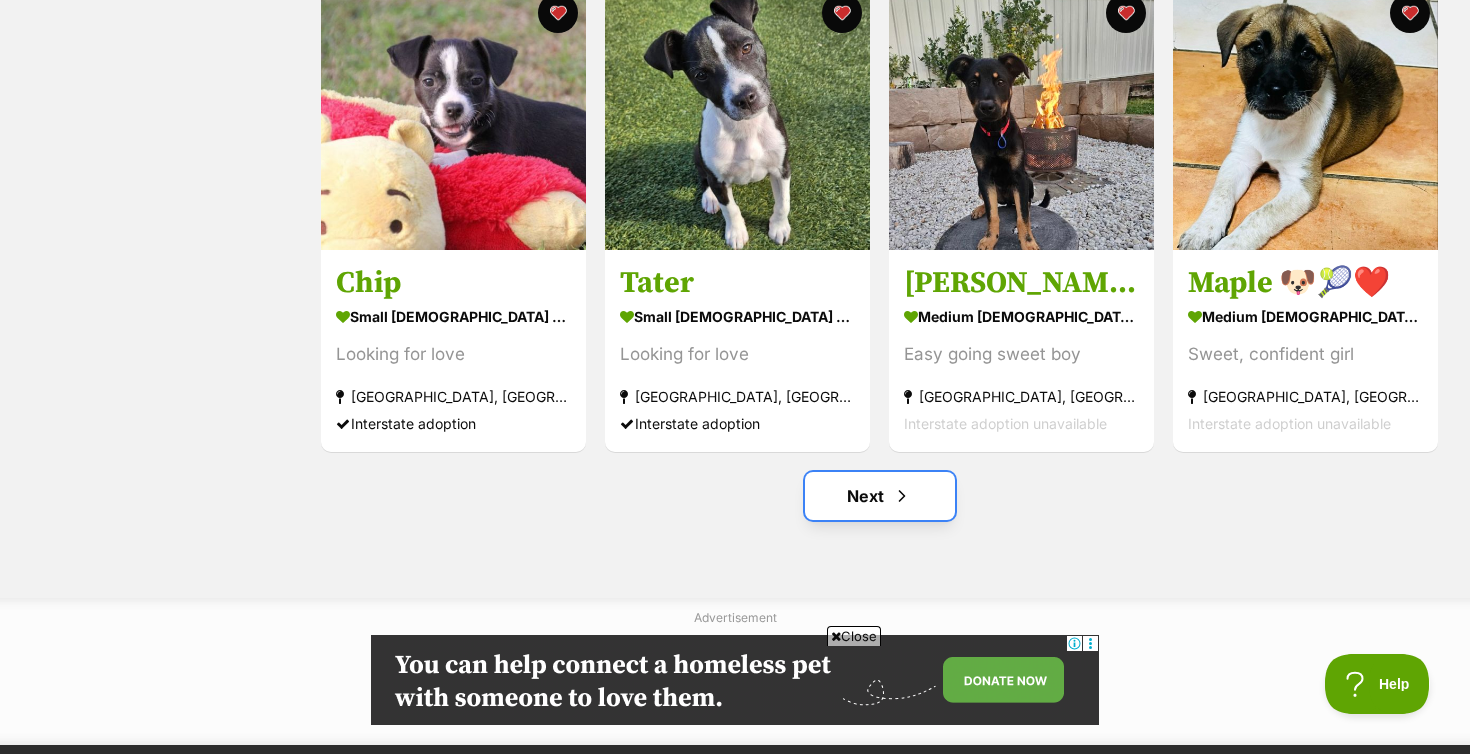click on "Next" at bounding box center [880, 496] 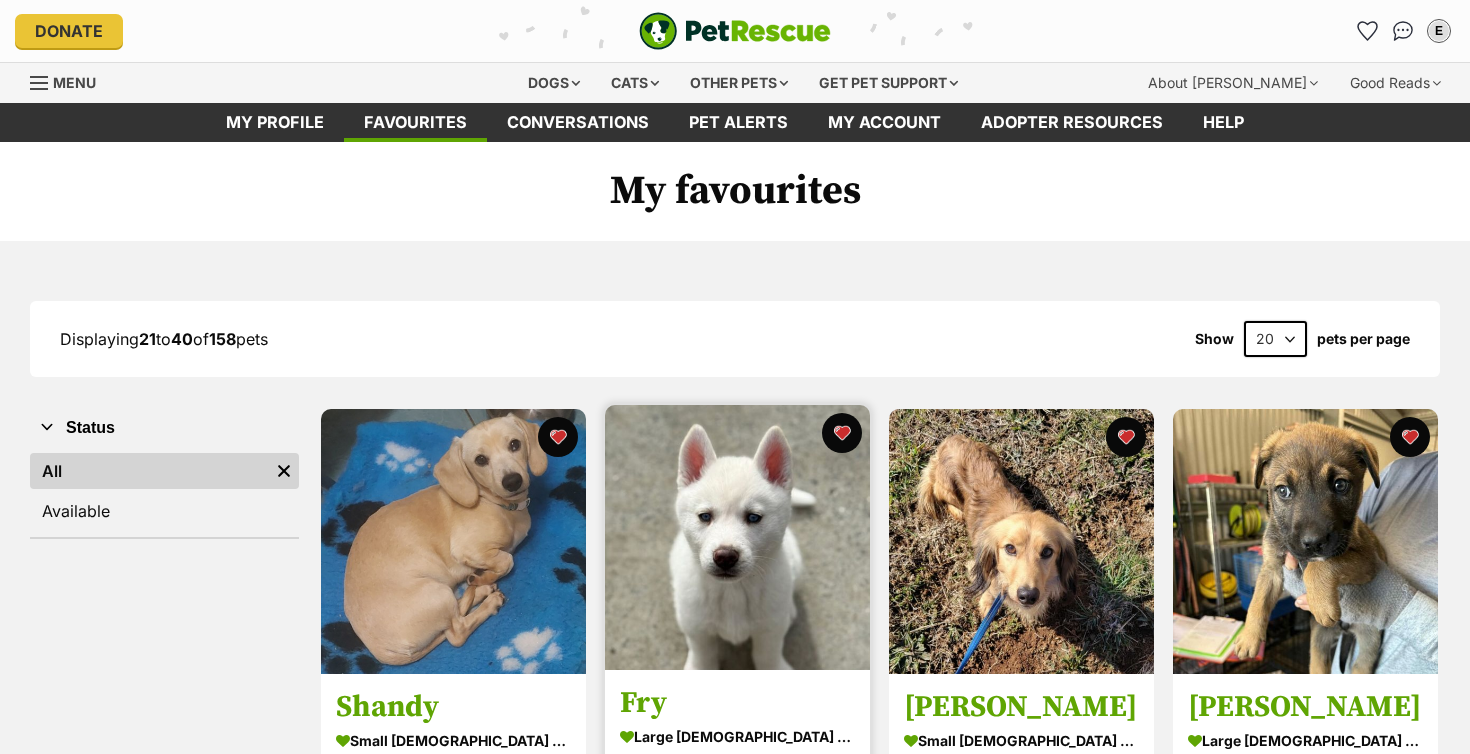 scroll, scrollTop: 0, scrollLeft: 0, axis: both 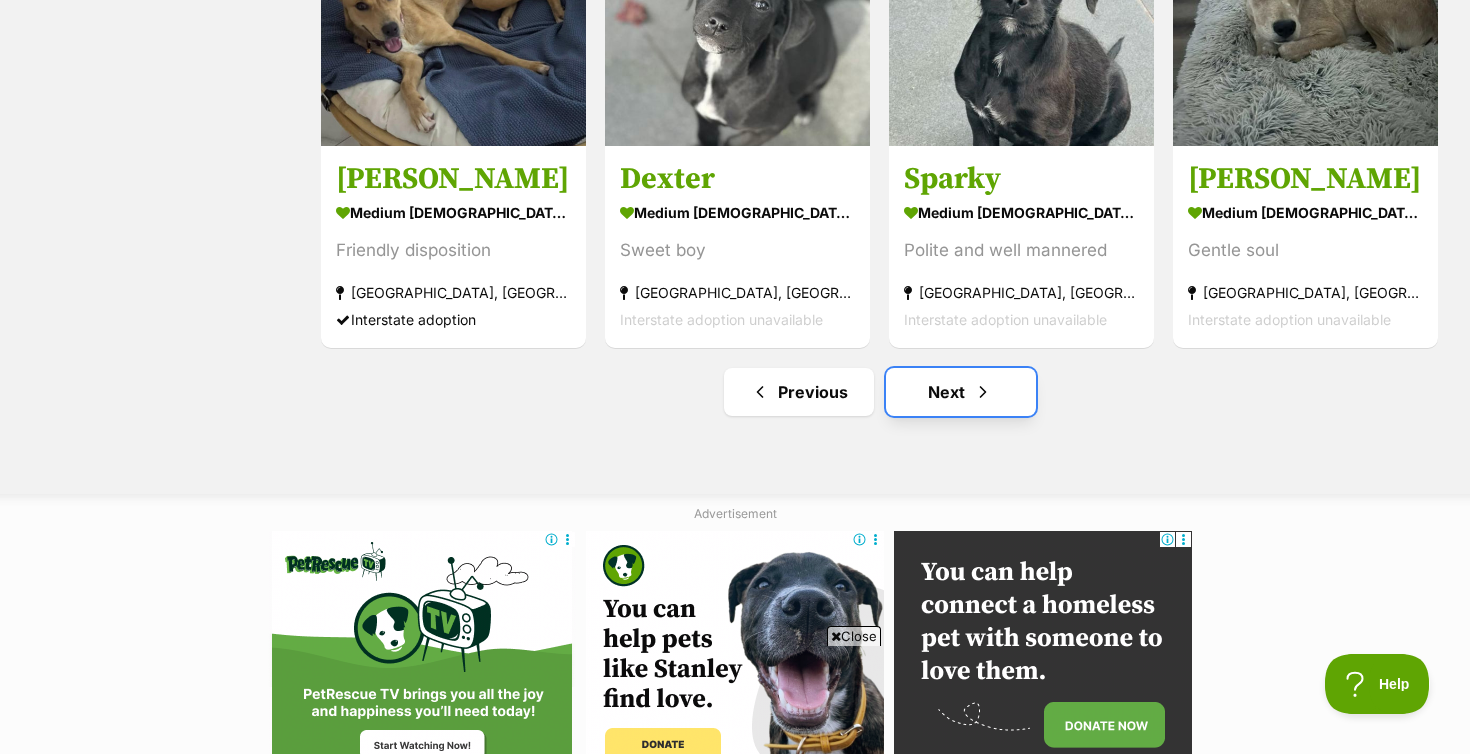 click on "Next" at bounding box center (961, 392) 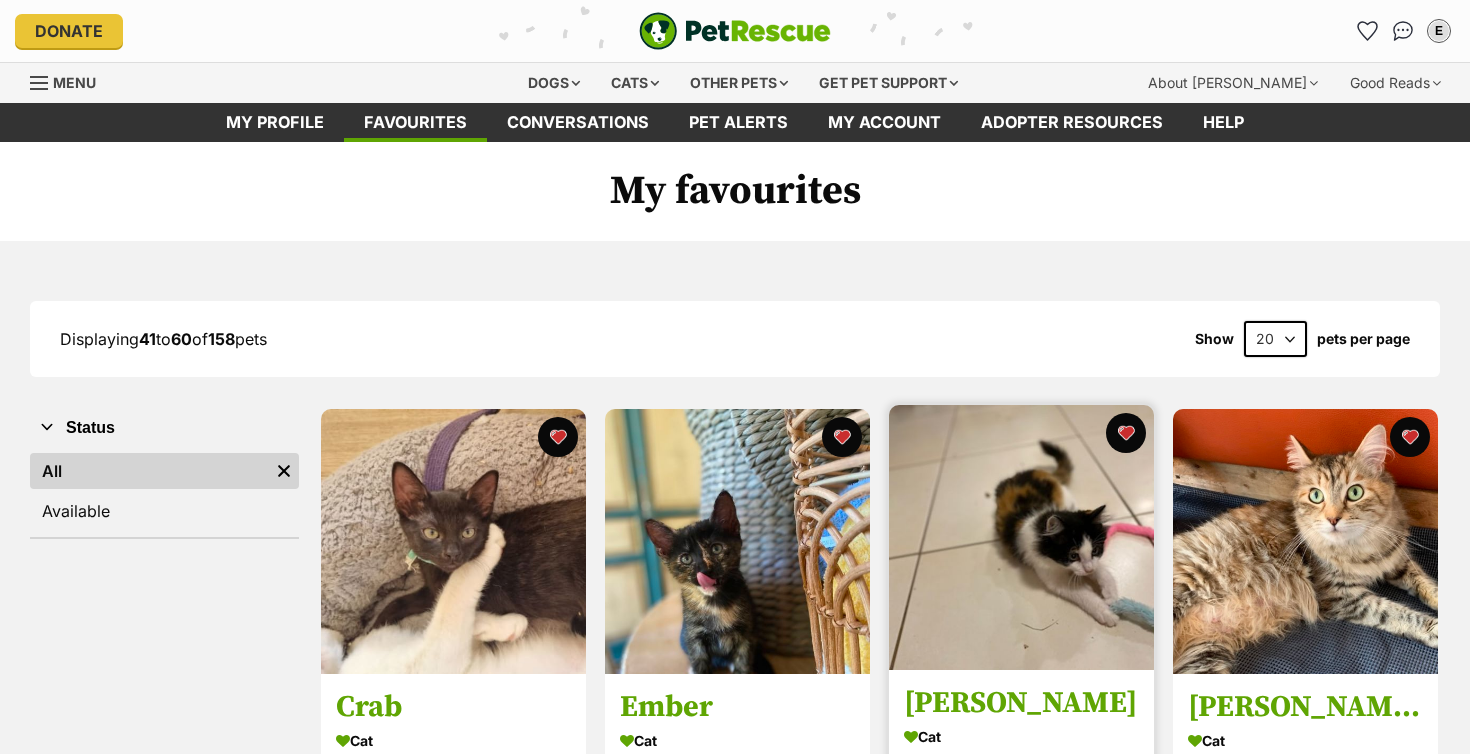 scroll, scrollTop: 0, scrollLeft: 0, axis: both 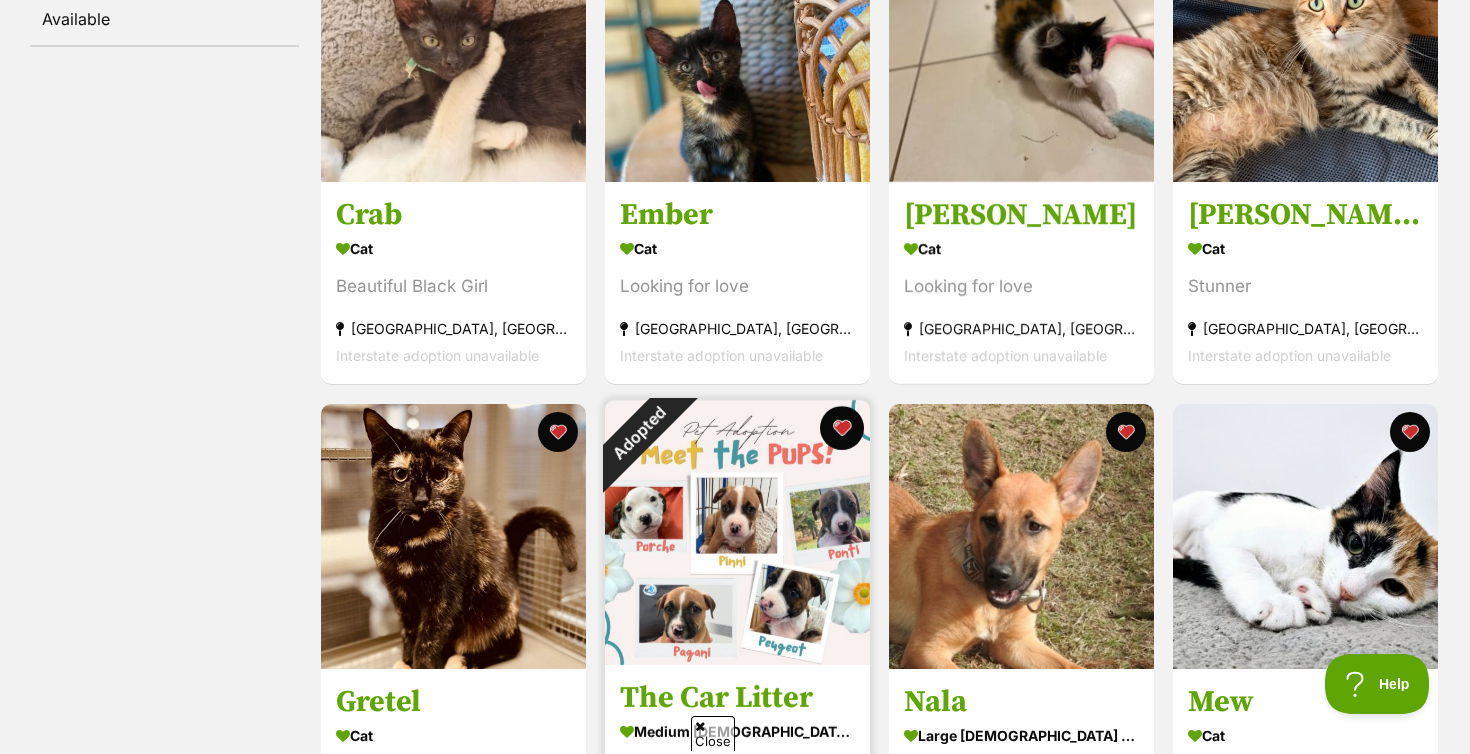 click at bounding box center [842, 428] 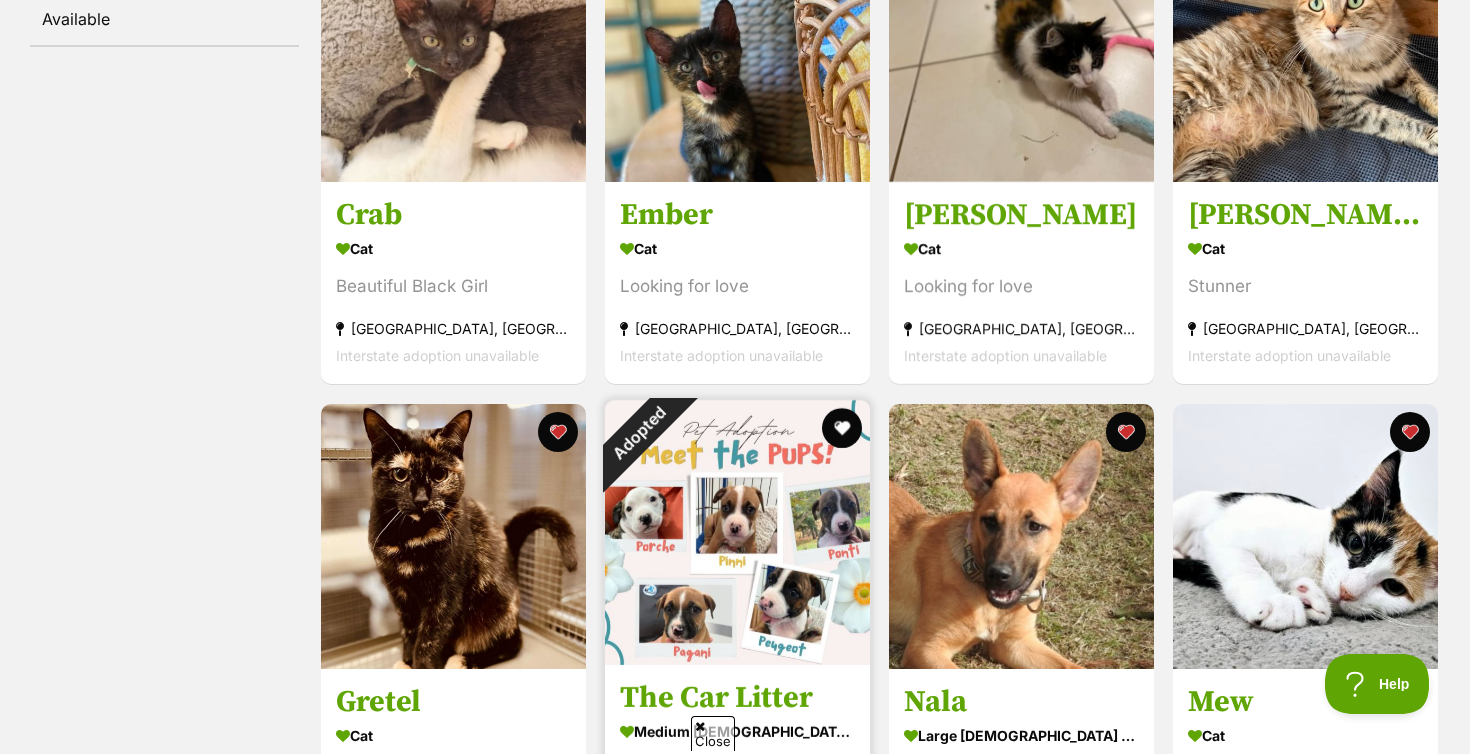 click at bounding box center [737, 532] 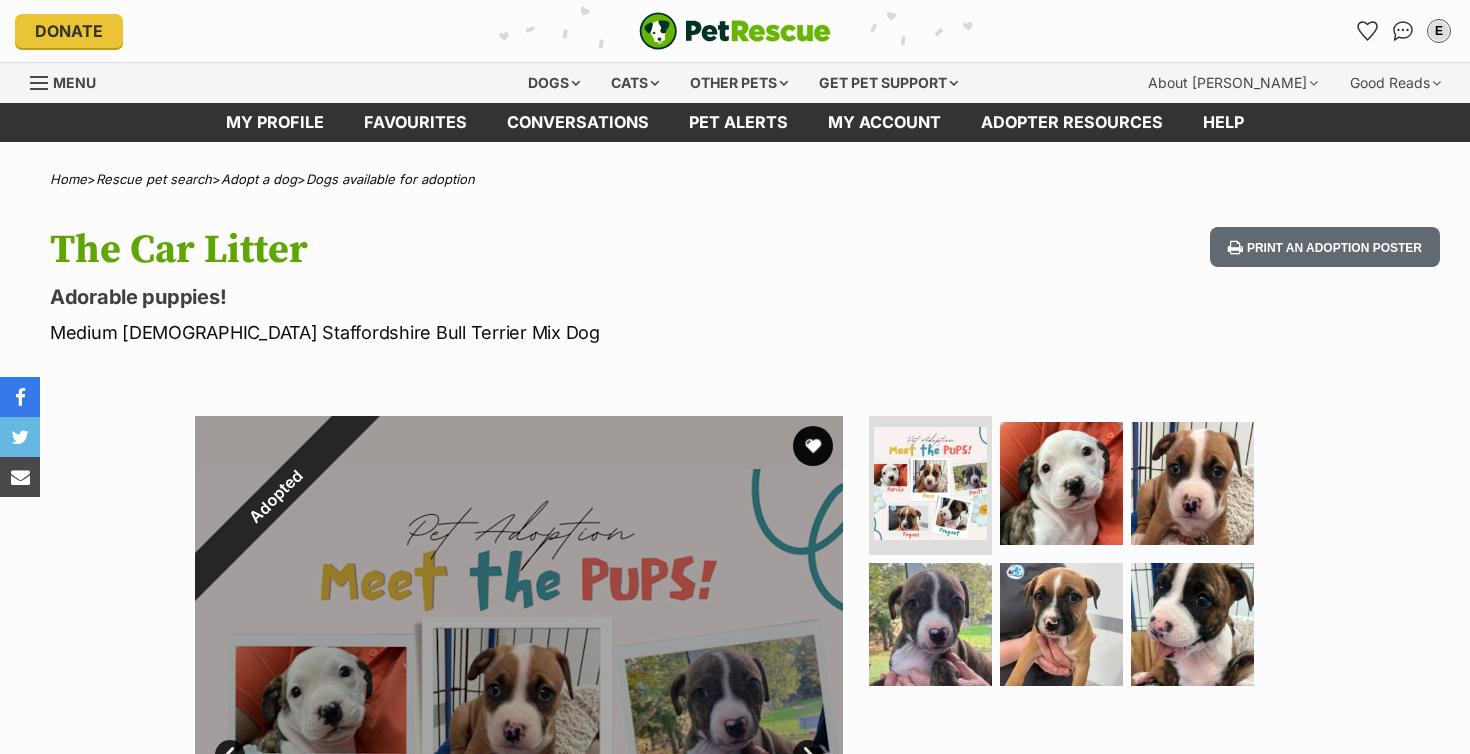 scroll, scrollTop: 210, scrollLeft: 0, axis: vertical 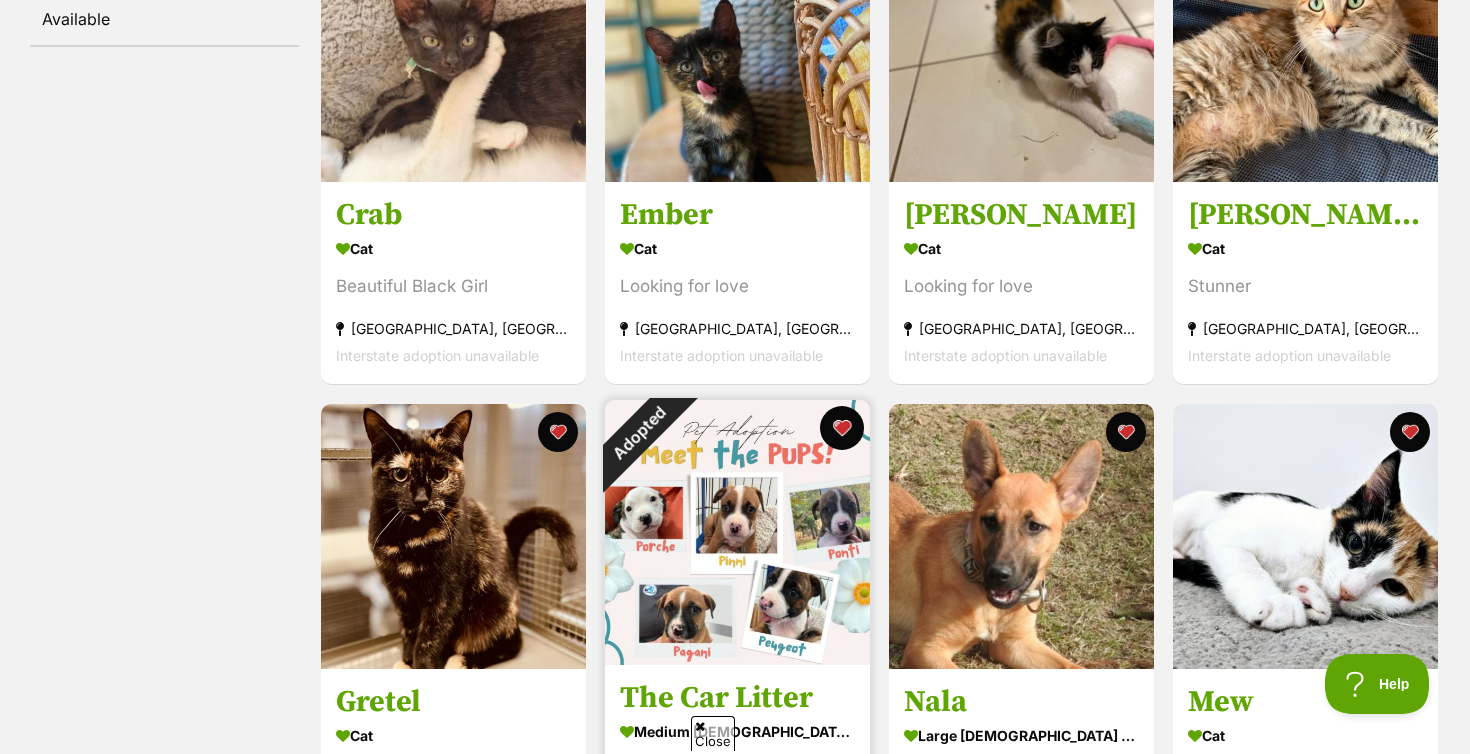 click at bounding box center [842, 428] 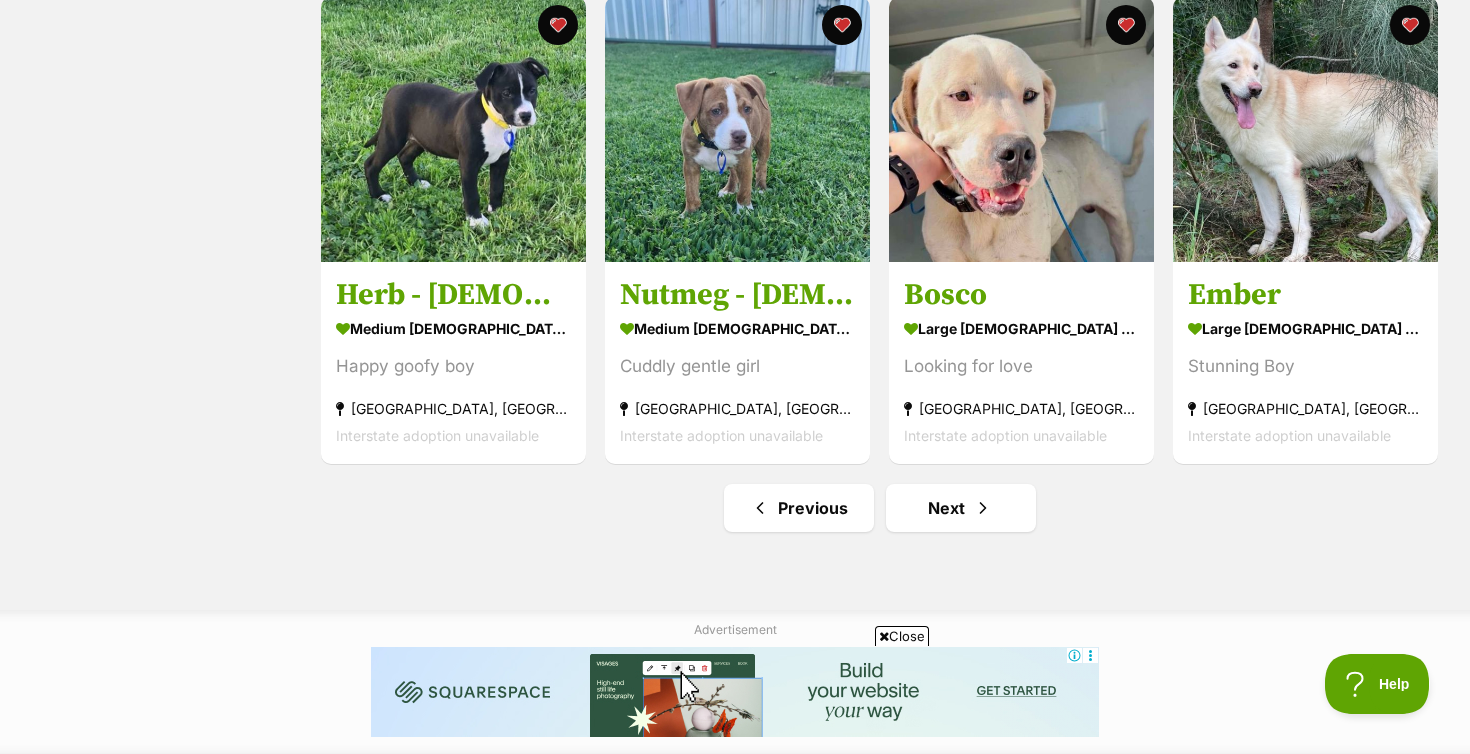 scroll, scrollTop: 2359, scrollLeft: 0, axis: vertical 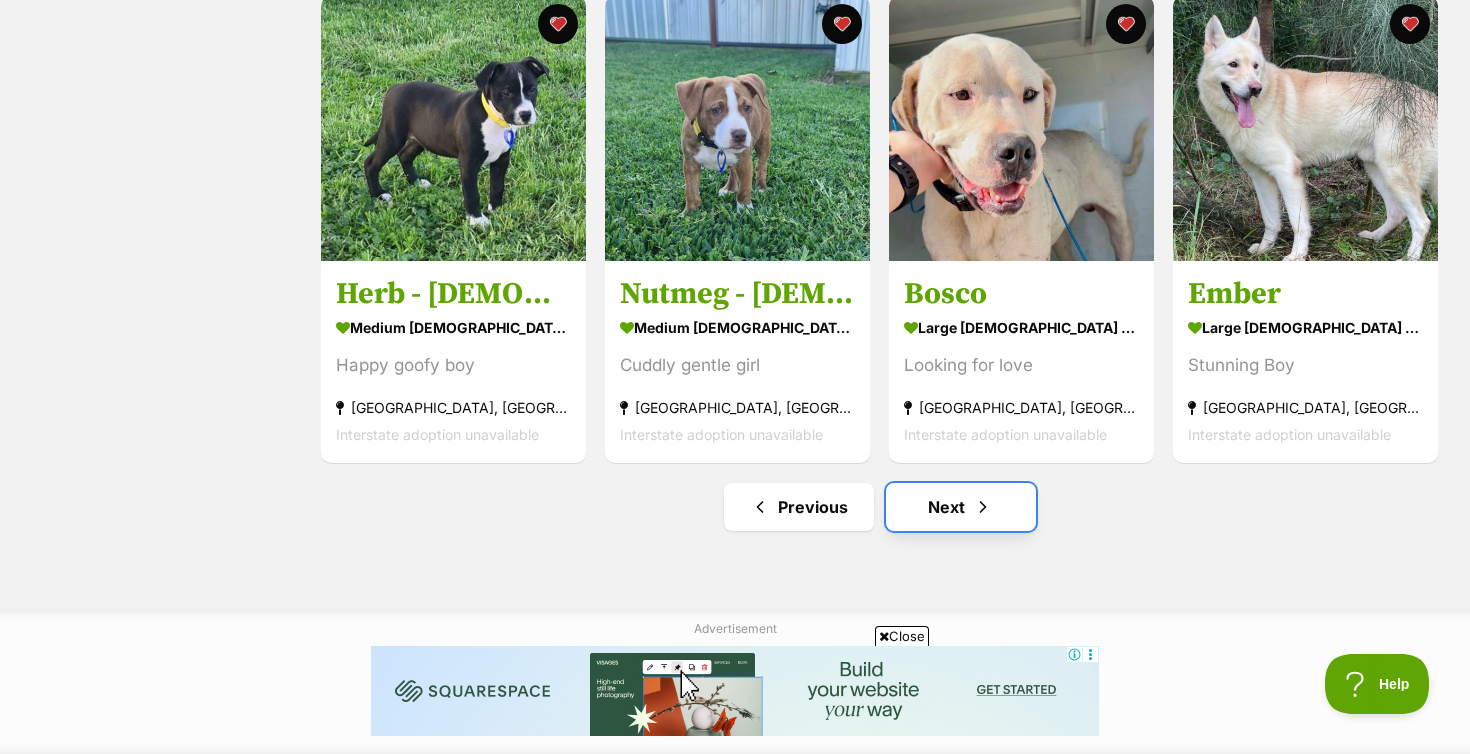 click on "Next" at bounding box center [961, 507] 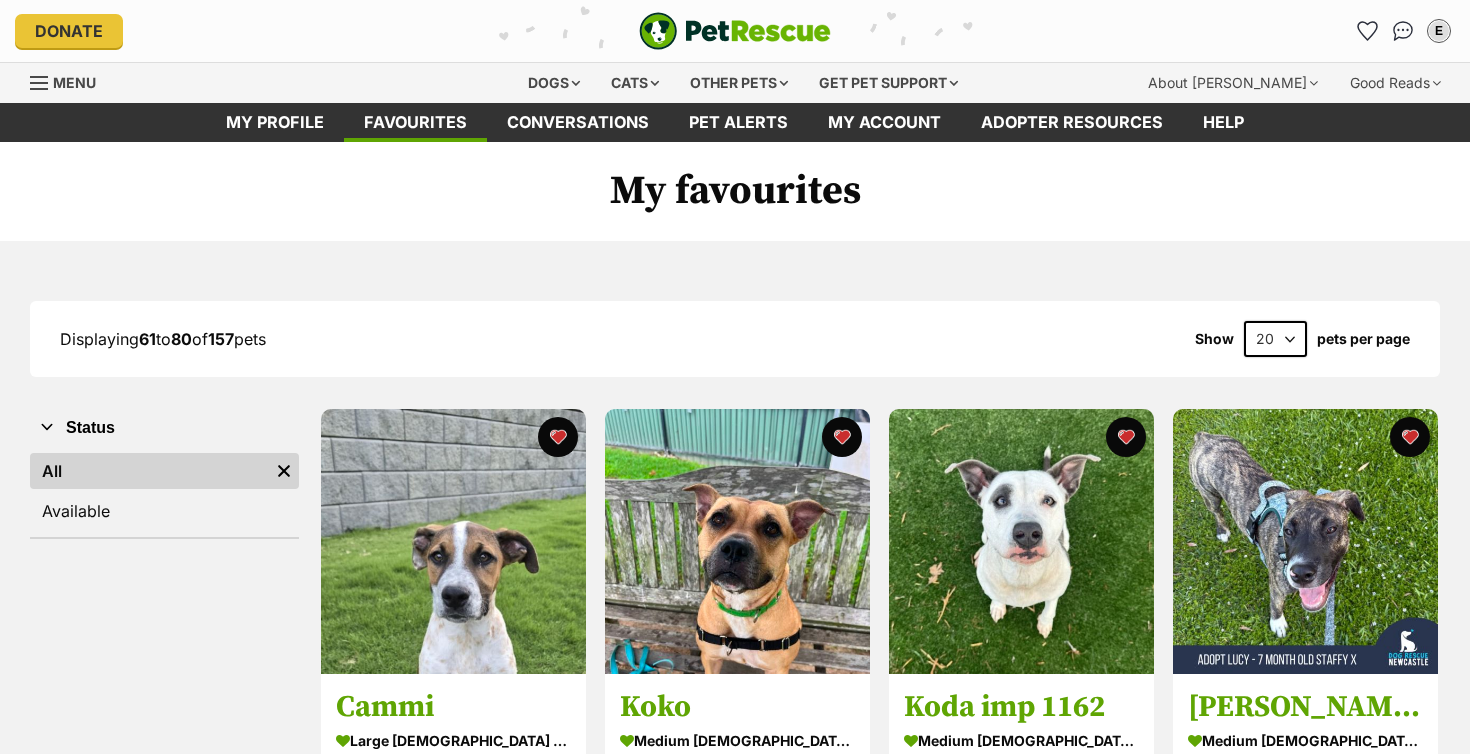 scroll, scrollTop: 0, scrollLeft: 0, axis: both 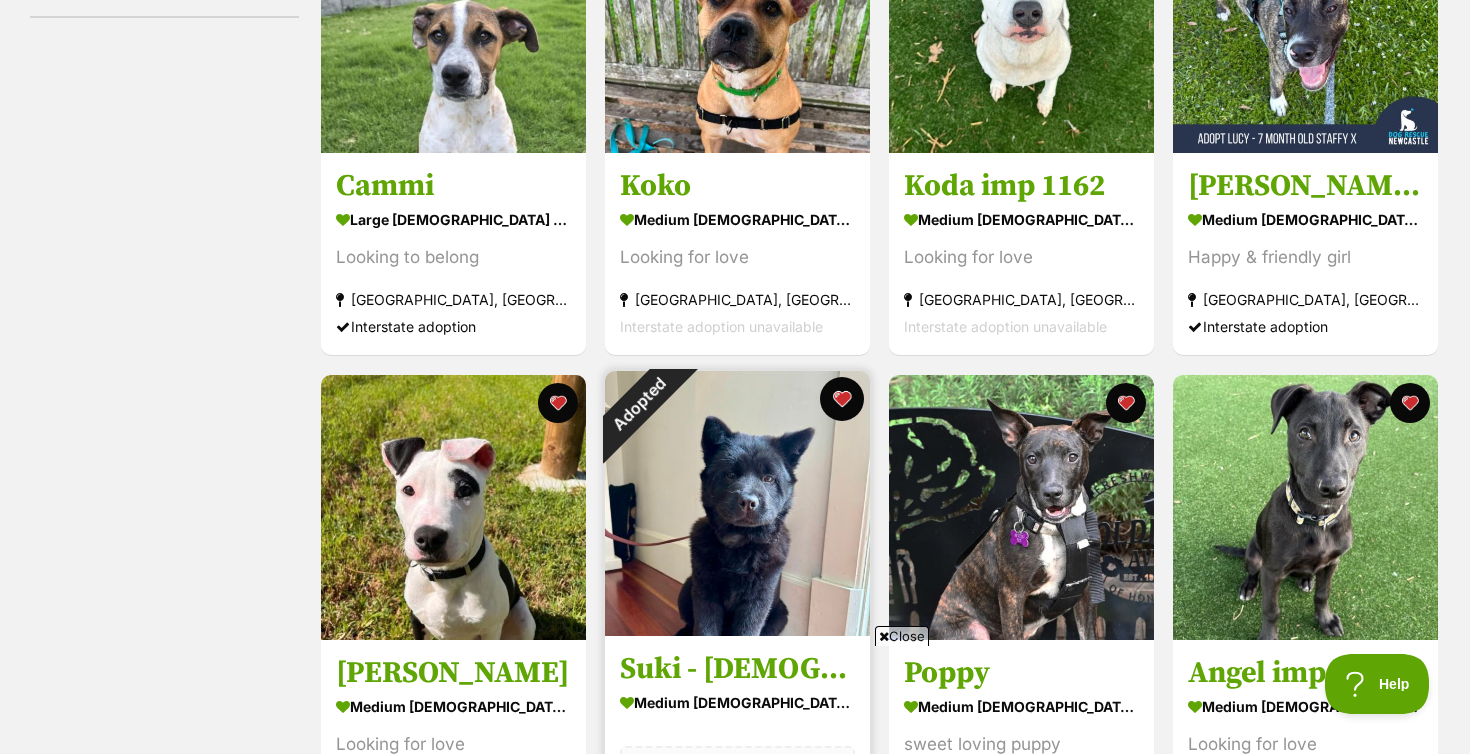 click at bounding box center (842, 399) 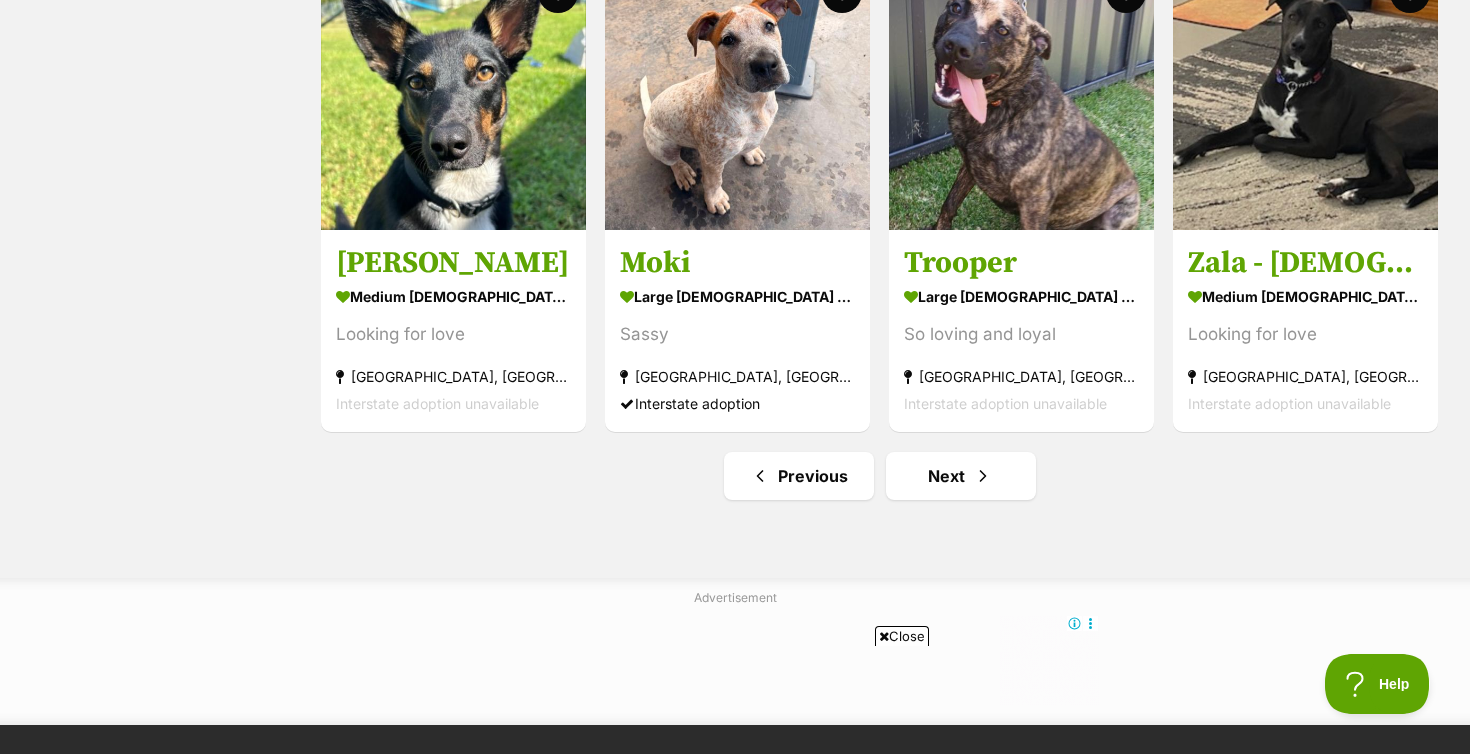 scroll, scrollTop: 2399, scrollLeft: 0, axis: vertical 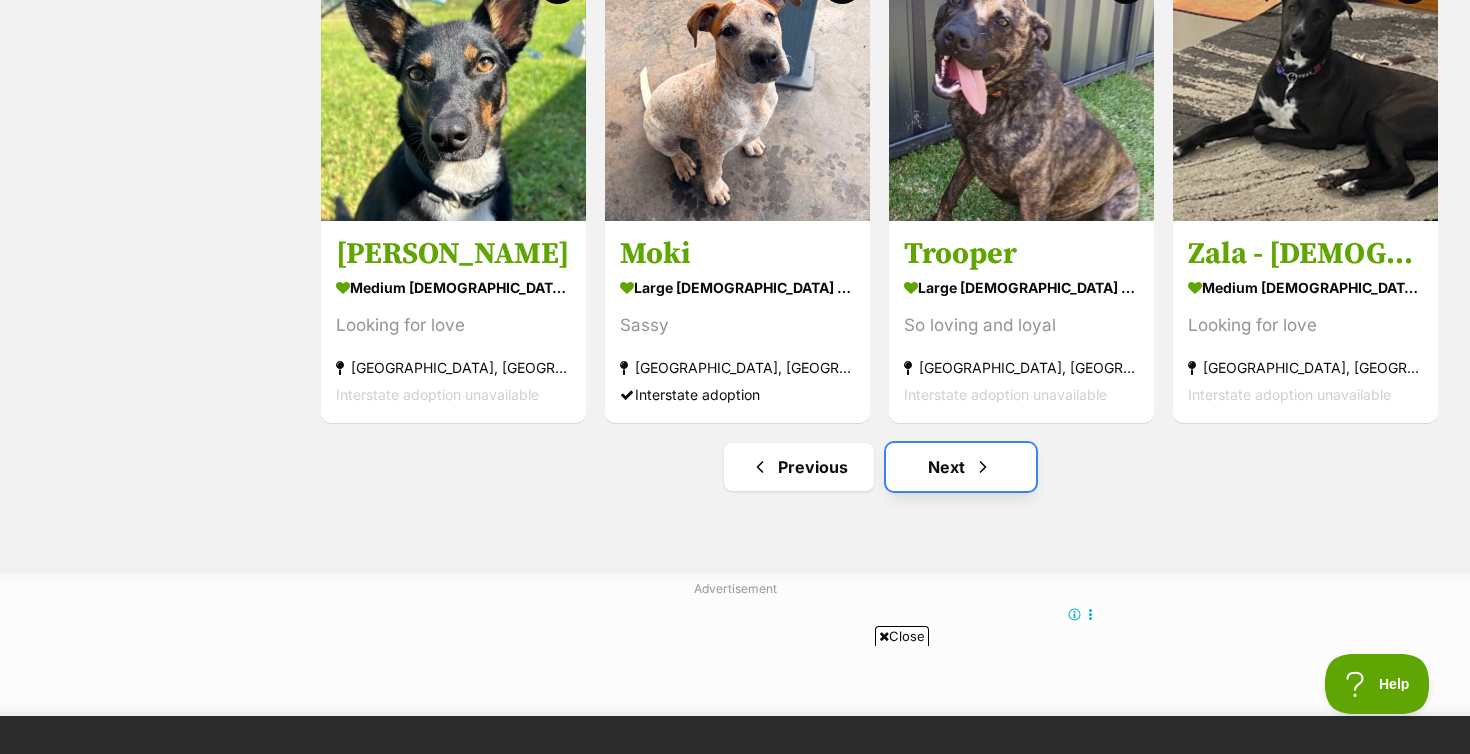 click on "Next" at bounding box center [961, 467] 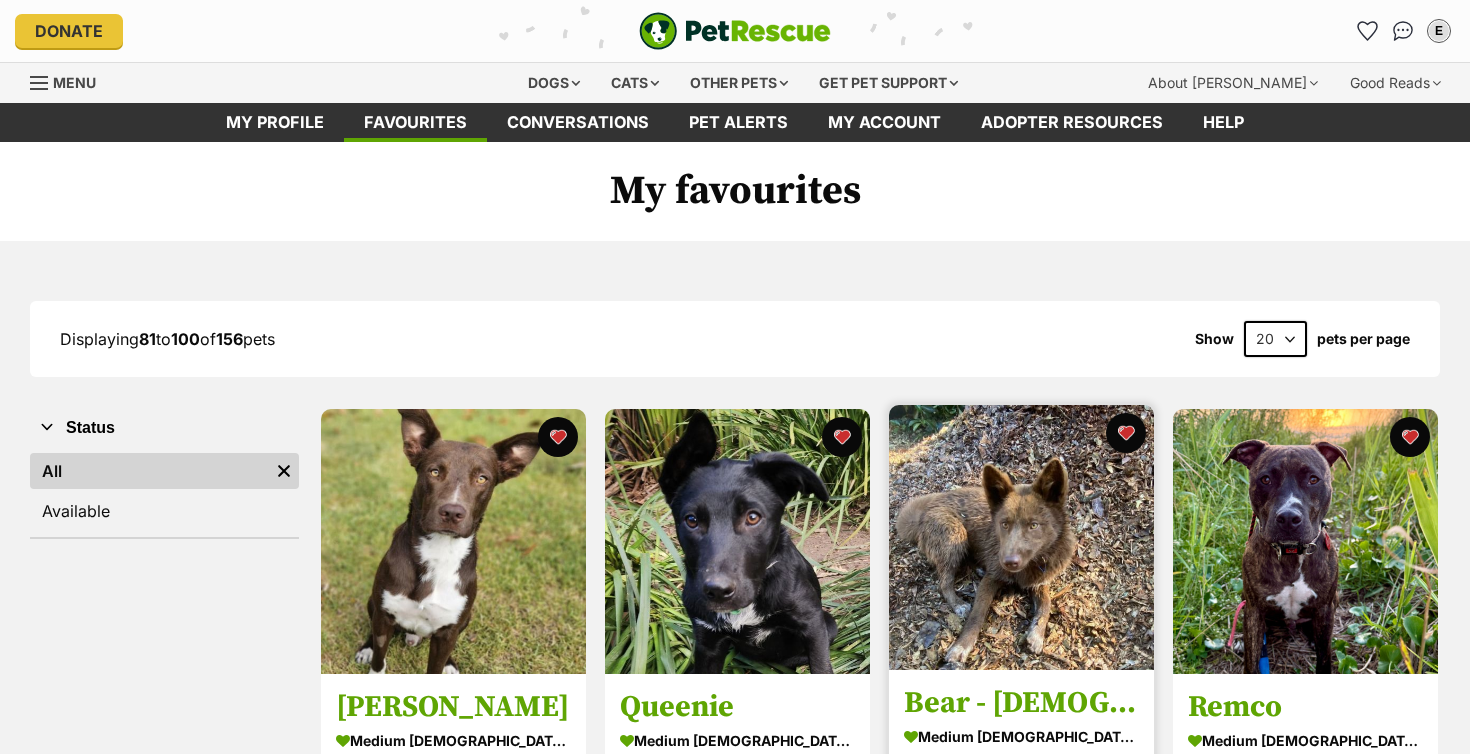 scroll, scrollTop: 0, scrollLeft: 0, axis: both 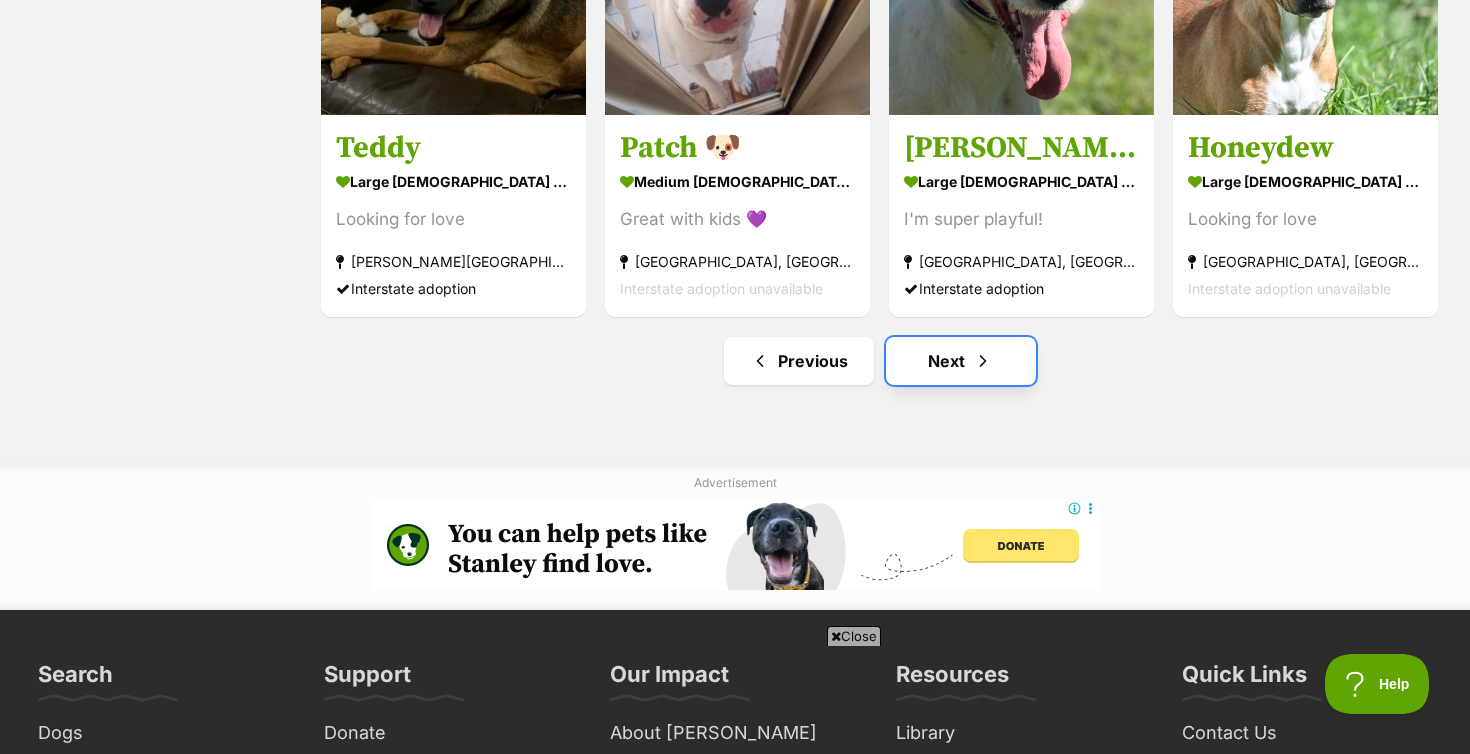 click on "Next" at bounding box center (961, 361) 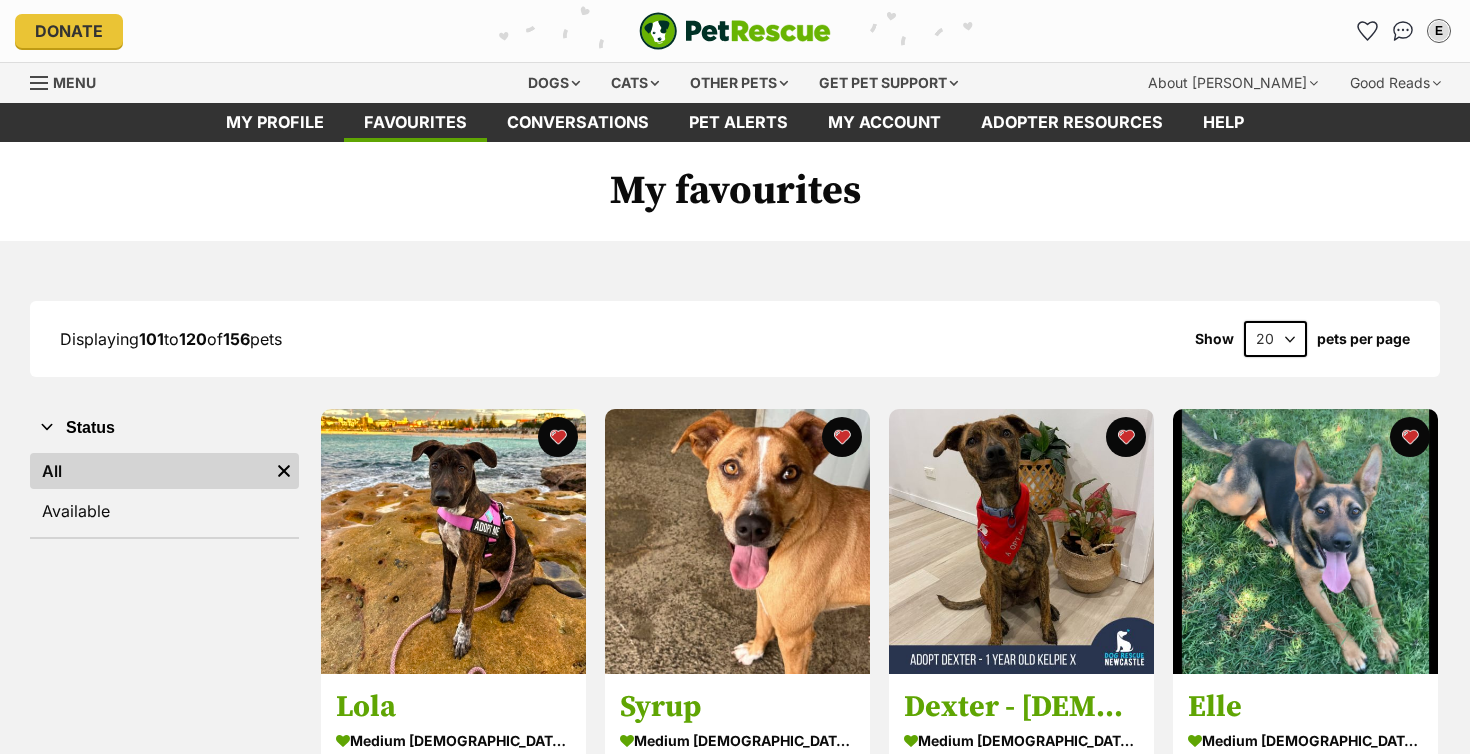 scroll, scrollTop: 0, scrollLeft: 0, axis: both 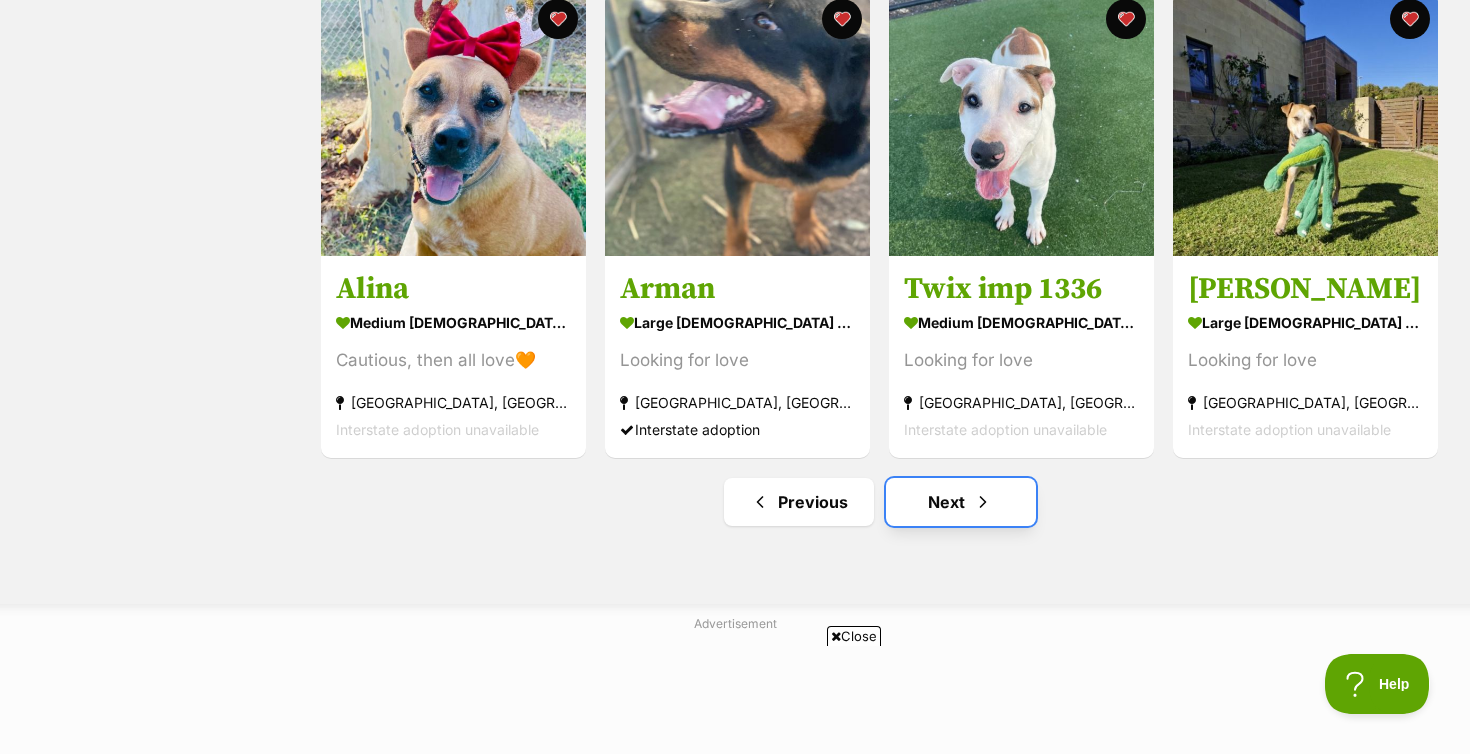click on "Next" at bounding box center [961, 502] 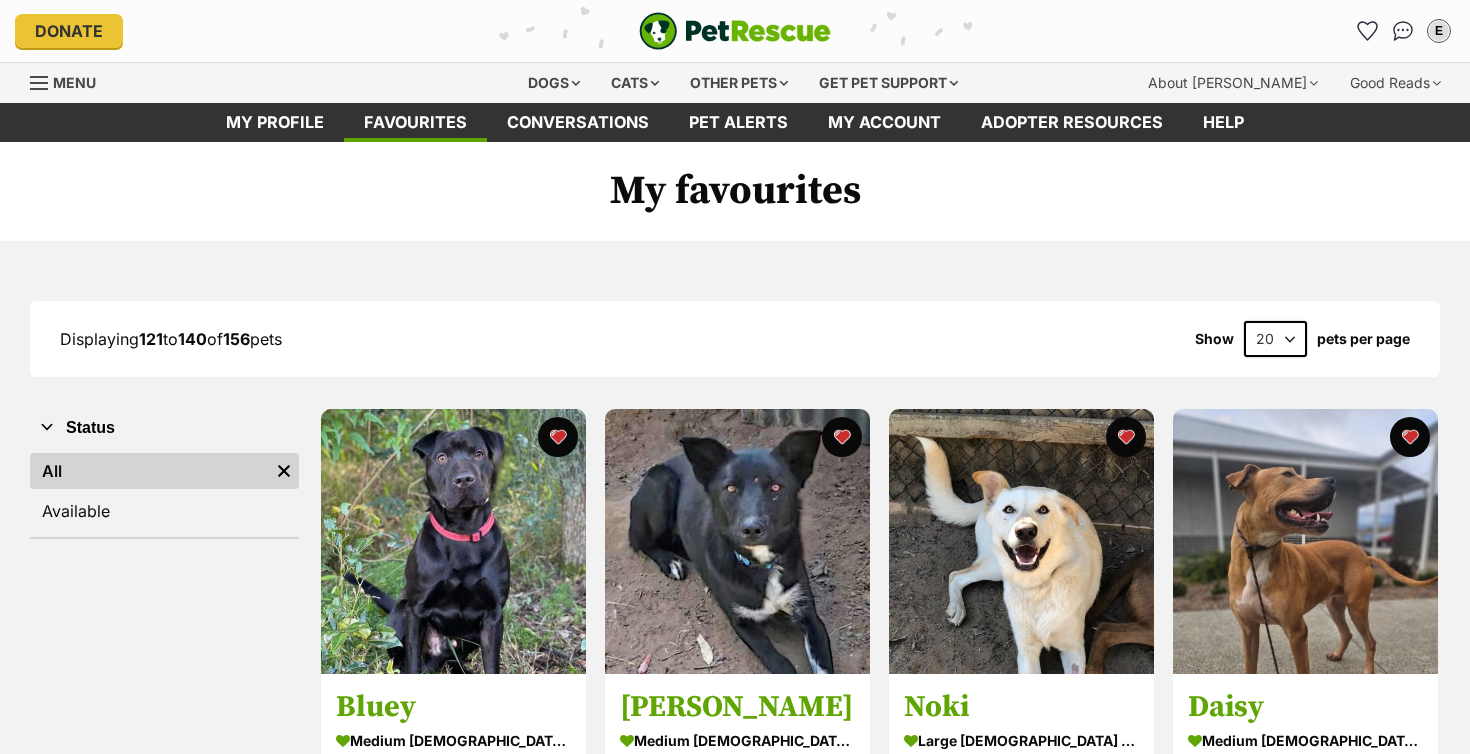 scroll, scrollTop: 0, scrollLeft: 0, axis: both 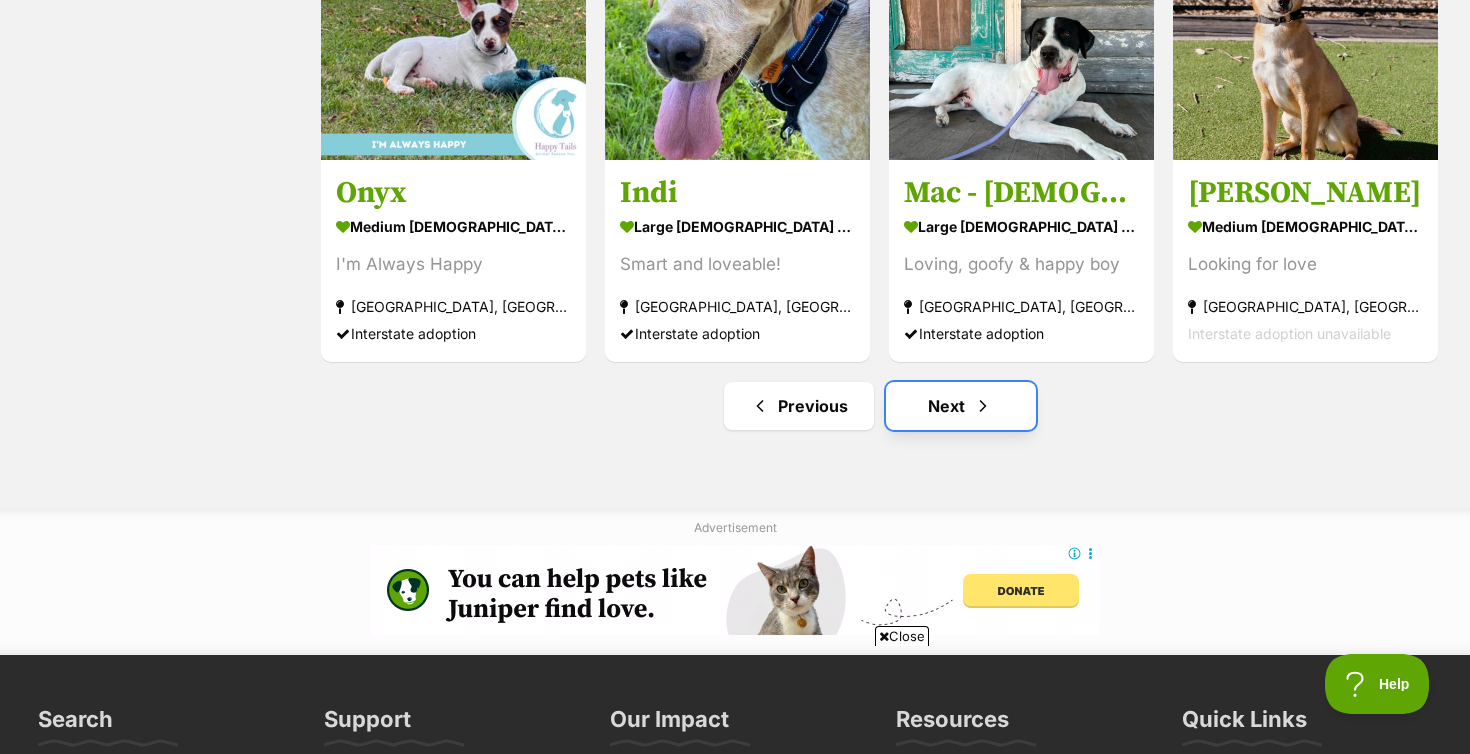 click on "Next" at bounding box center (961, 406) 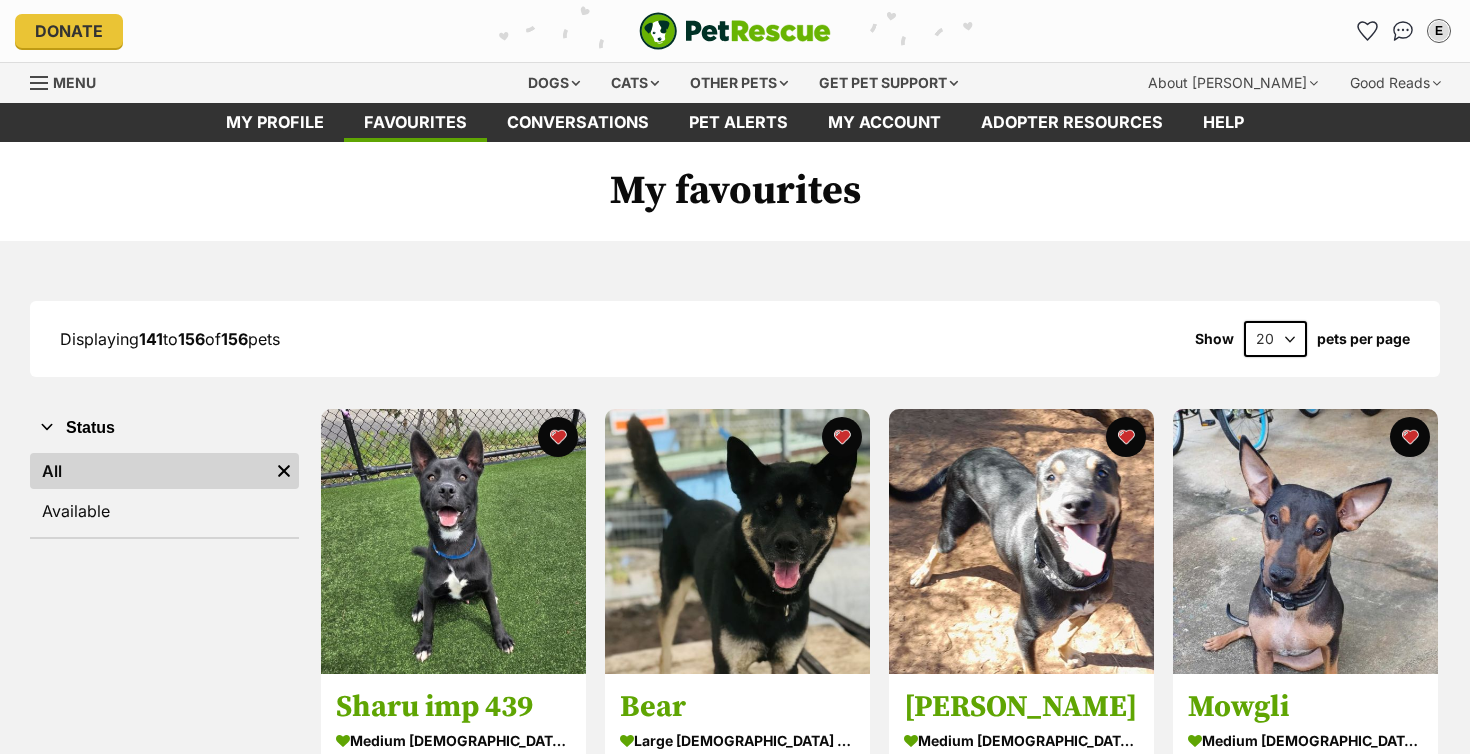 scroll, scrollTop: 0, scrollLeft: 0, axis: both 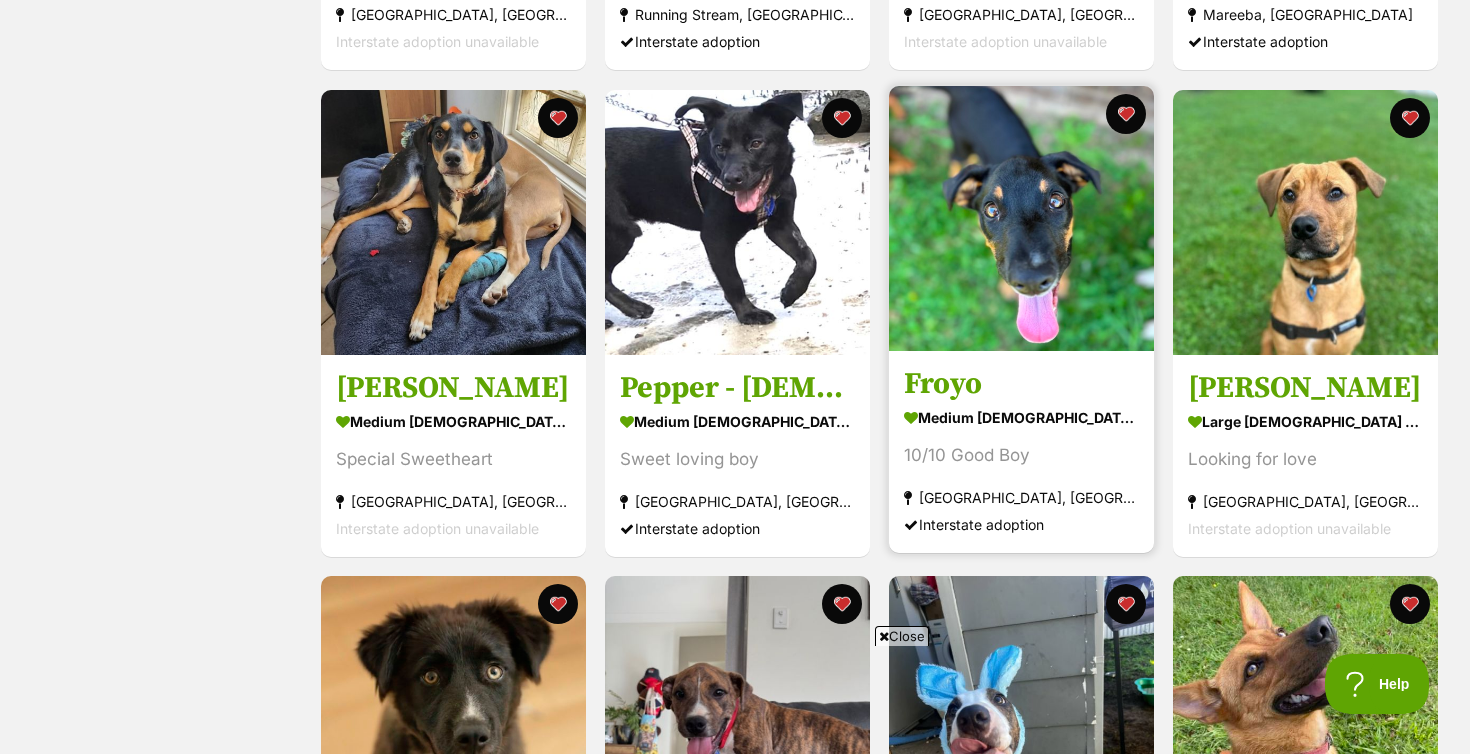 click at bounding box center [1021, 218] 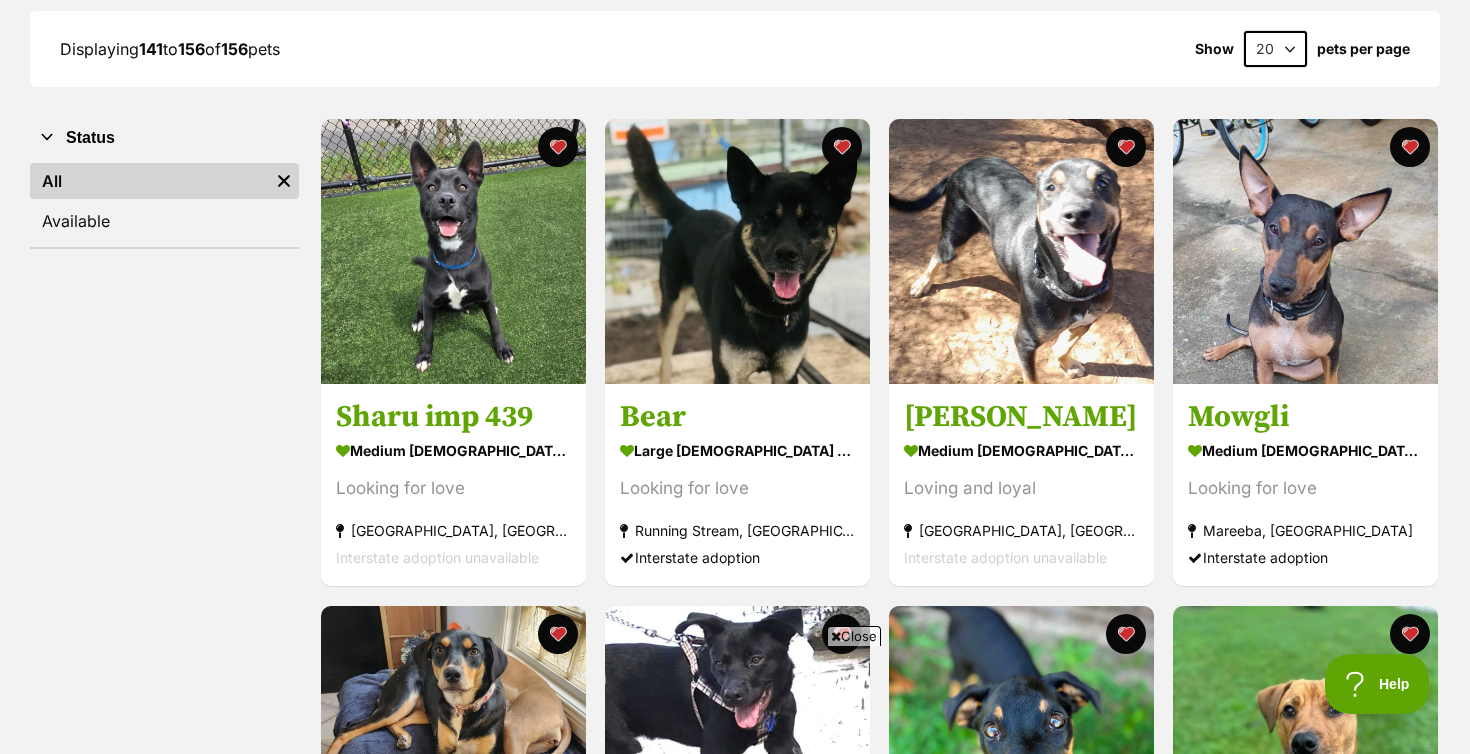 scroll, scrollTop: 0, scrollLeft: 0, axis: both 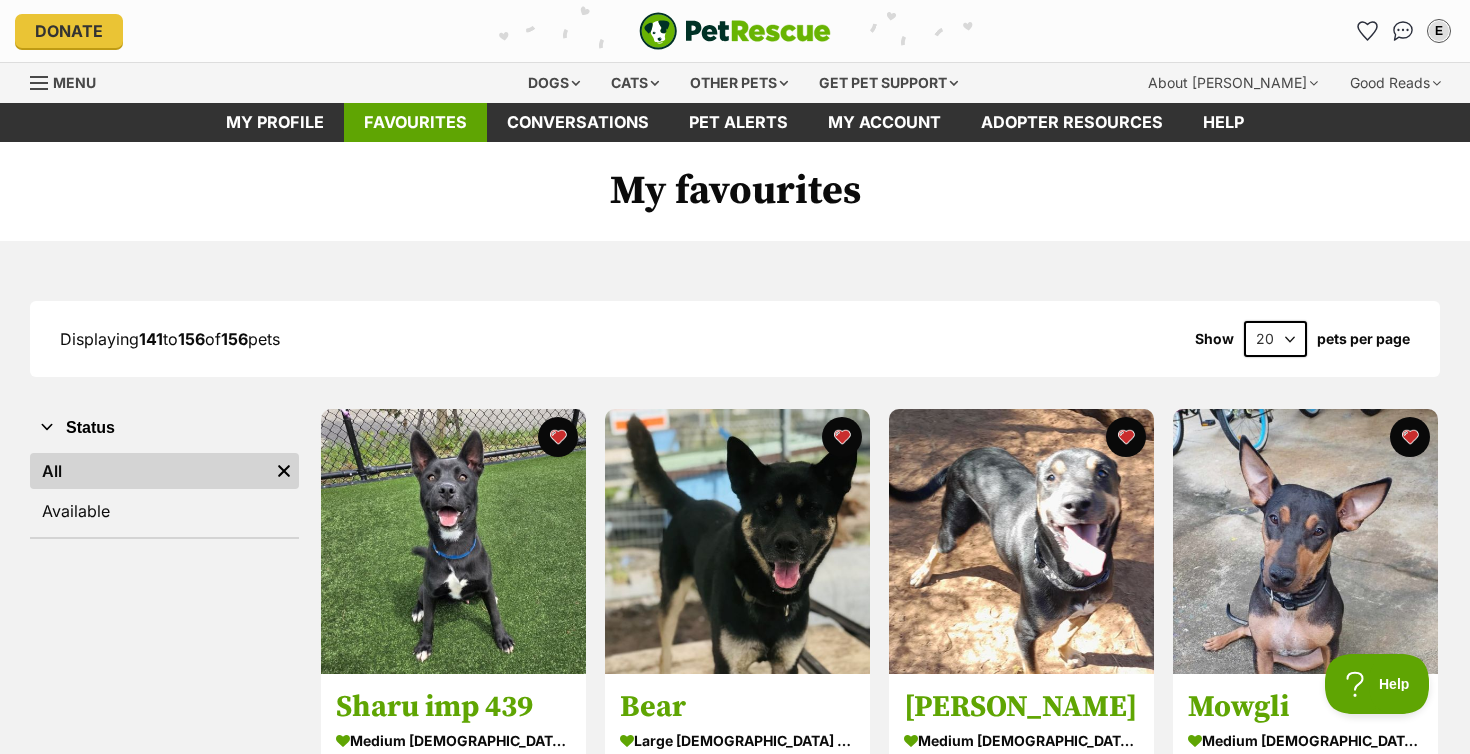 click on "Favourites" at bounding box center [415, 122] 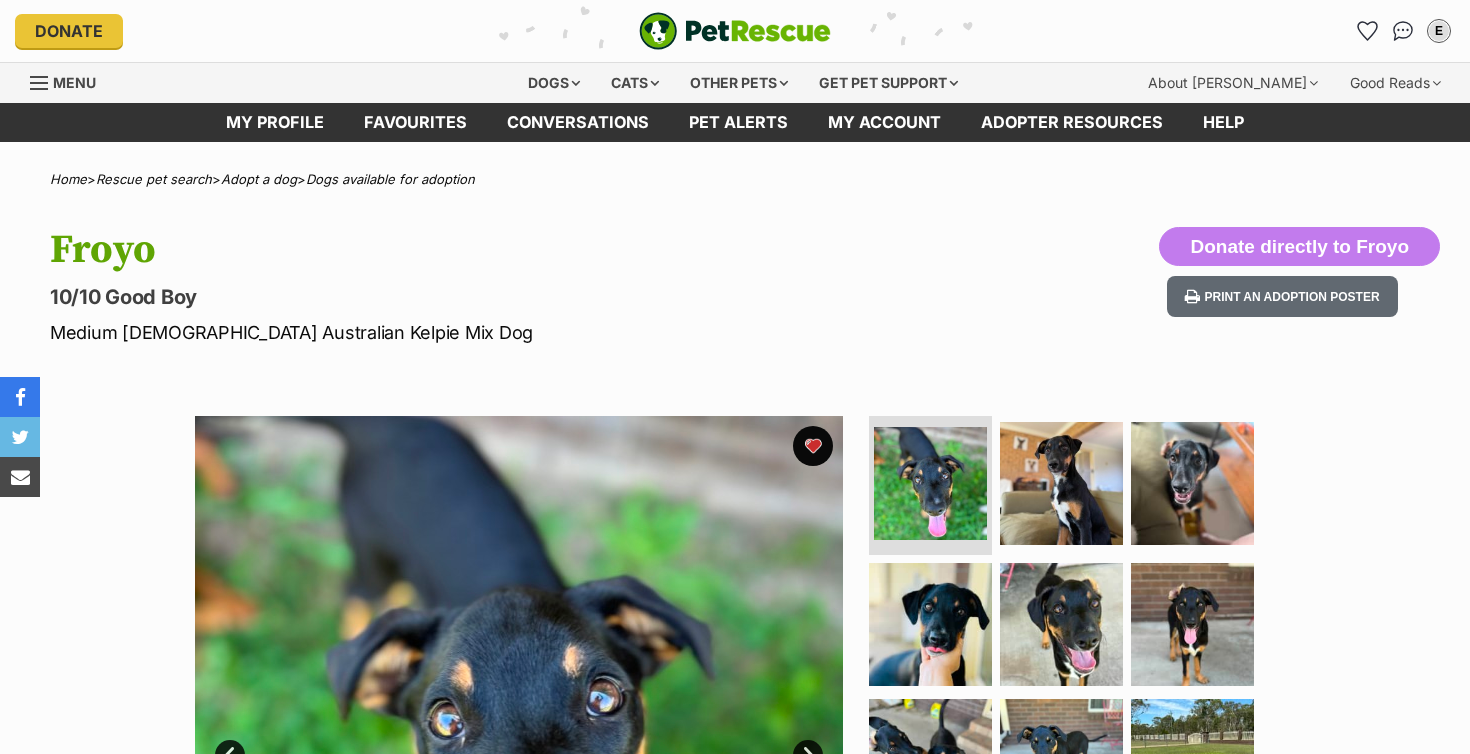 scroll, scrollTop: 0, scrollLeft: 0, axis: both 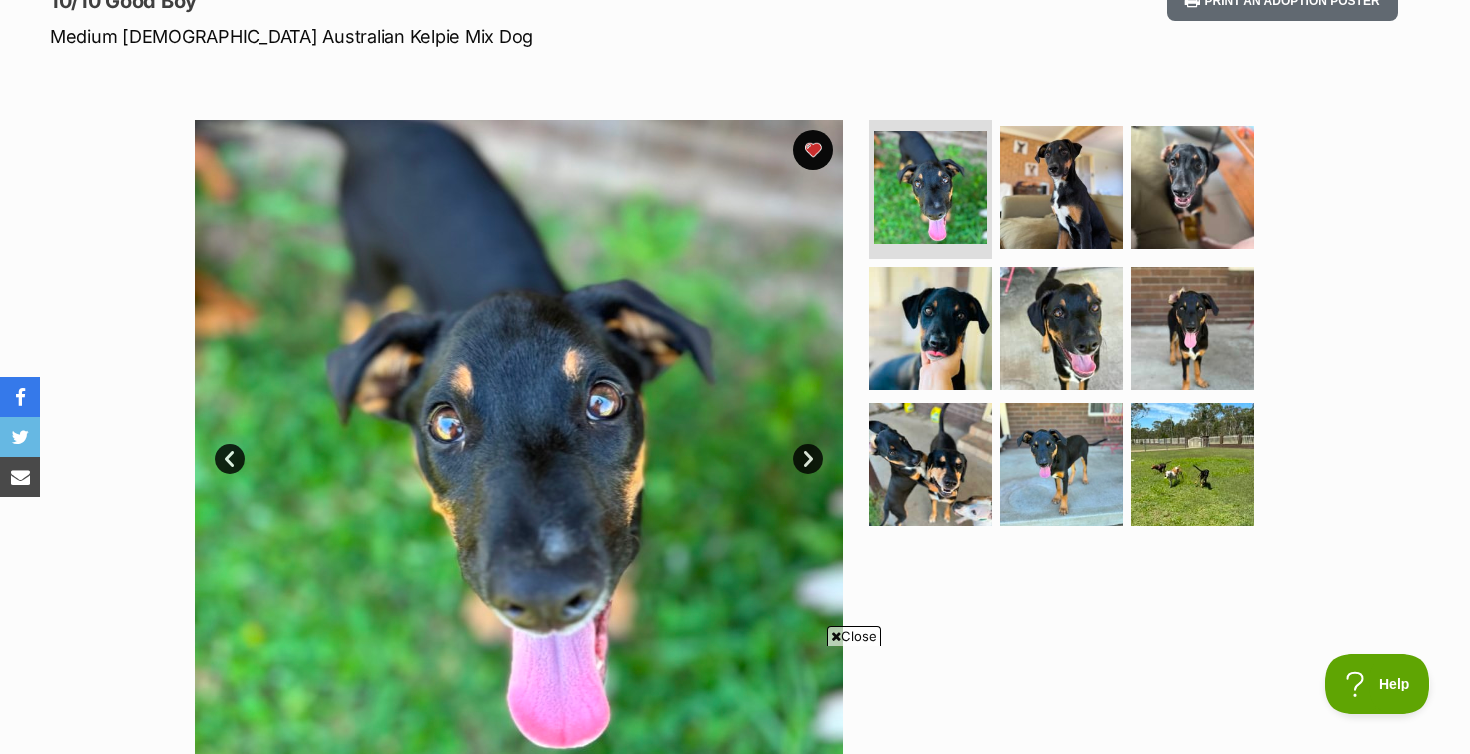 click at bounding box center (519, 444) 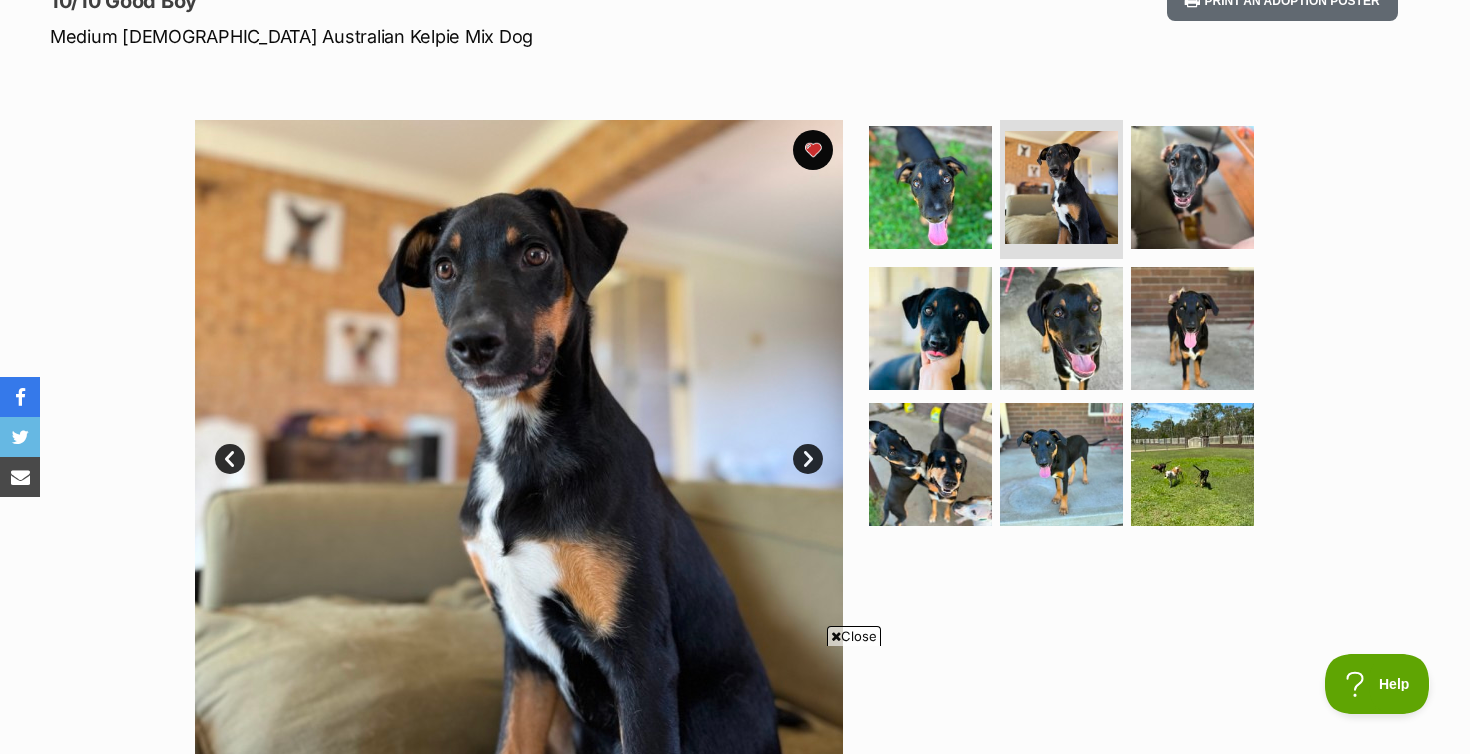scroll, scrollTop: 0, scrollLeft: 0, axis: both 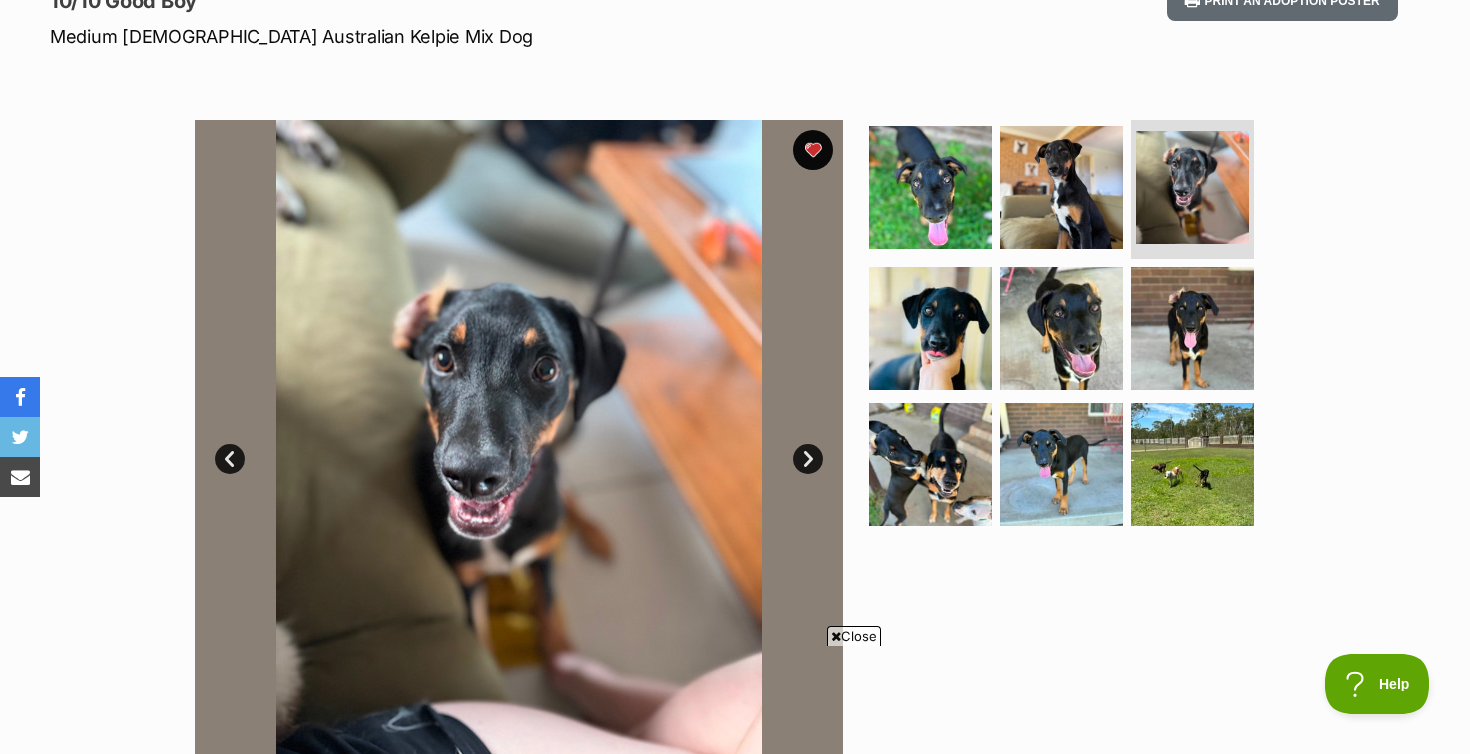 click on "Next" at bounding box center (808, 459) 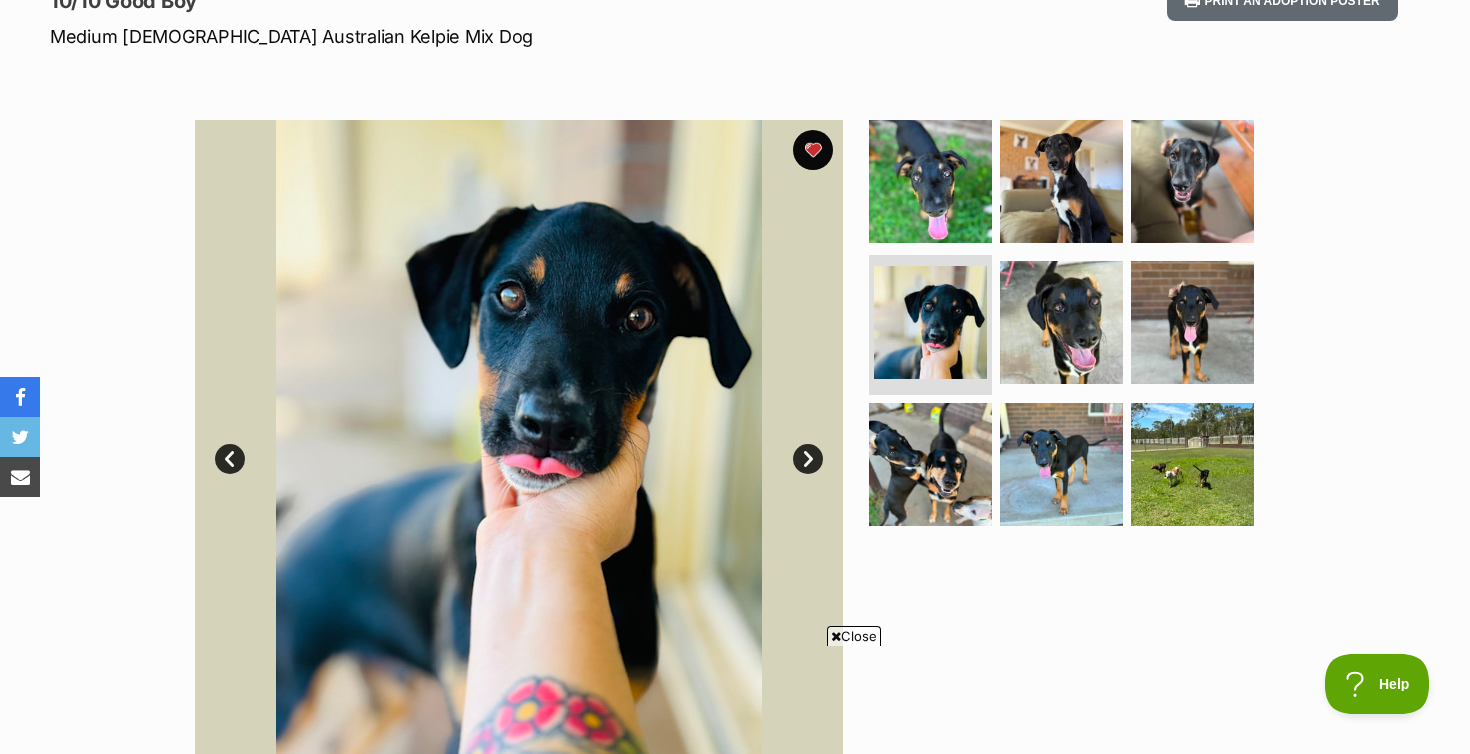 click on "Next" at bounding box center [808, 459] 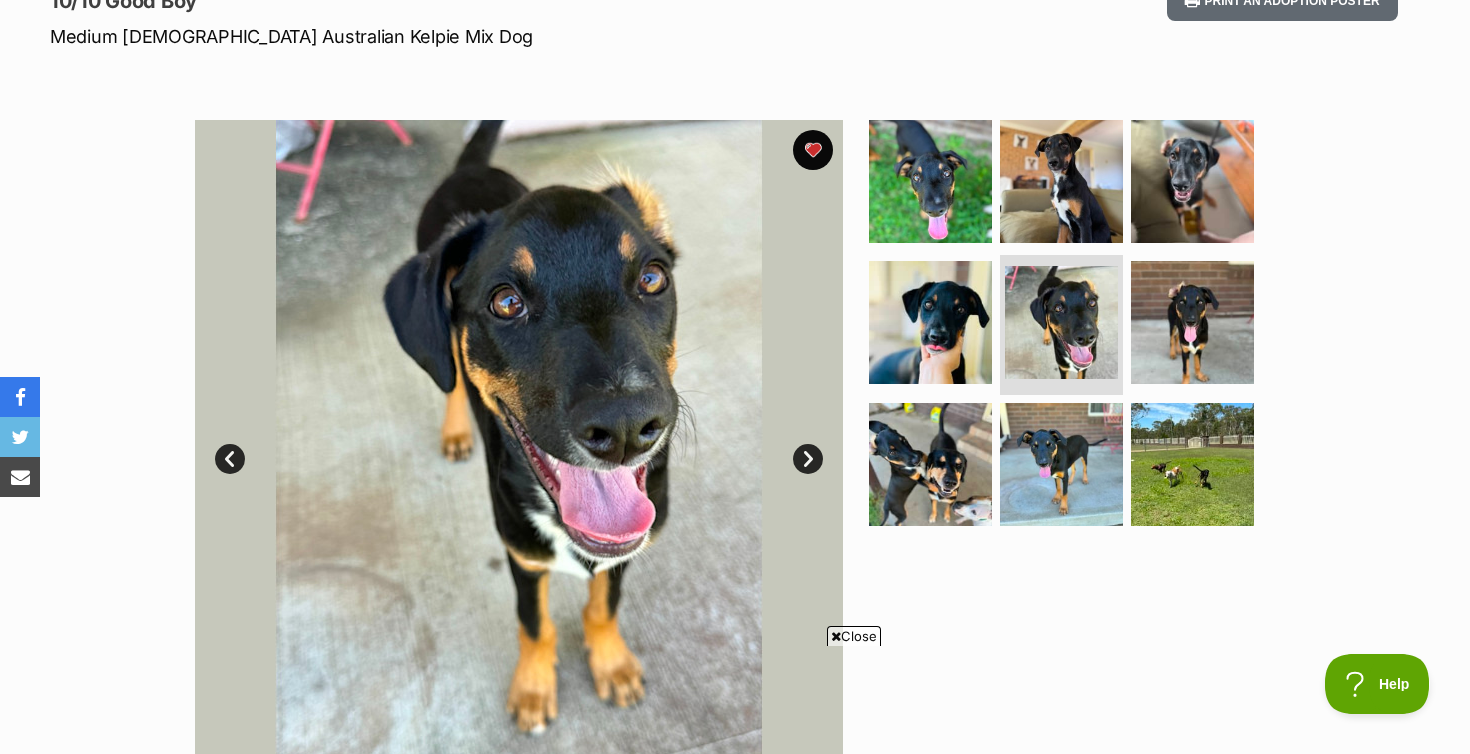 click on "Next" at bounding box center [808, 459] 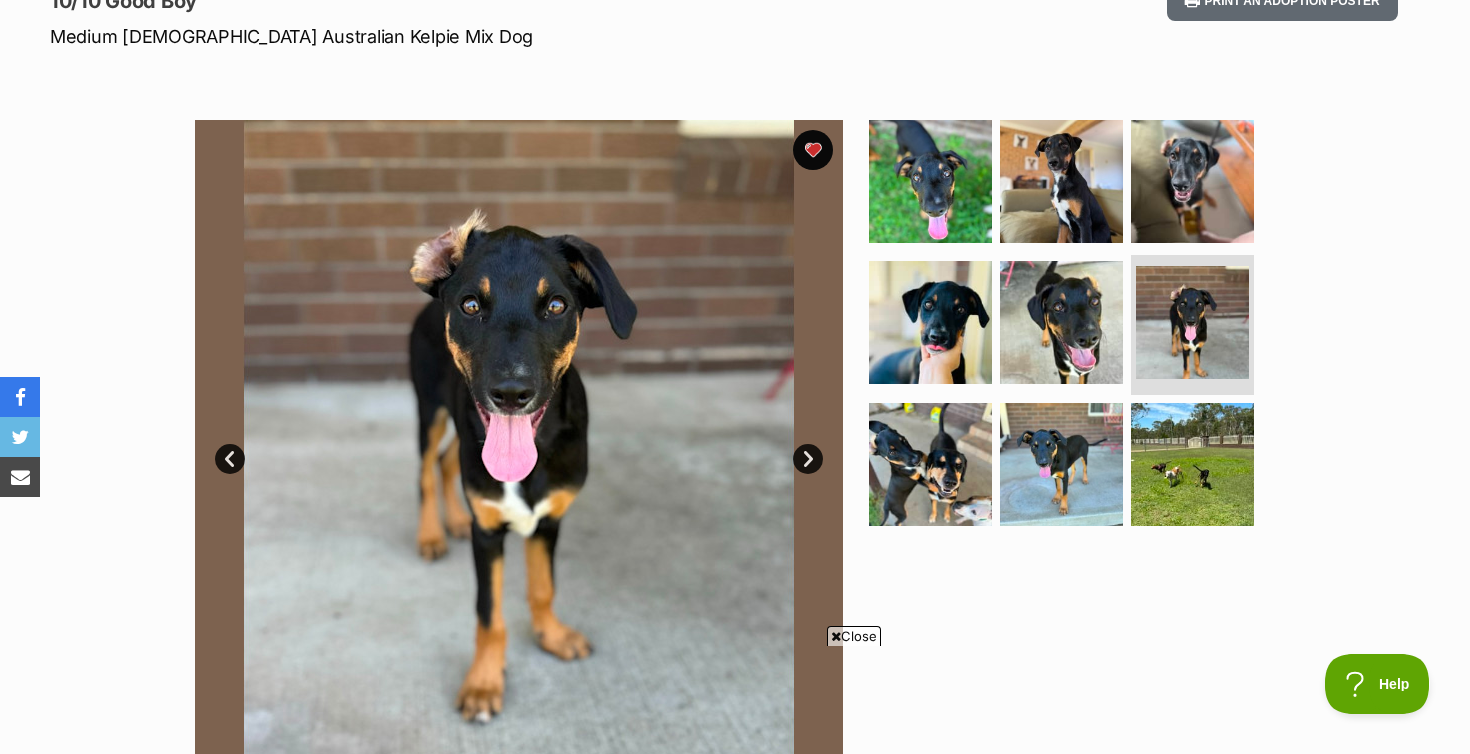 click on "Next" at bounding box center (808, 459) 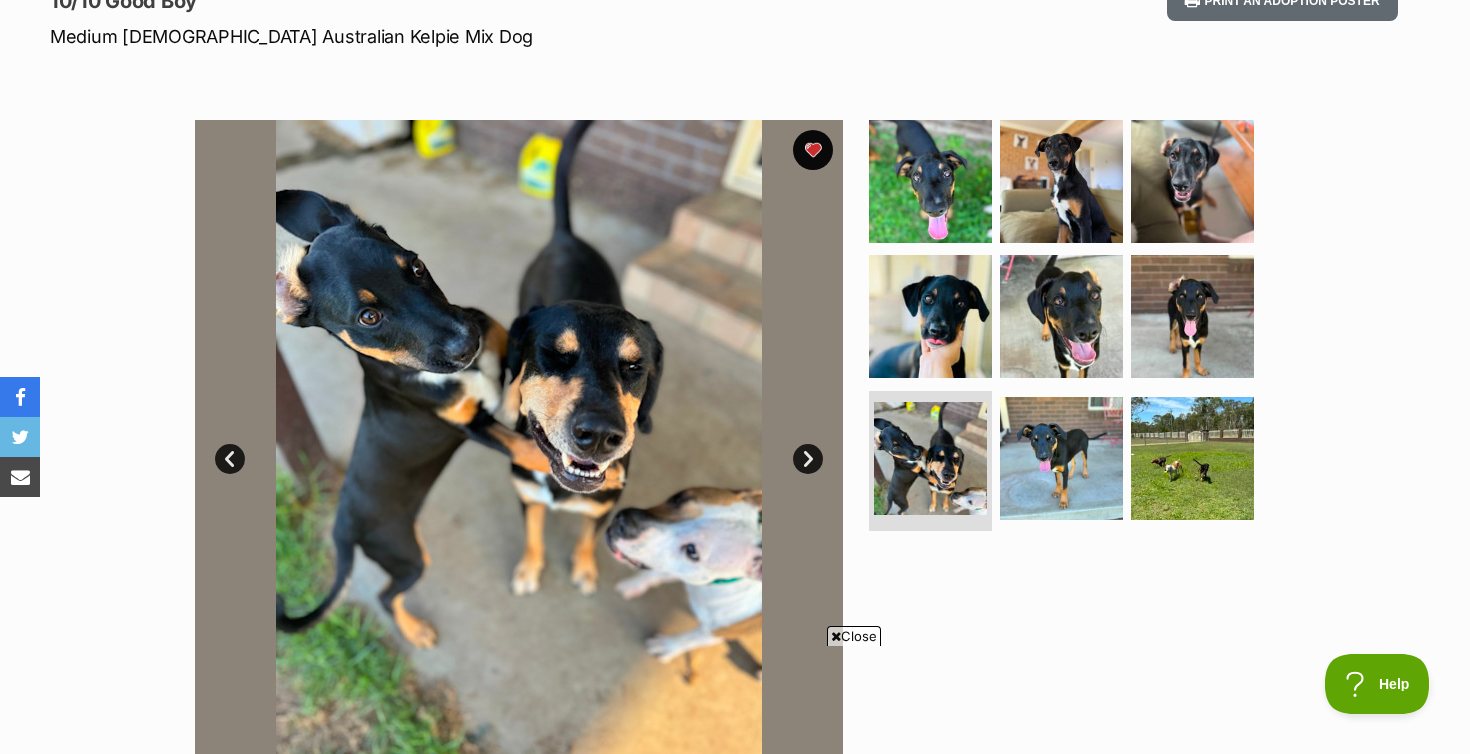 click on "Next" at bounding box center (808, 459) 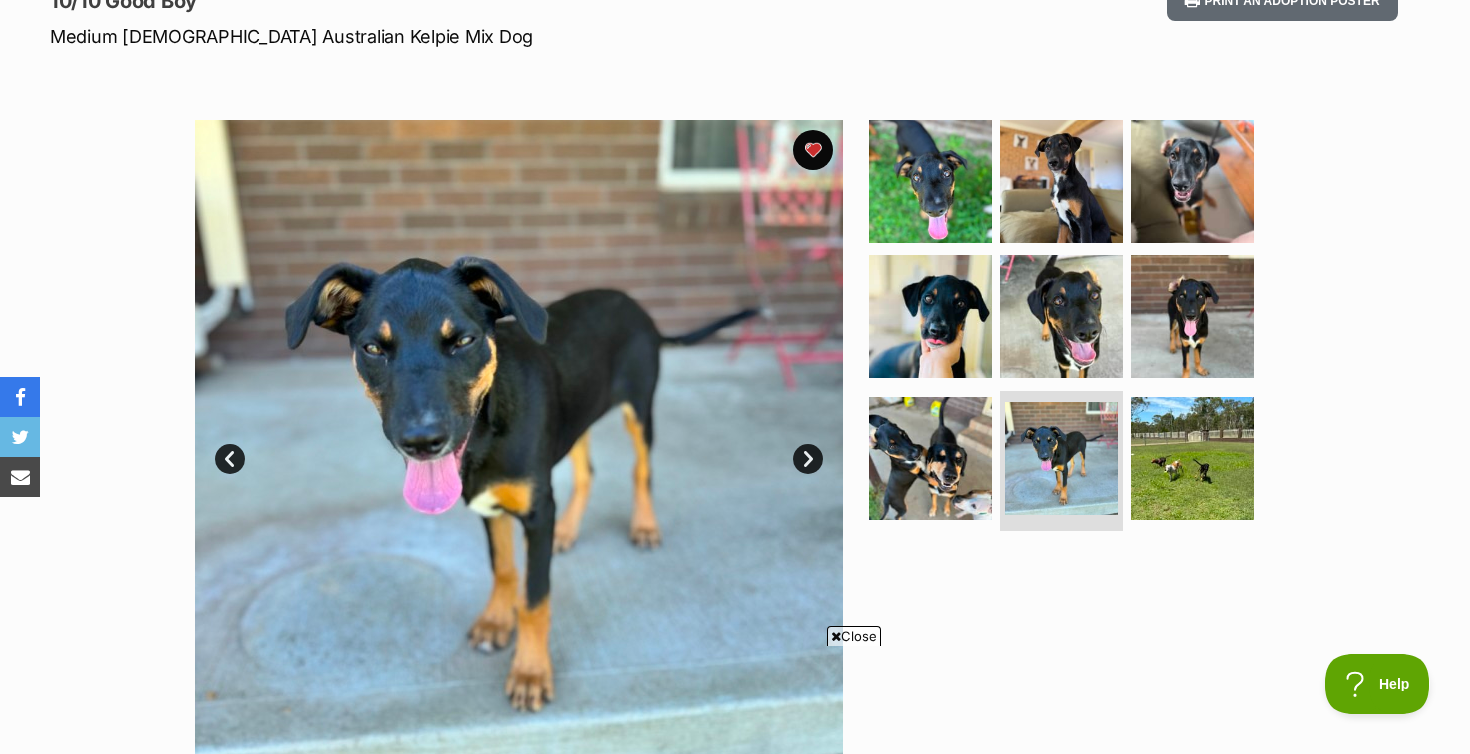 click on "Next" at bounding box center [808, 459] 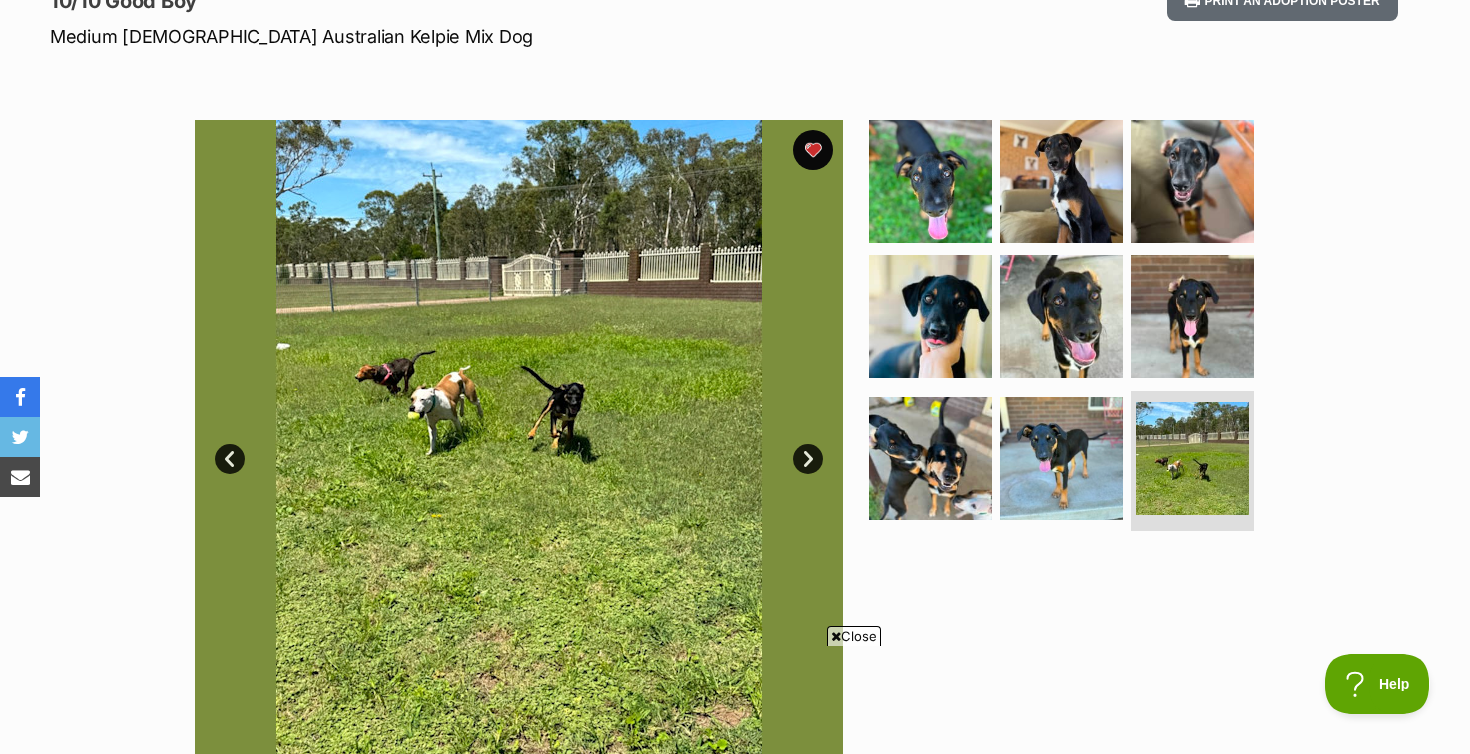 click on "Next" at bounding box center (808, 459) 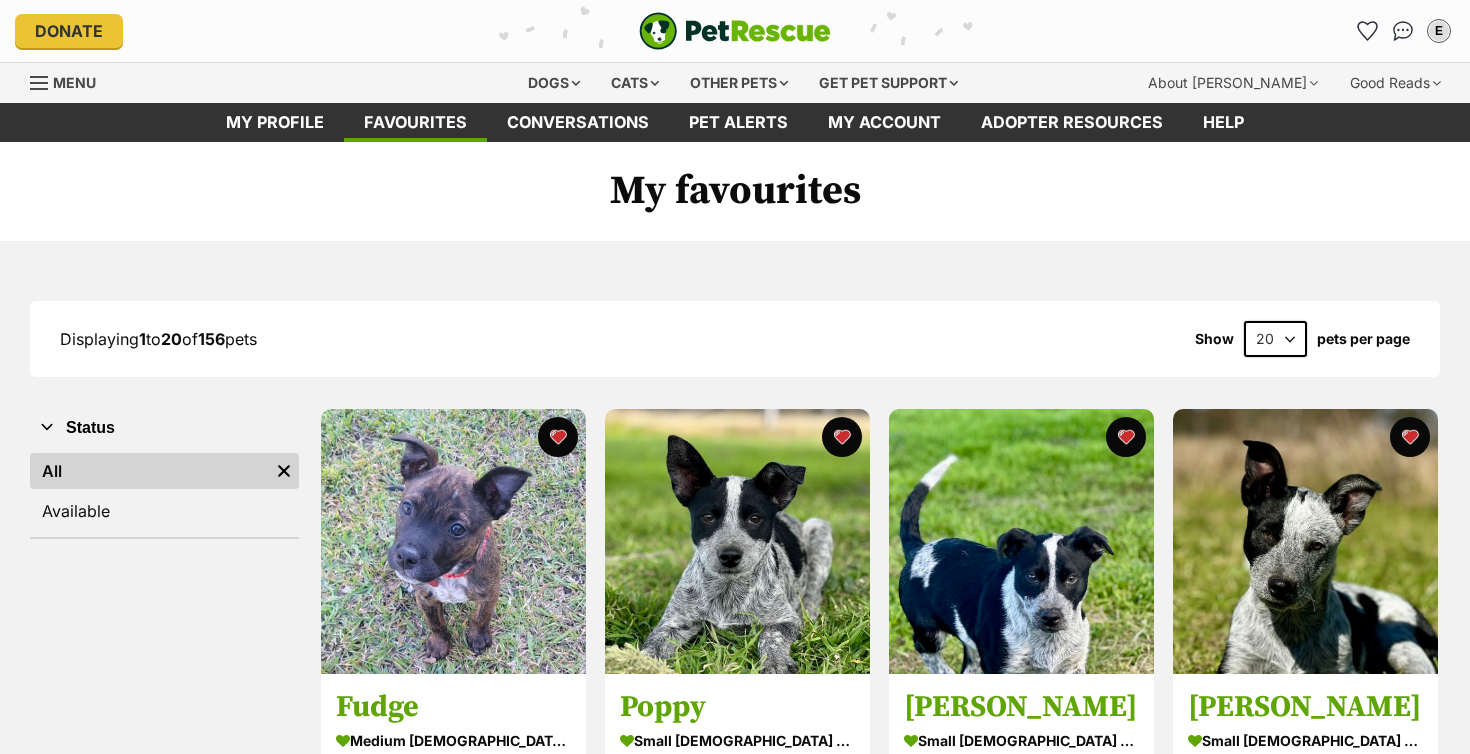 scroll, scrollTop: 0, scrollLeft: 0, axis: both 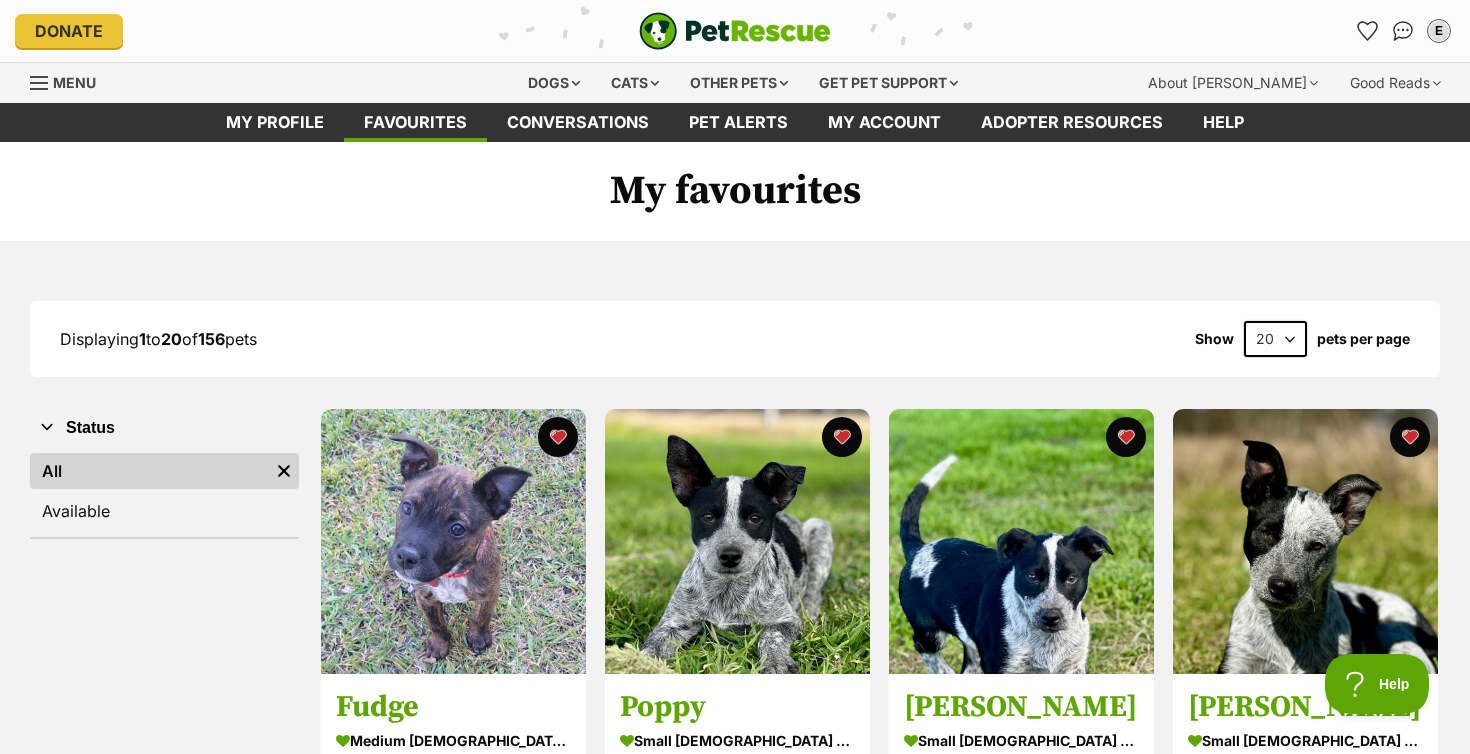 click on "Donate
PetRescue home
E
My account
E
[PERSON_NAME]
Edit profile
Log out
Pet alerts
Pet alert matches
Account settings
Change password" at bounding box center [735, 31] 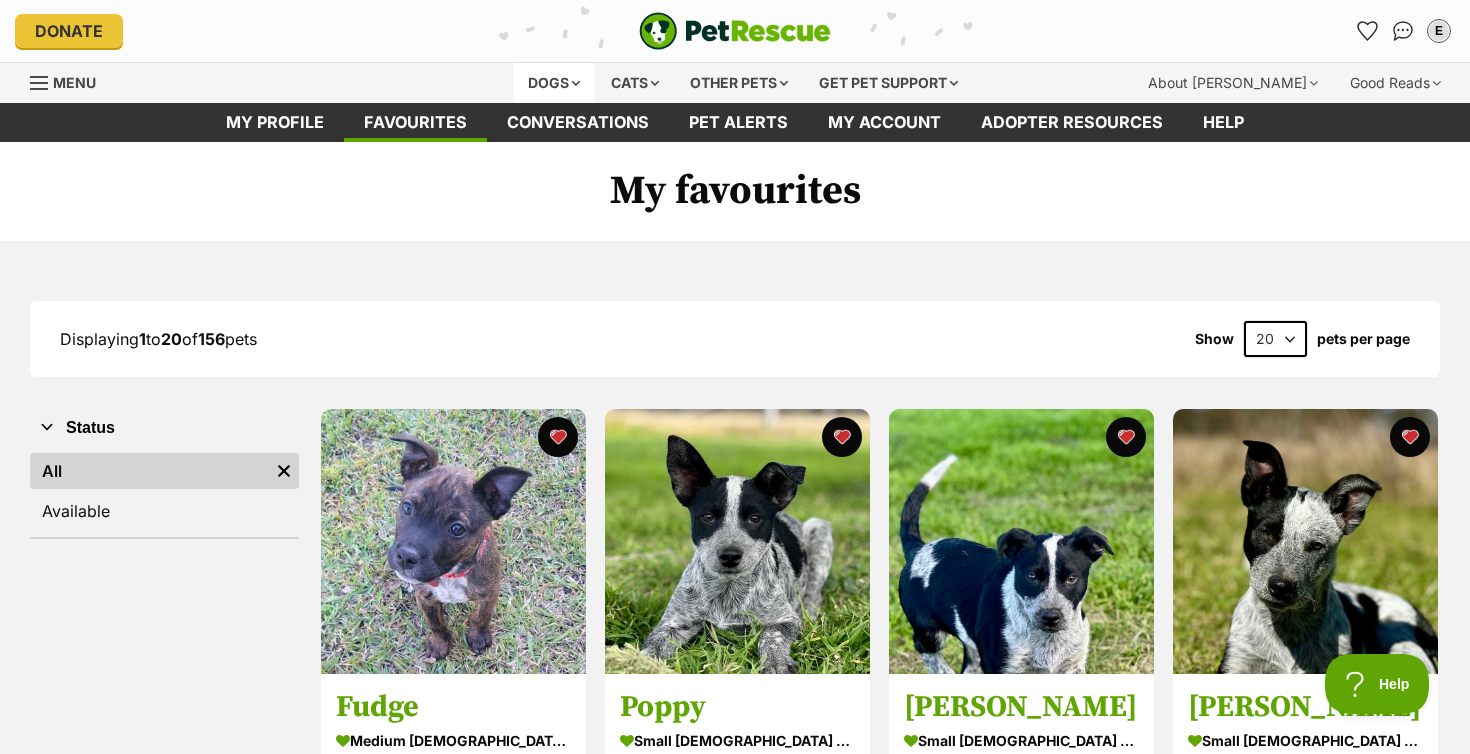 click on "Dogs" at bounding box center (554, 83) 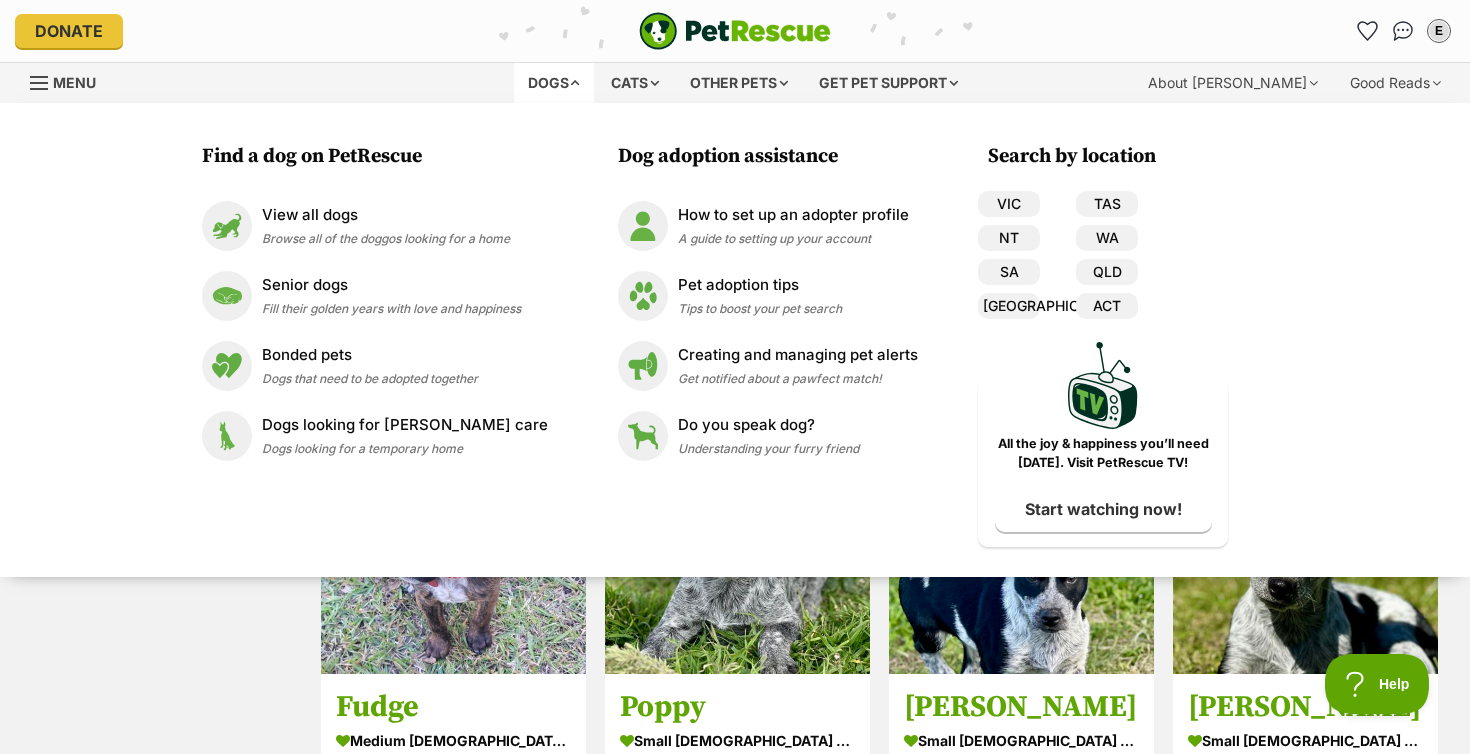 click at bounding box center (735, 31) 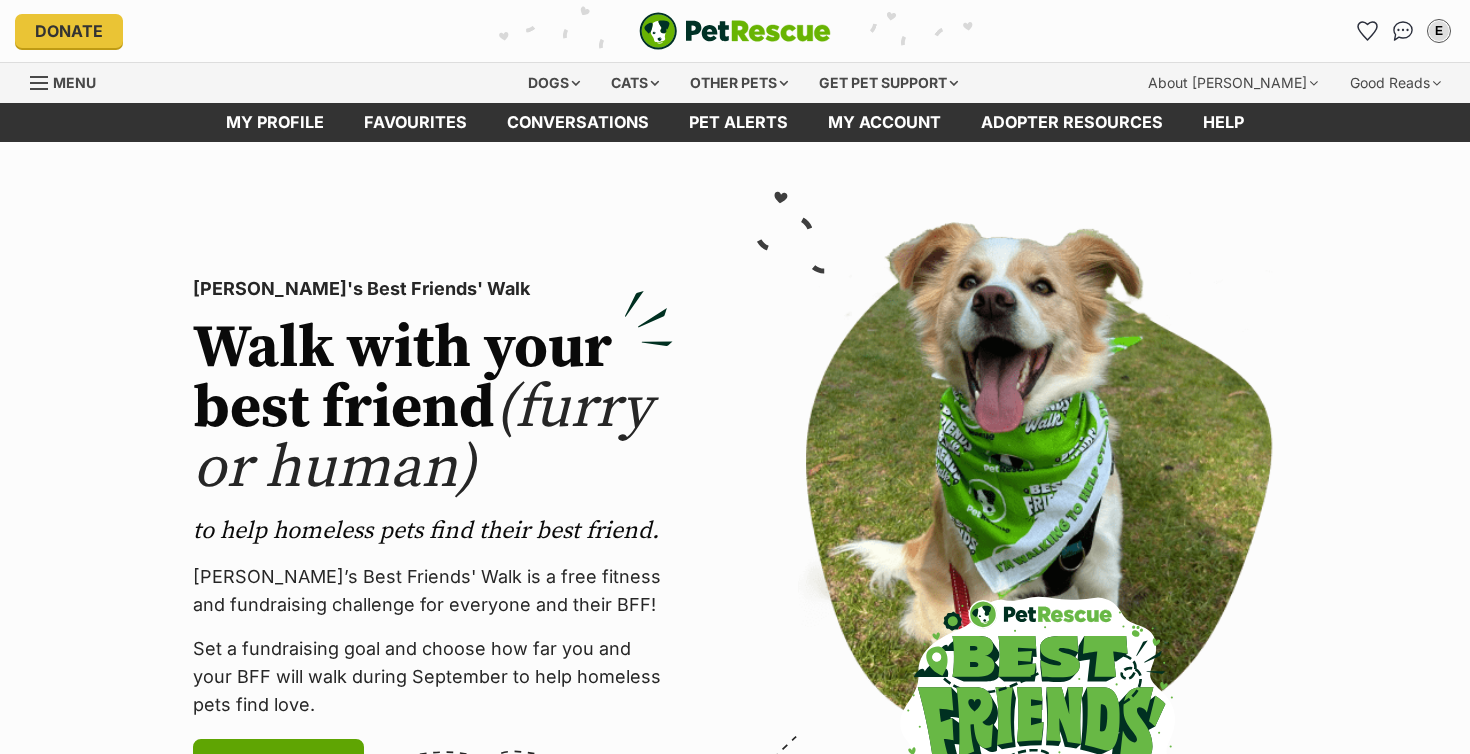 scroll, scrollTop: 0, scrollLeft: 0, axis: both 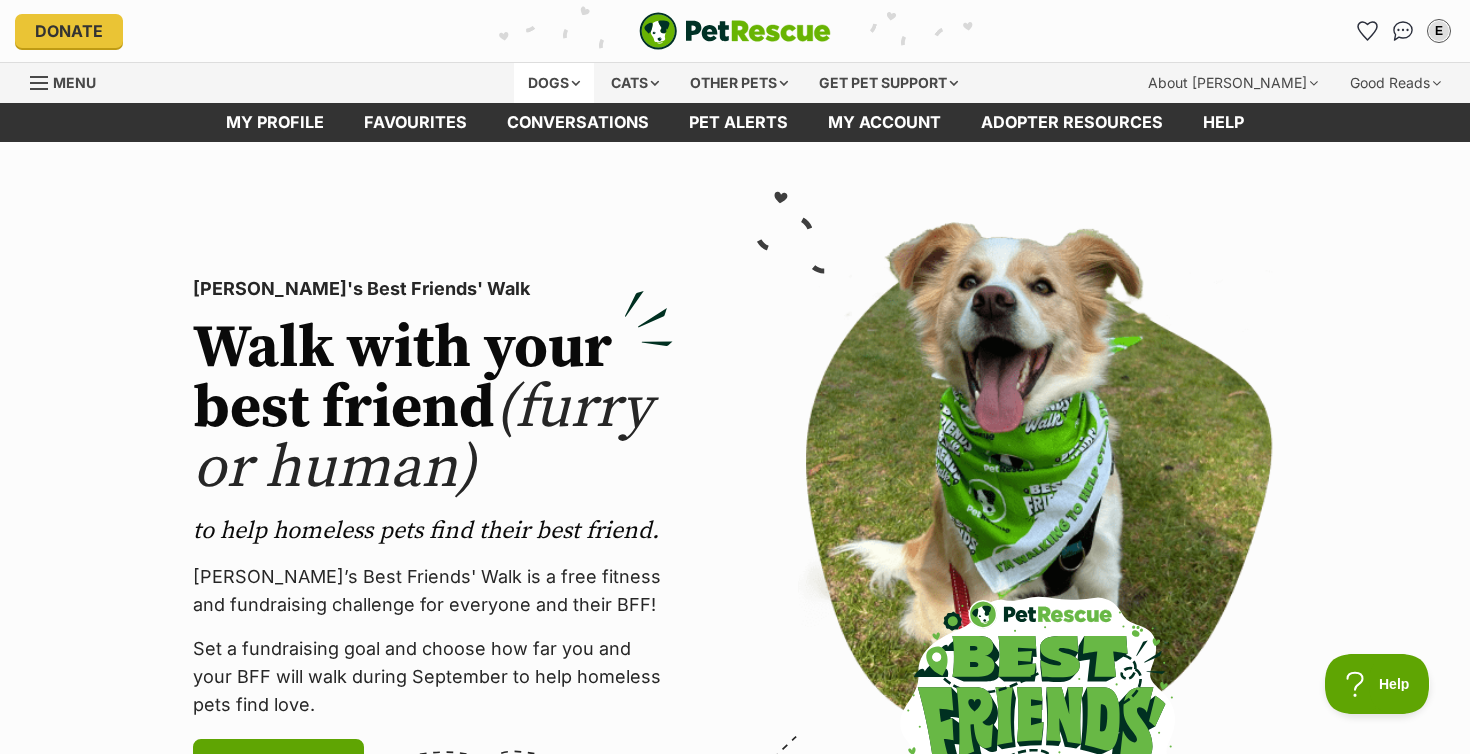click on "Dogs" at bounding box center (554, 83) 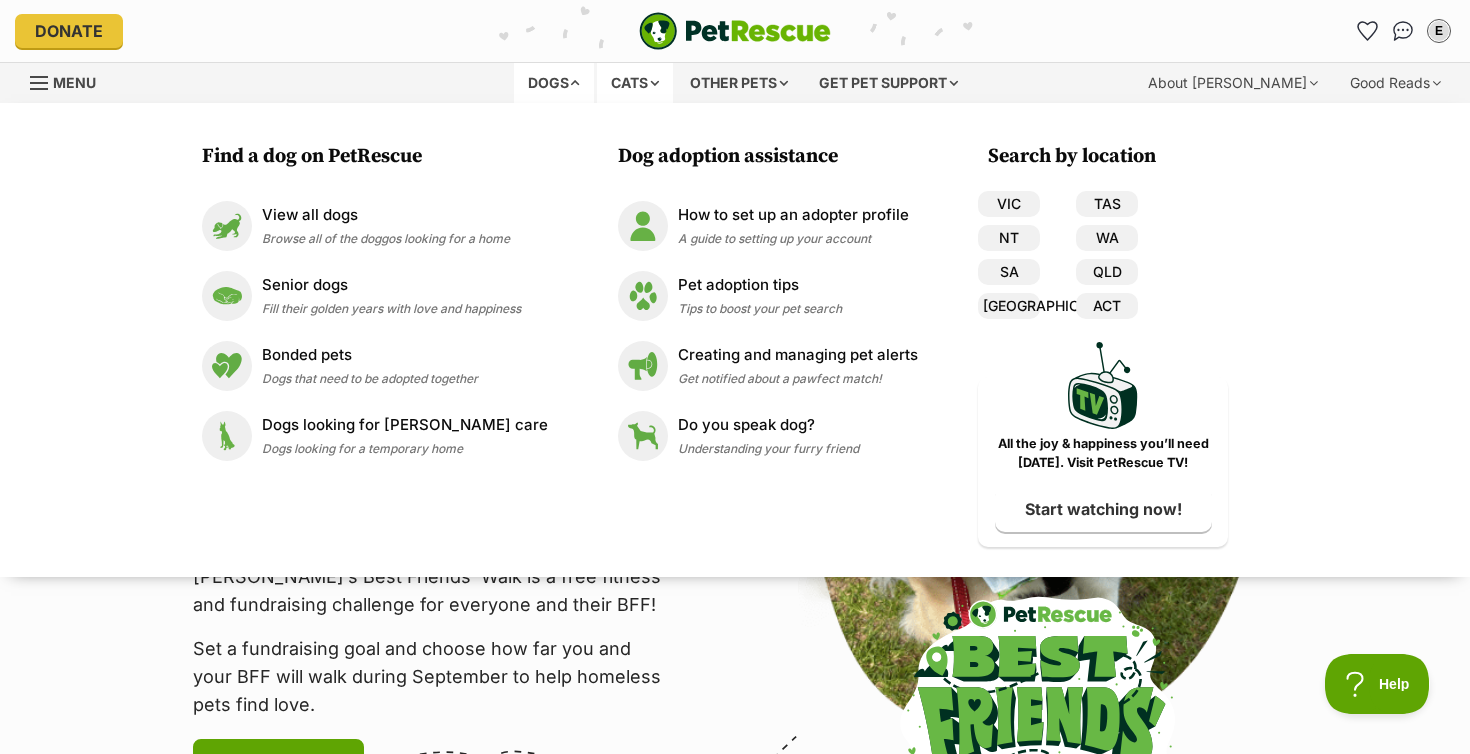 click on "Cats" at bounding box center (635, 83) 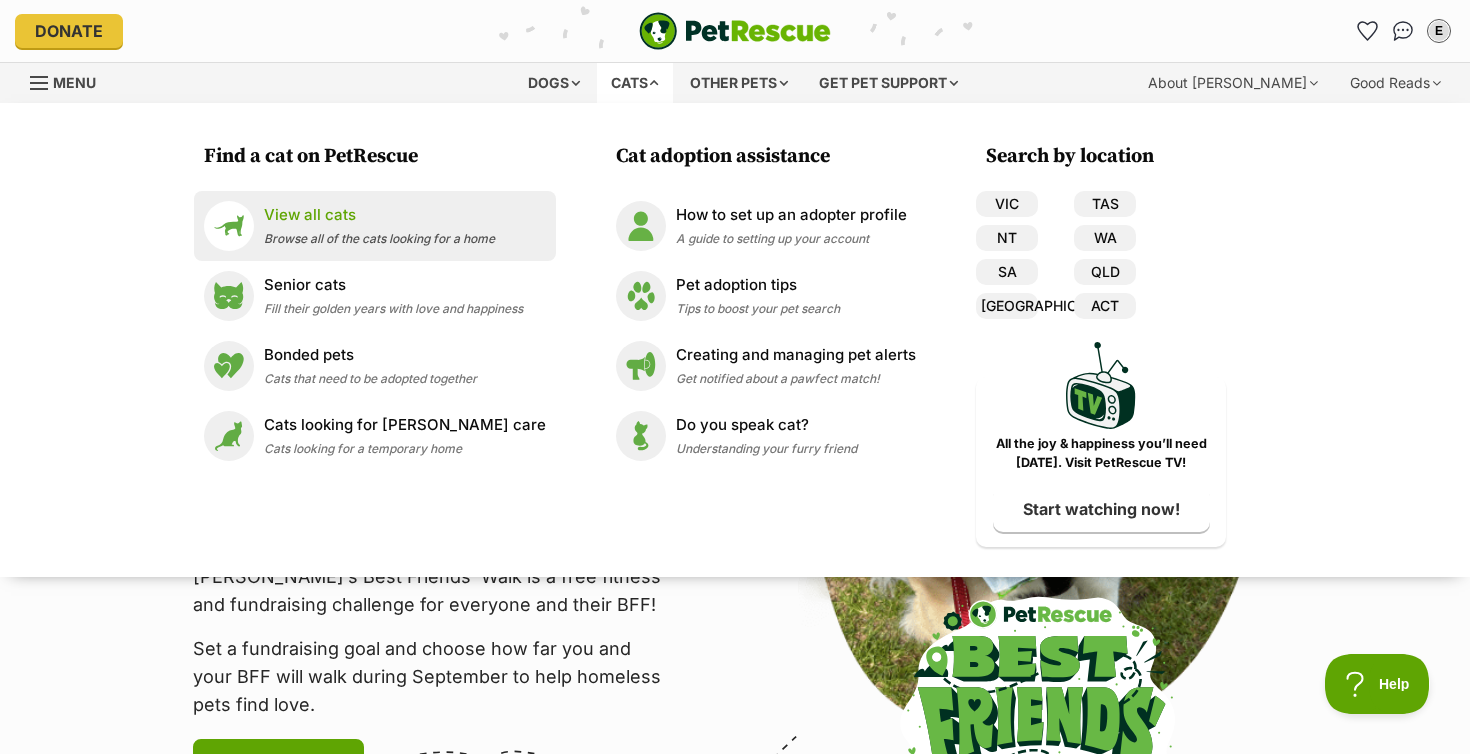 click on "View all cats
Browse all of the cats looking for a home" at bounding box center [375, 226] 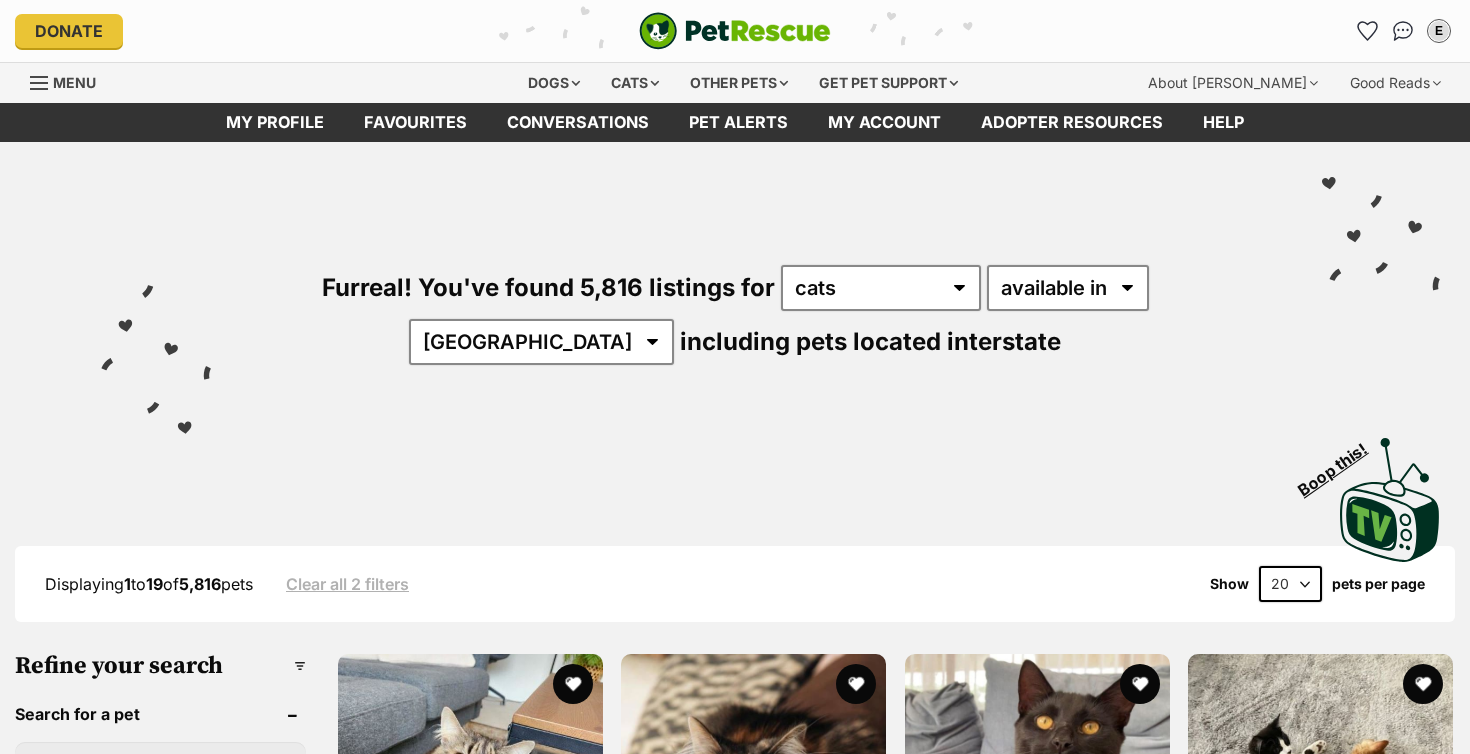 scroll, scrollTop: 0, scrollLeft: 0, axis: both 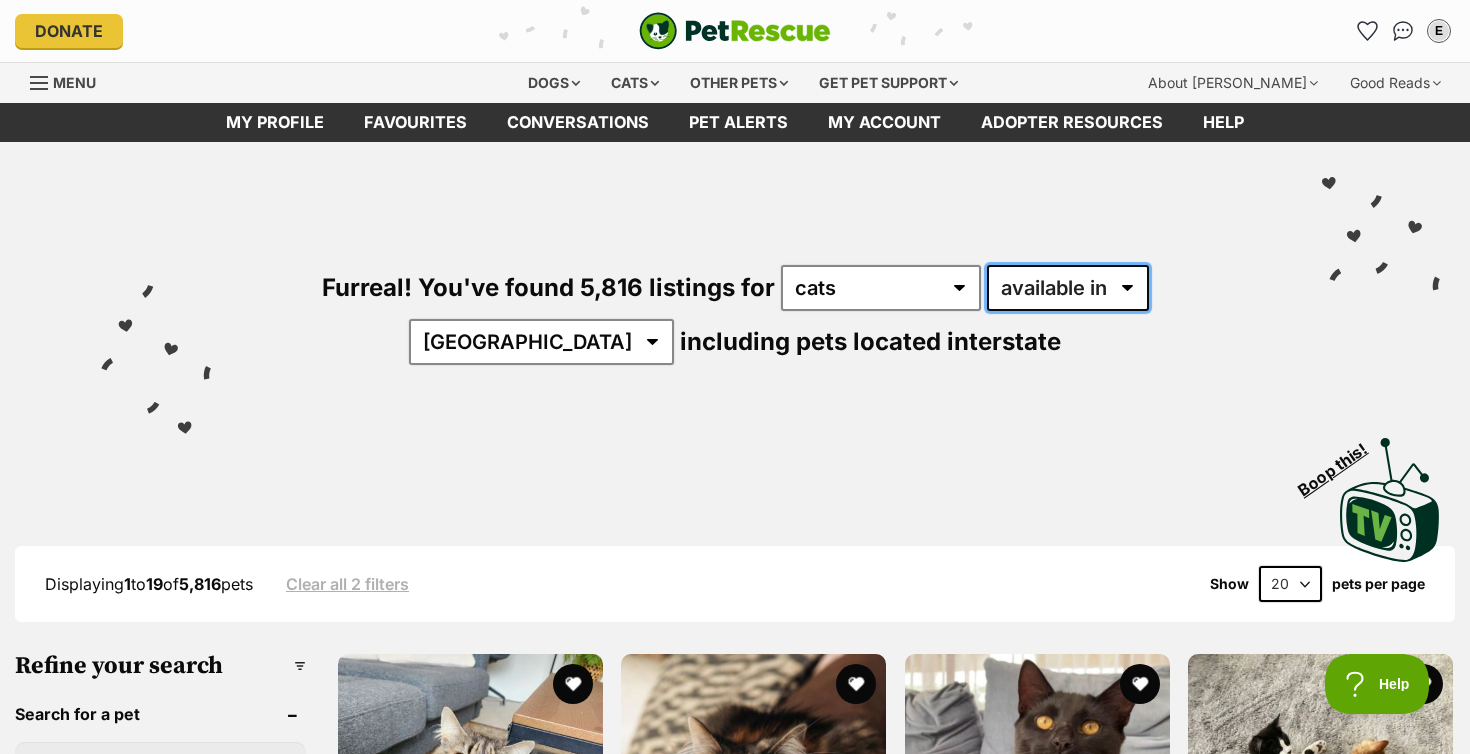 click on "available in
located in" at bounding box center [1068, 288] 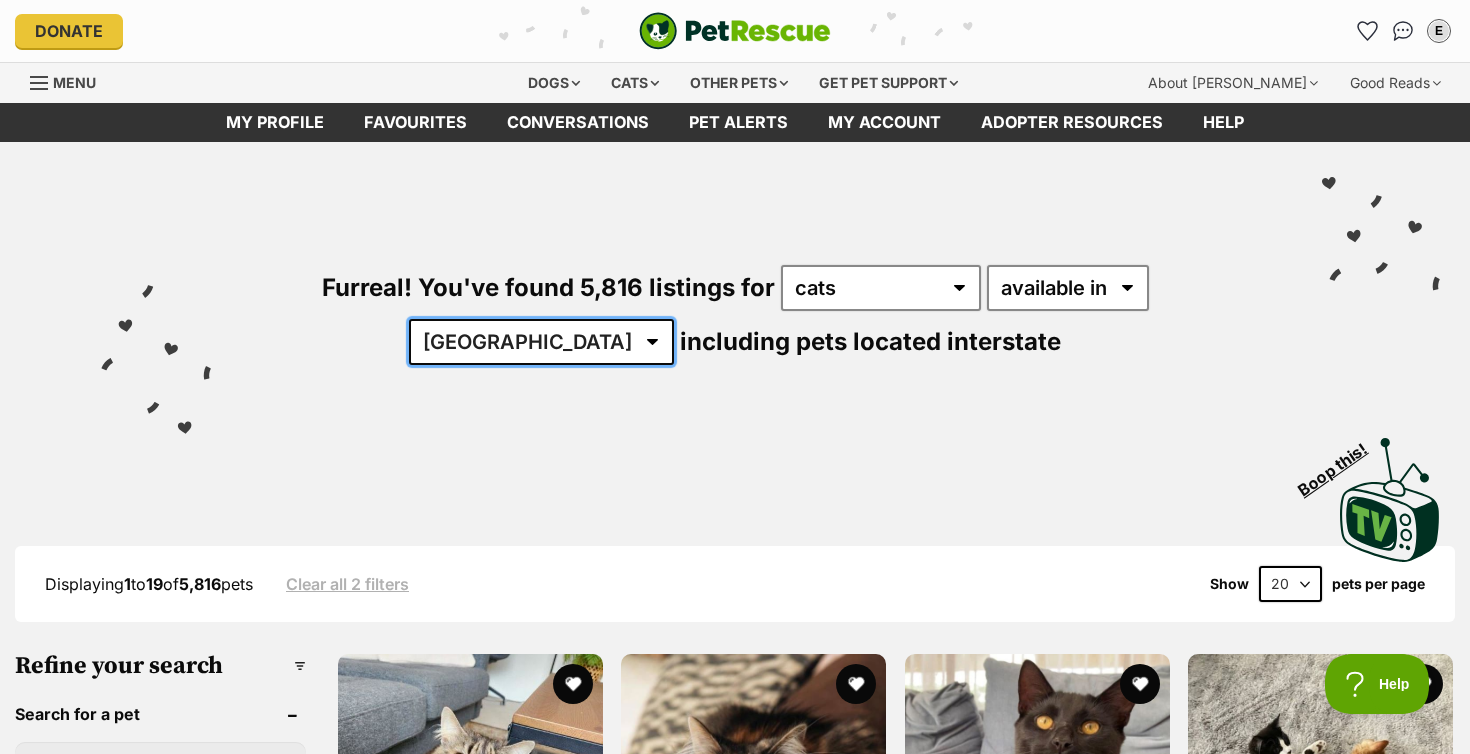 click on "Australia
ACT
NSW
NT
QLD
SA
TAS
VIC
WA" at bounding box center (541, 342) 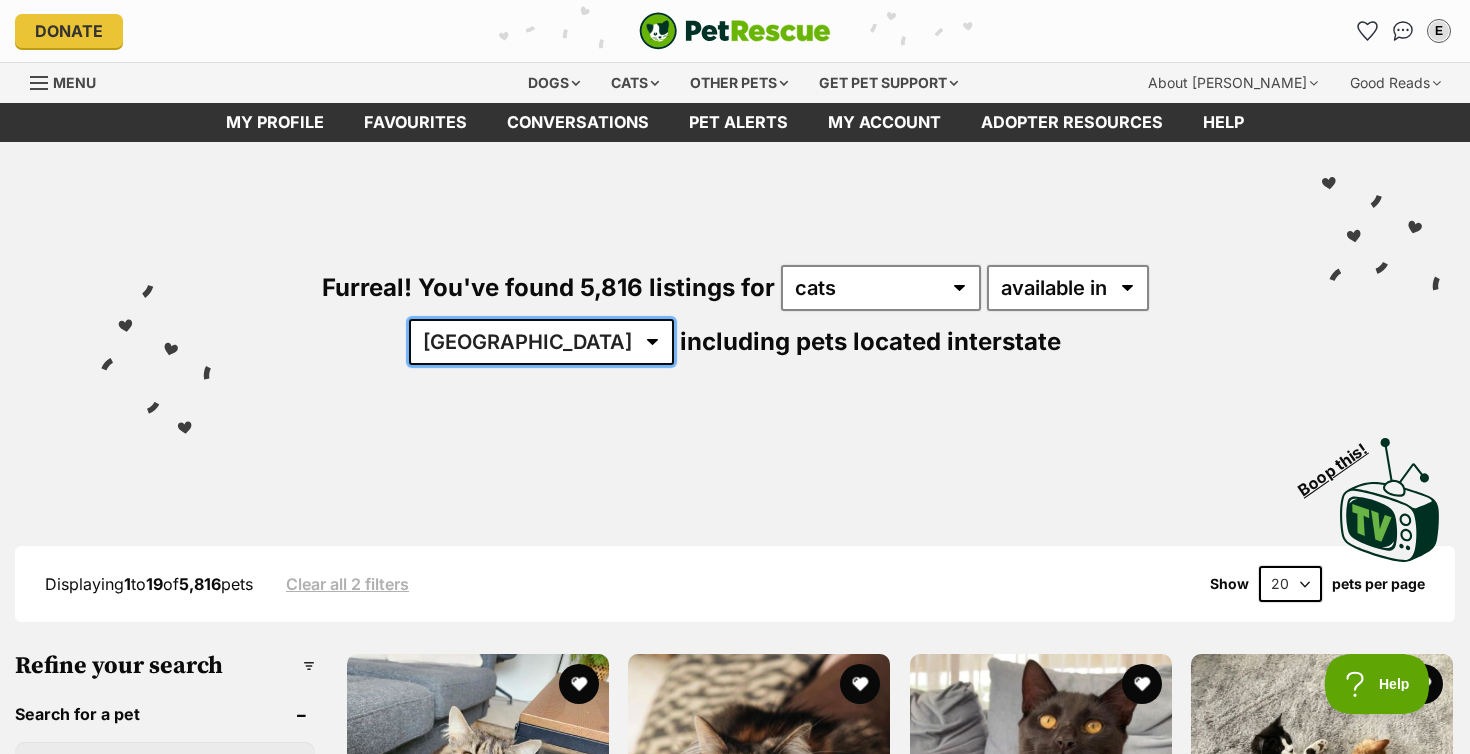 click on "Australia
ACT
NSW
NT
QLD
SA
TAS
VIC
WA" at bounding box center (541, 342) 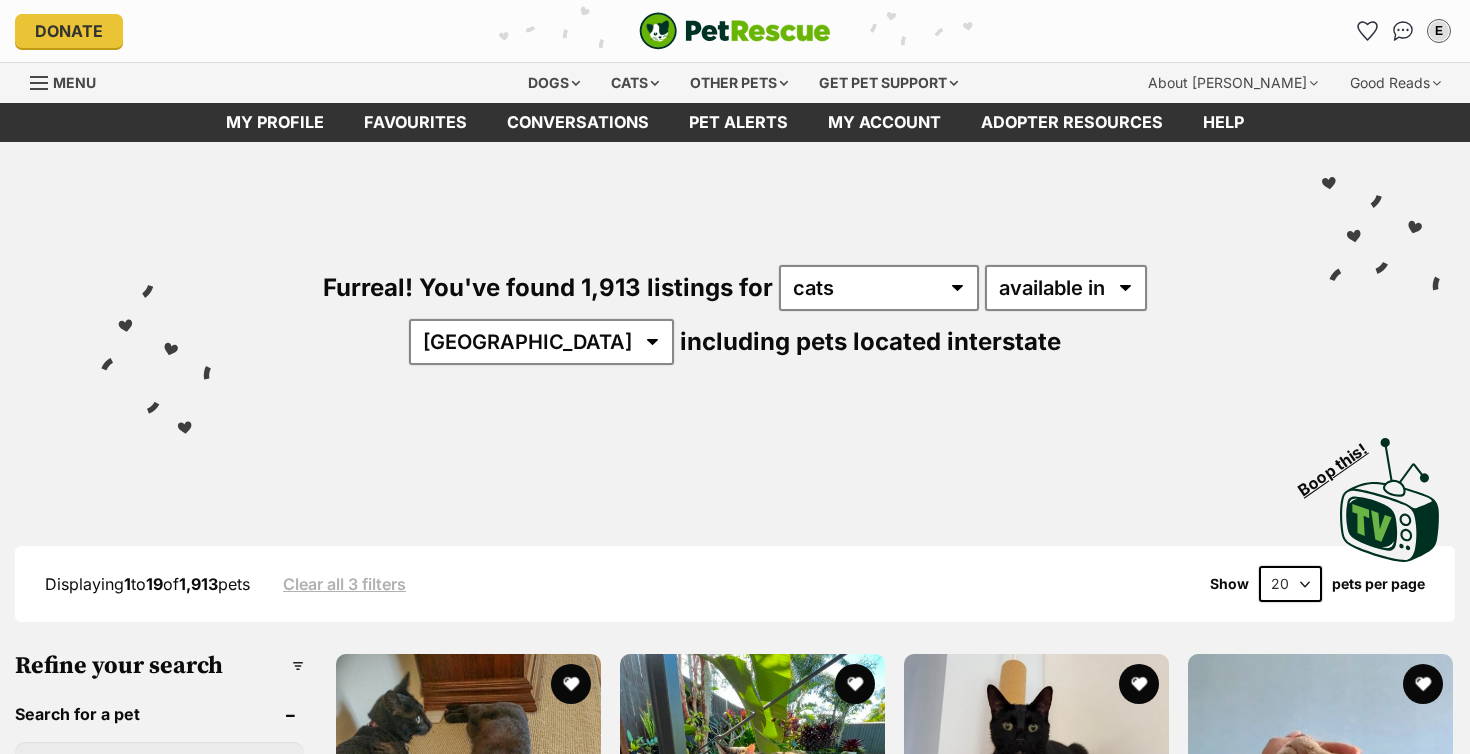 scroll, scrollTop: 0, scrollLeft: 0, axis: both 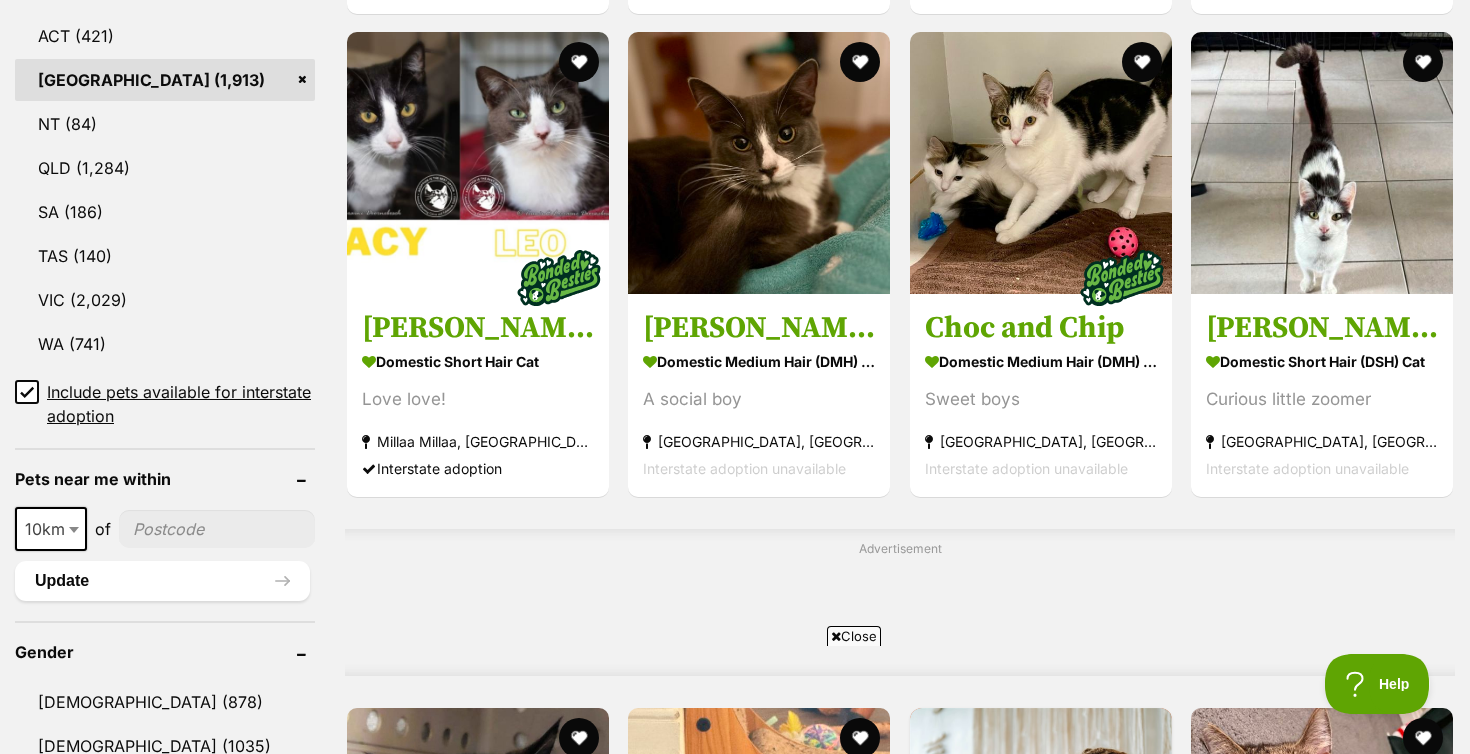 click at bounding box center (217, 529) 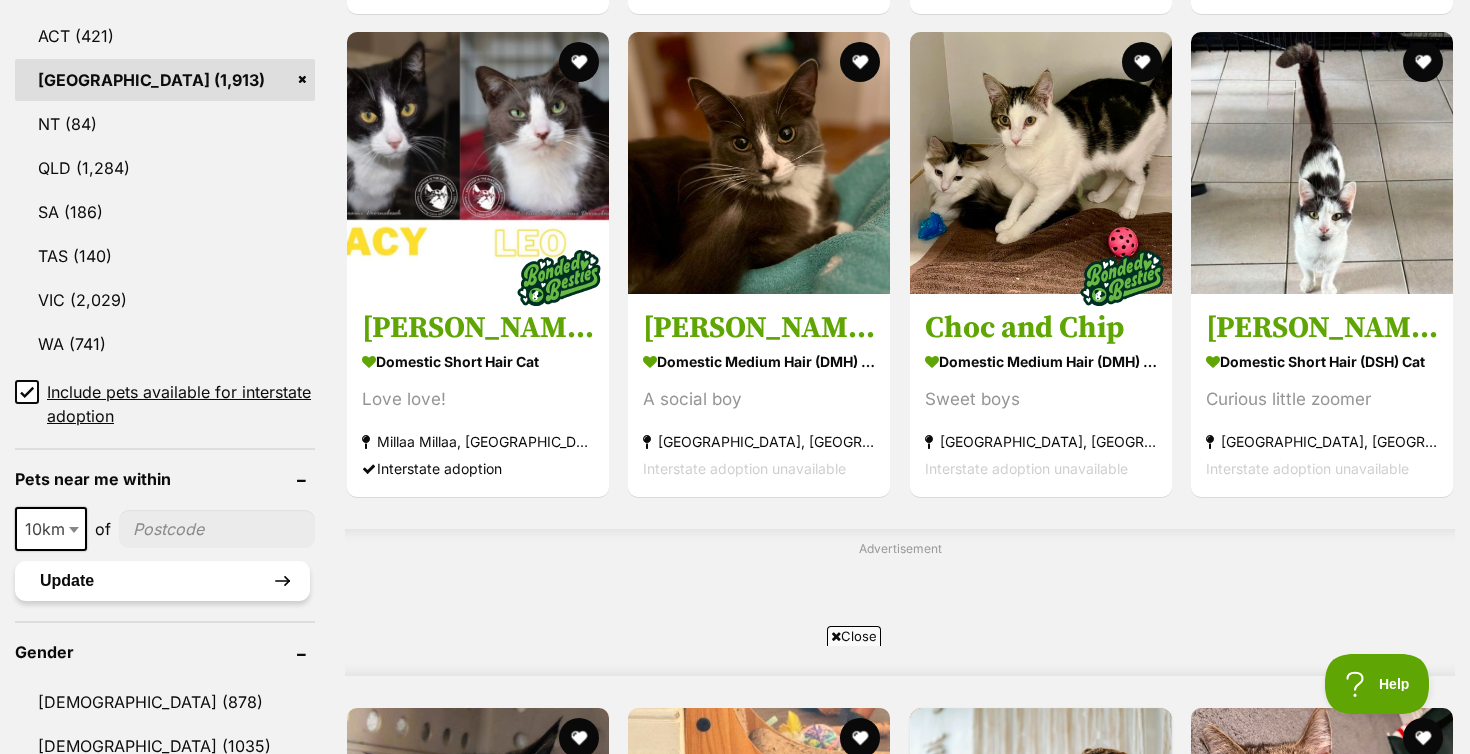 type on "2250" 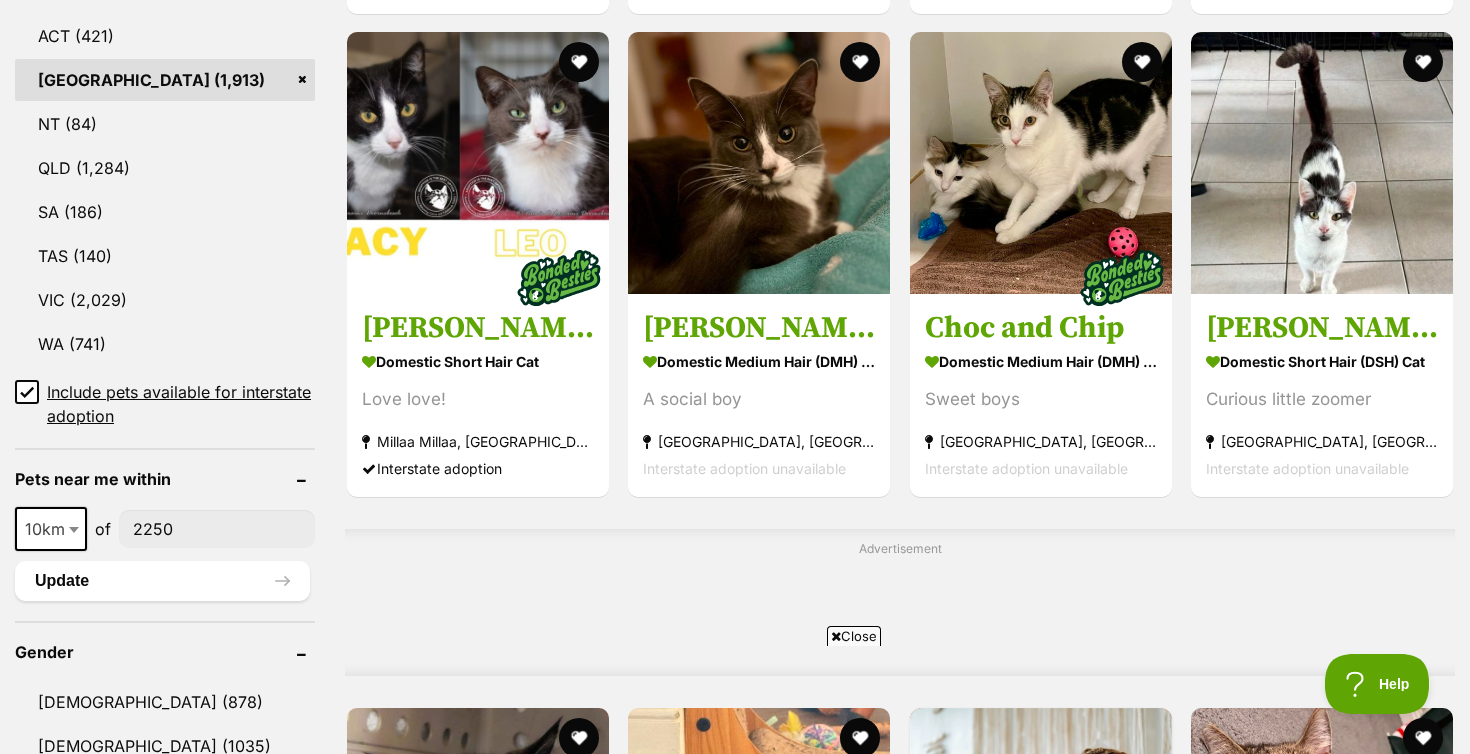 click at bounding box center [76, 529] 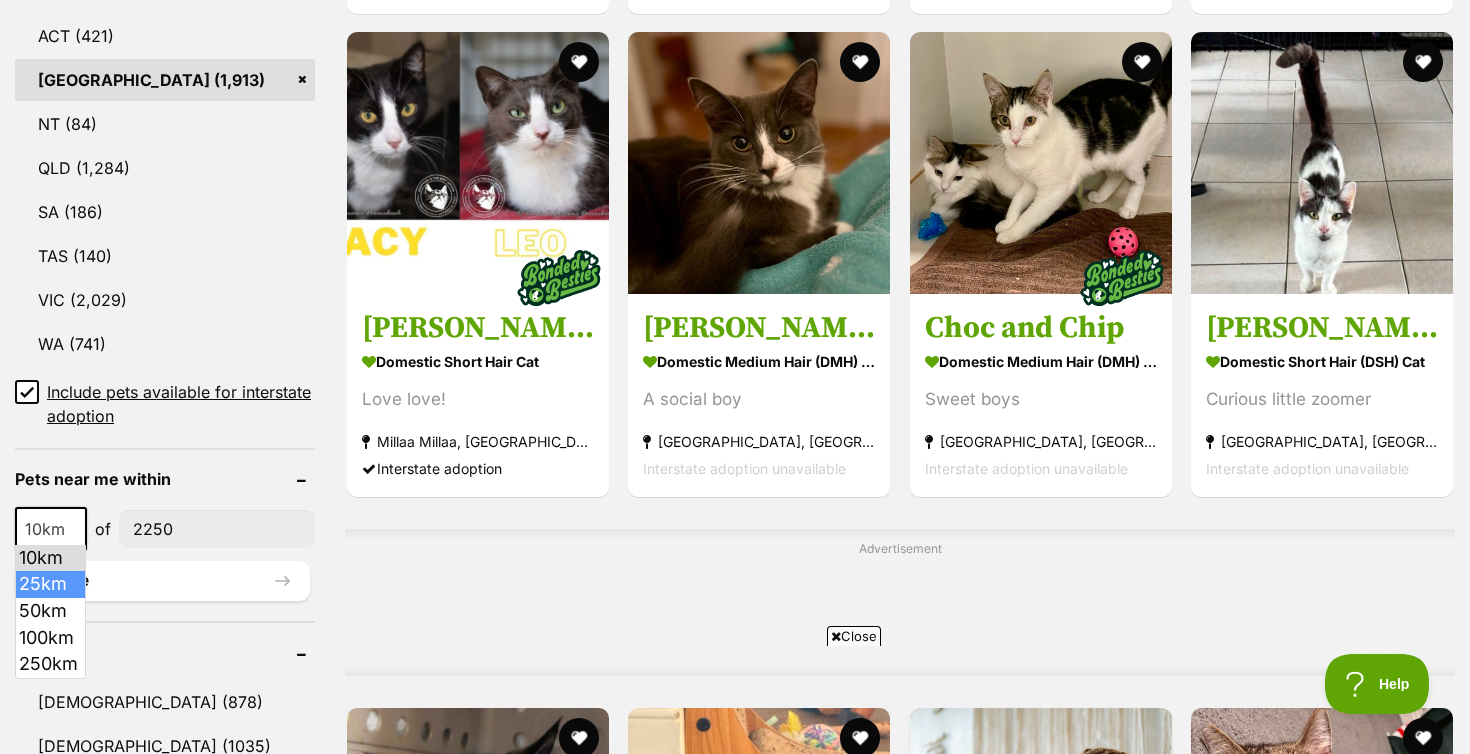 select on "25" 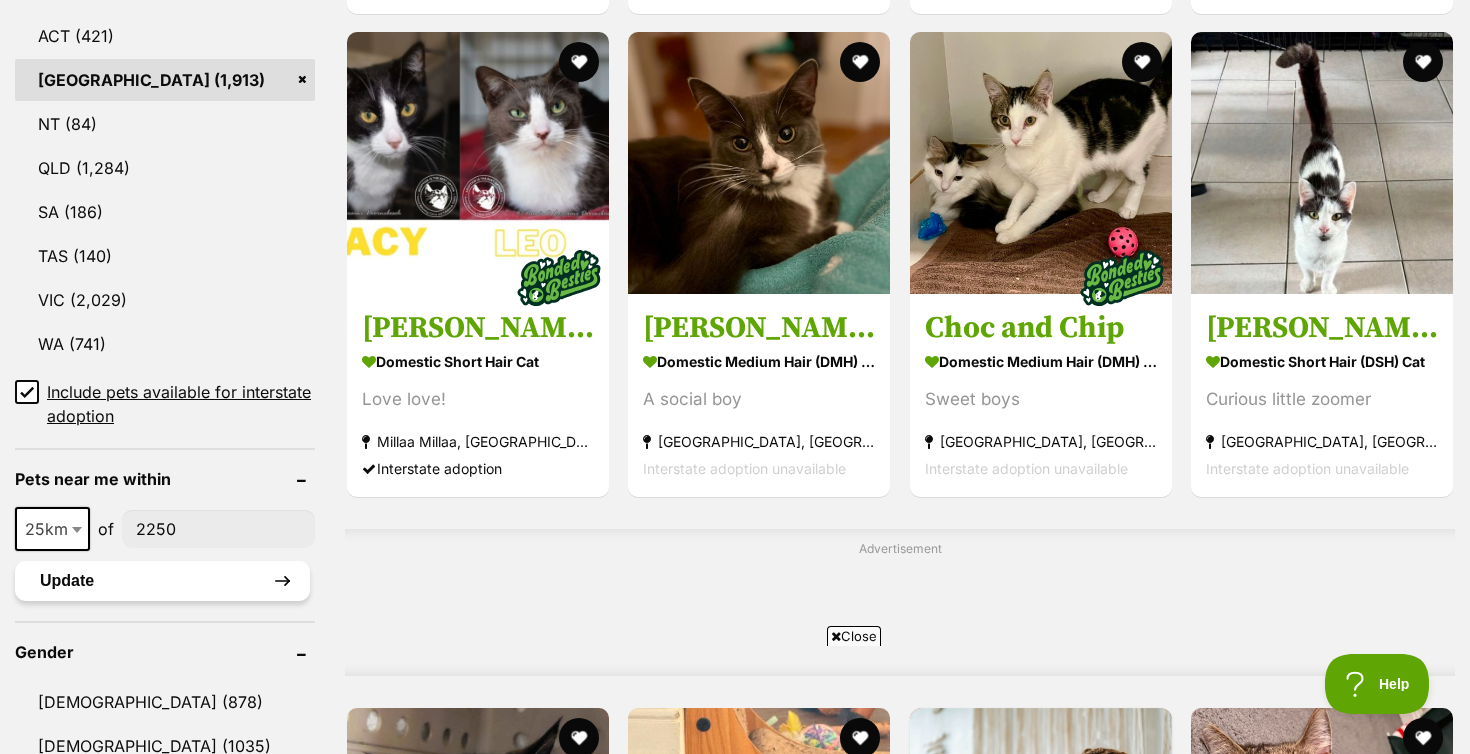 click on "Update" at bounding box center (162, 581) 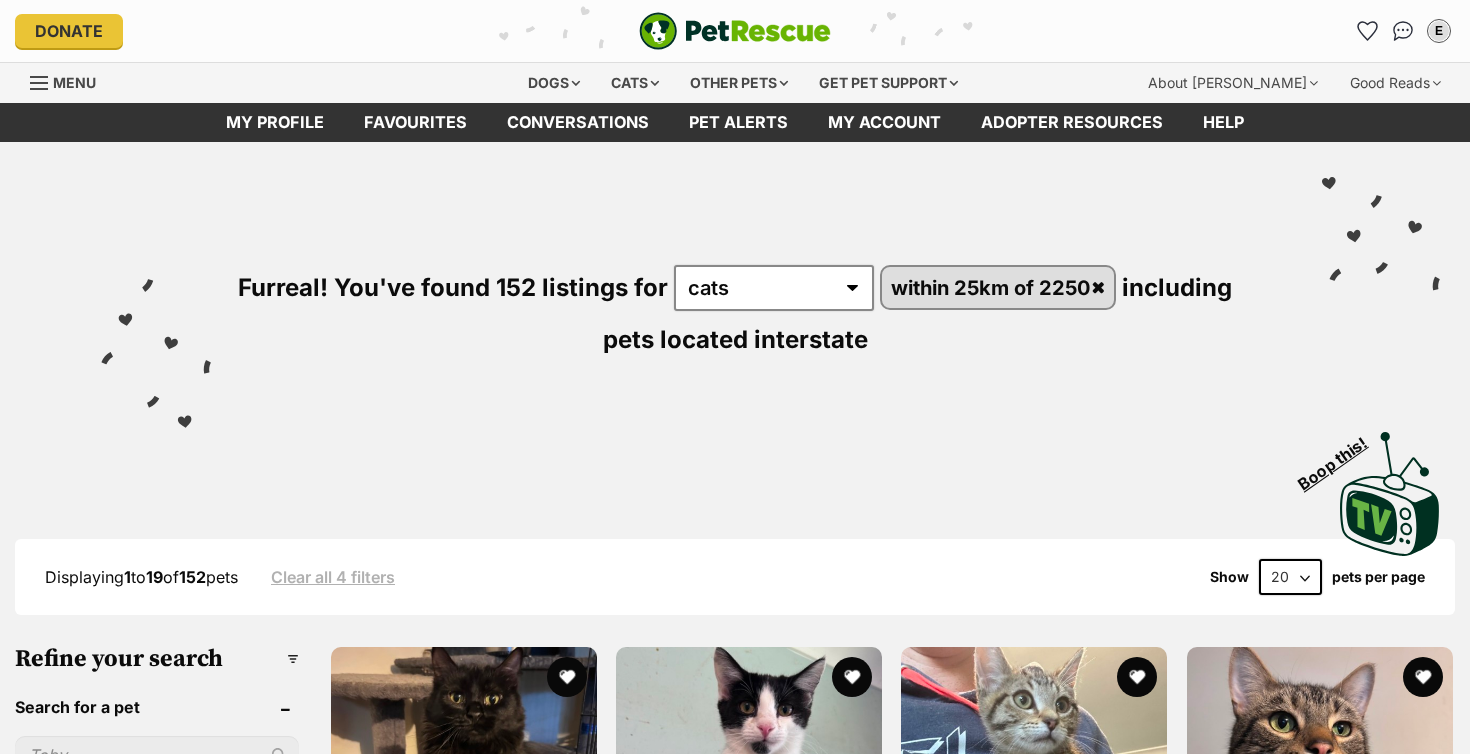scroll, scrollTop: 0, scrollLeft: 0, axis: both 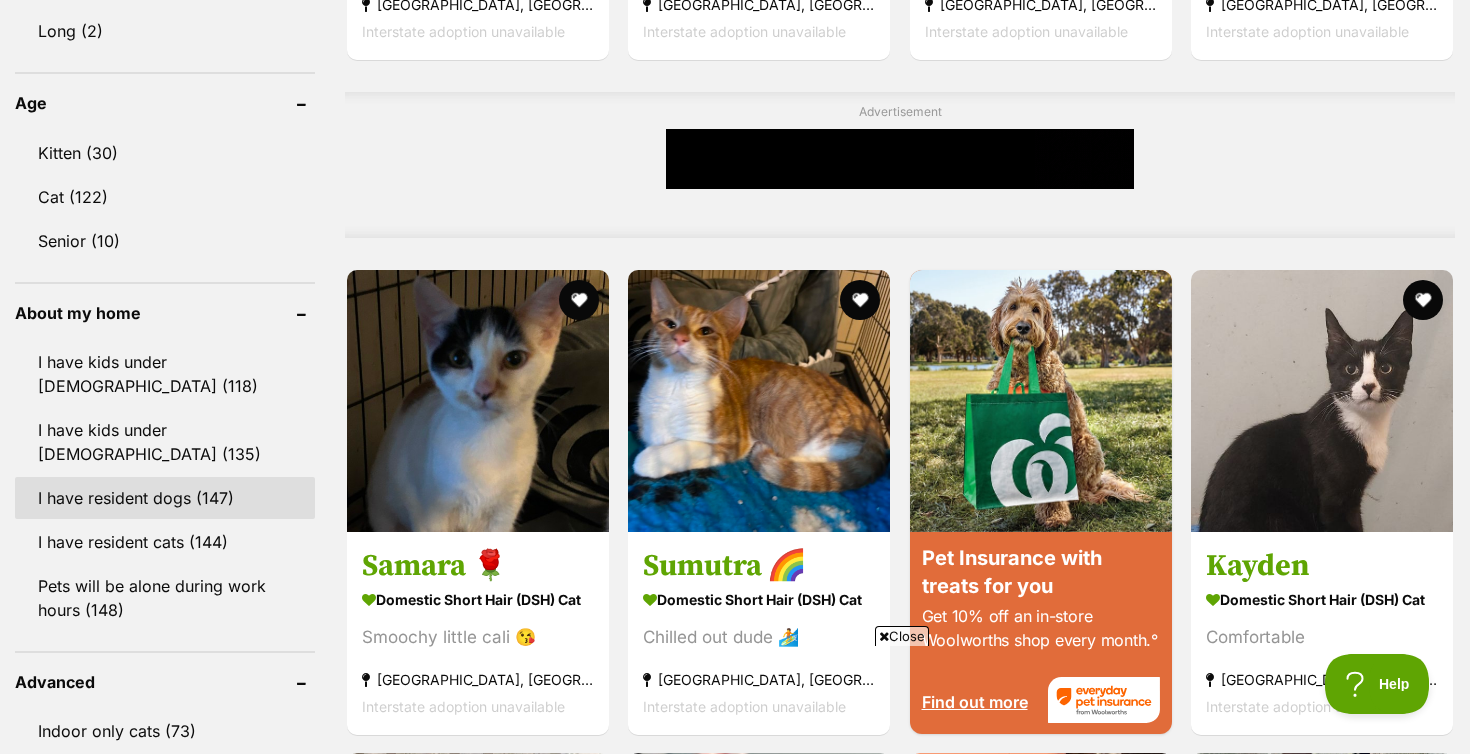 click on "I have resident dogs (147)" at bounding box center [165, 498] 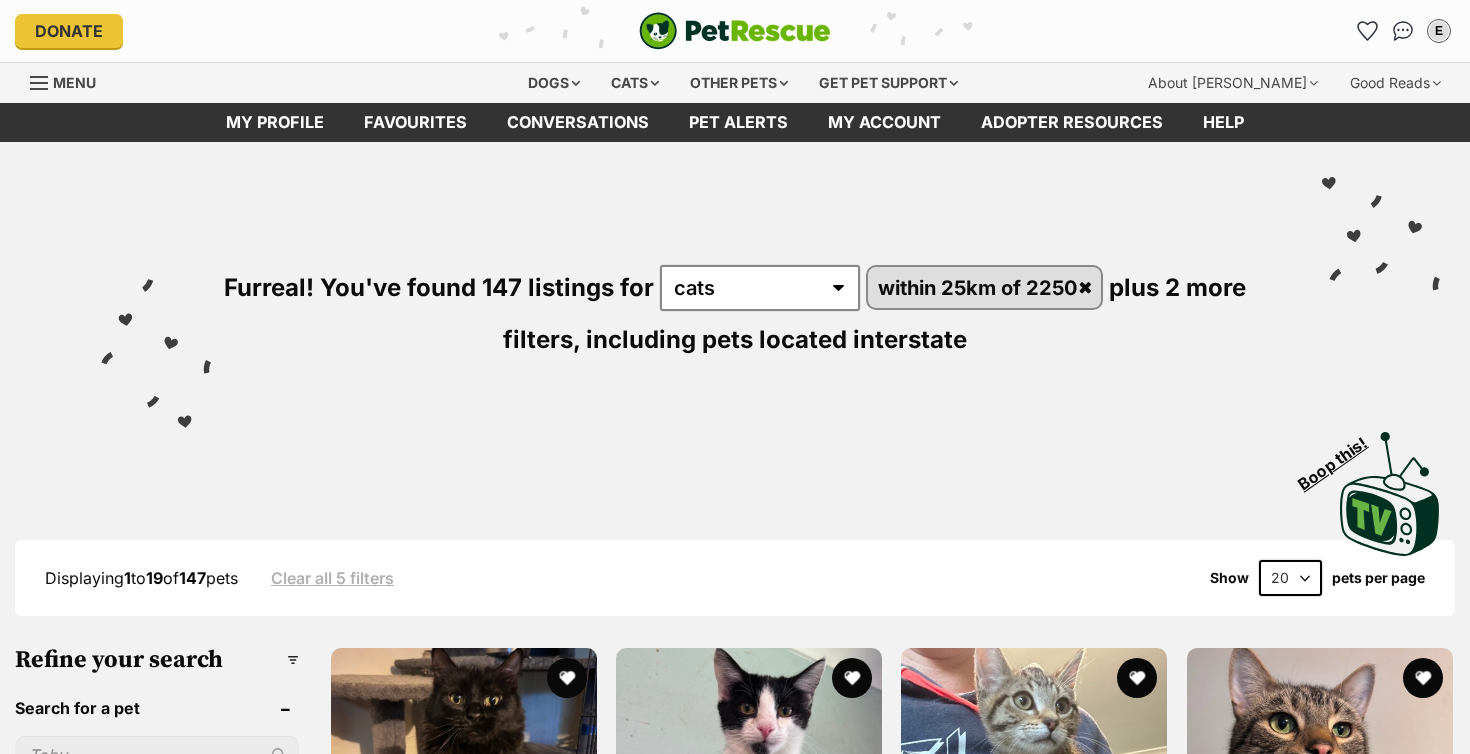 scroll, scrollTop: 0, scrollLeft: 0, axis: both 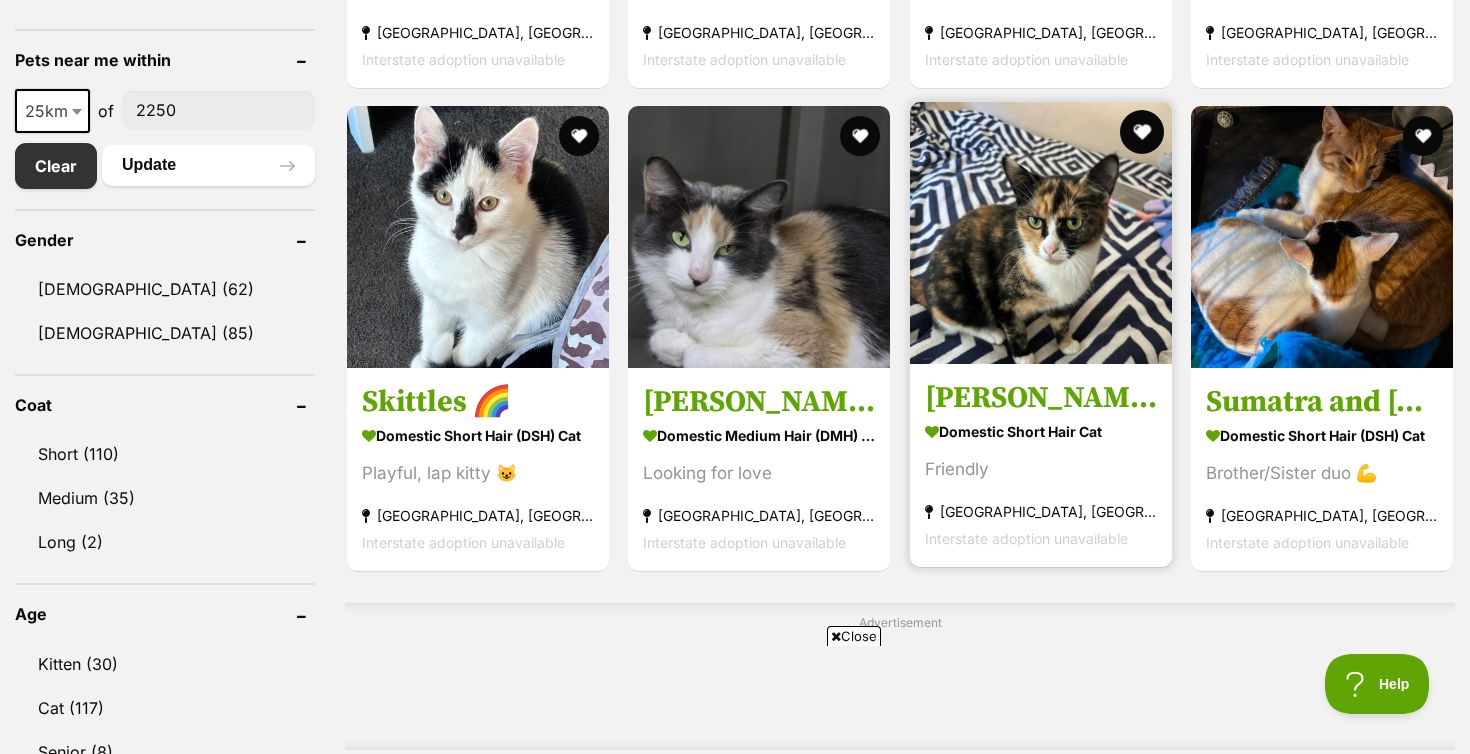 click at bounding box center (1142, 132) 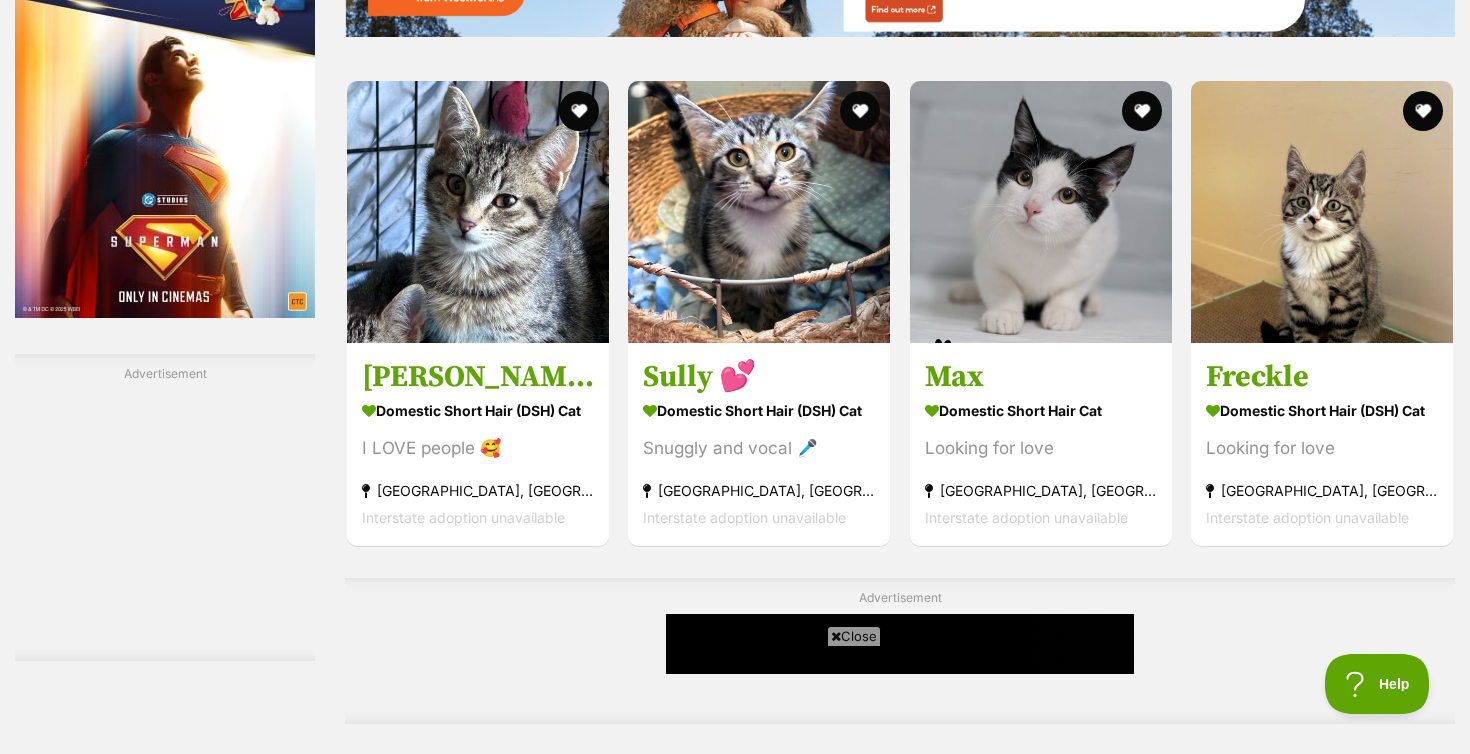 scroll, scrollTop: 2900, scrollLeft: 0, axis: vertical 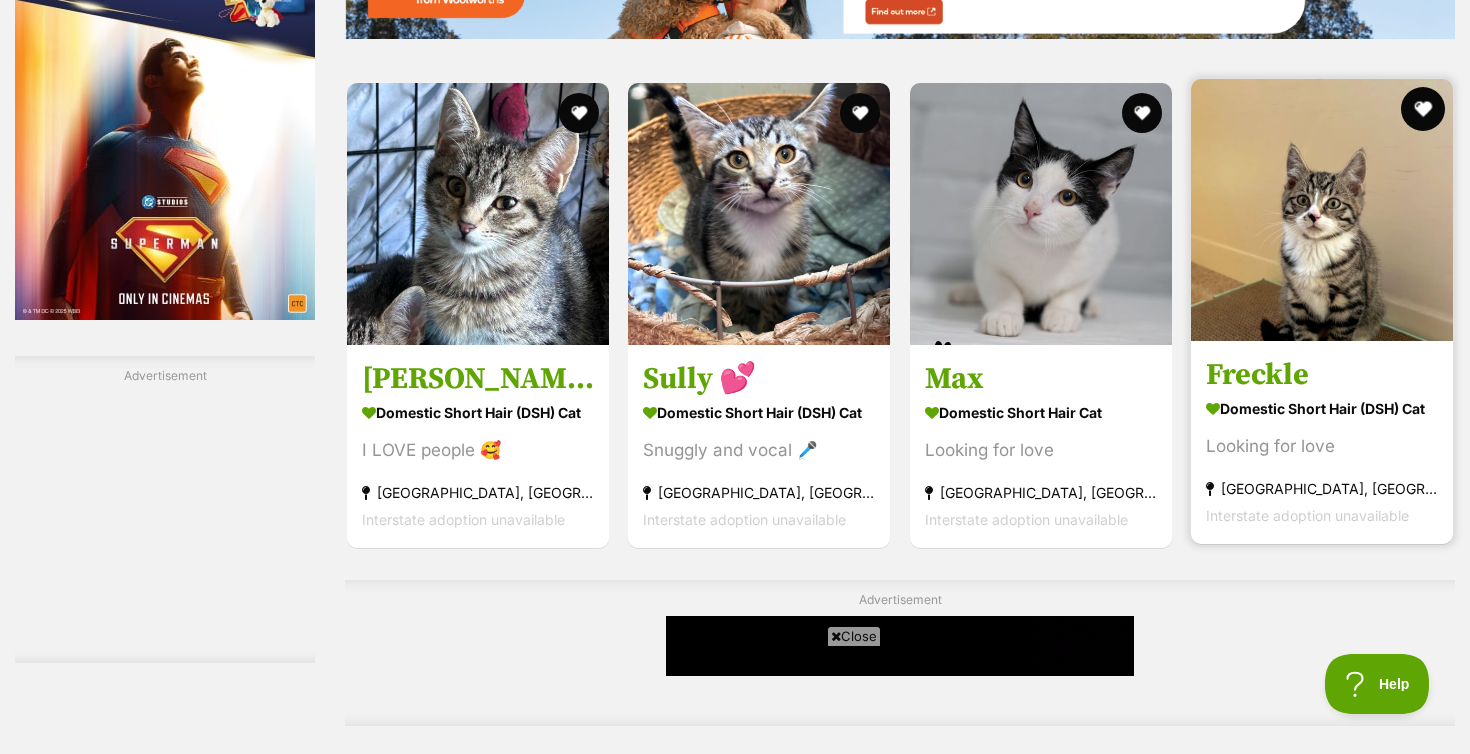 click at bounding box center (1423, 109) 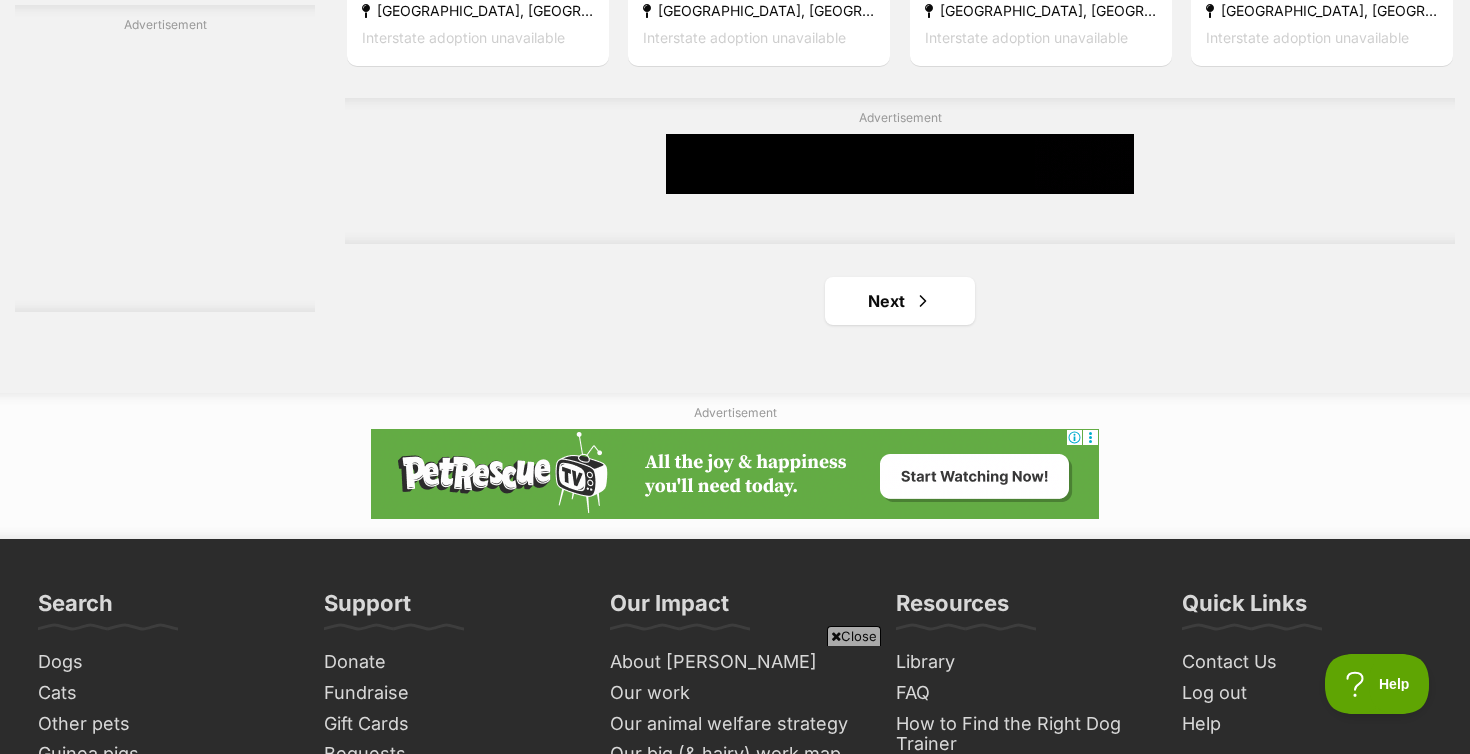scroll, scrollTop: 3389, scrollLeft: 0, axis: vertical 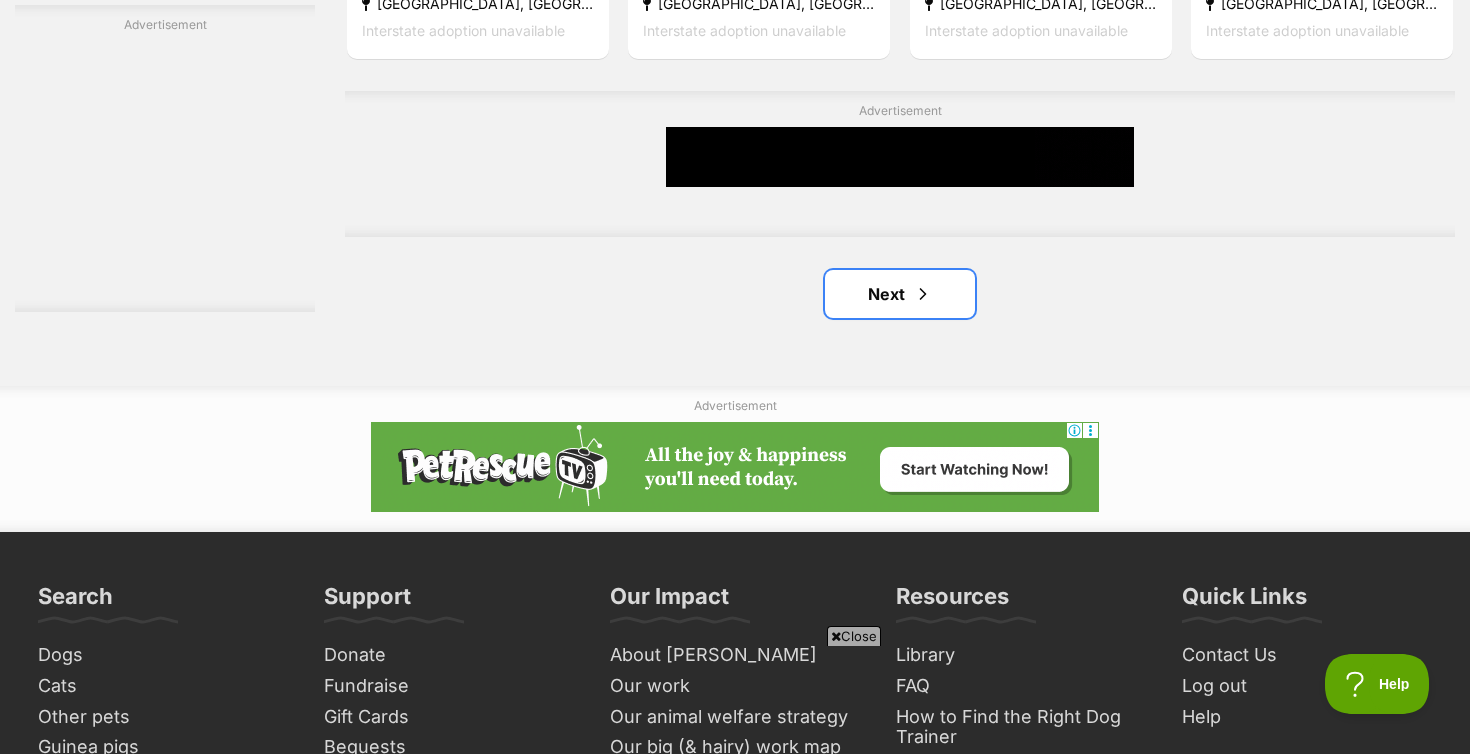 click on "Next" at bounding box center (900, 294) 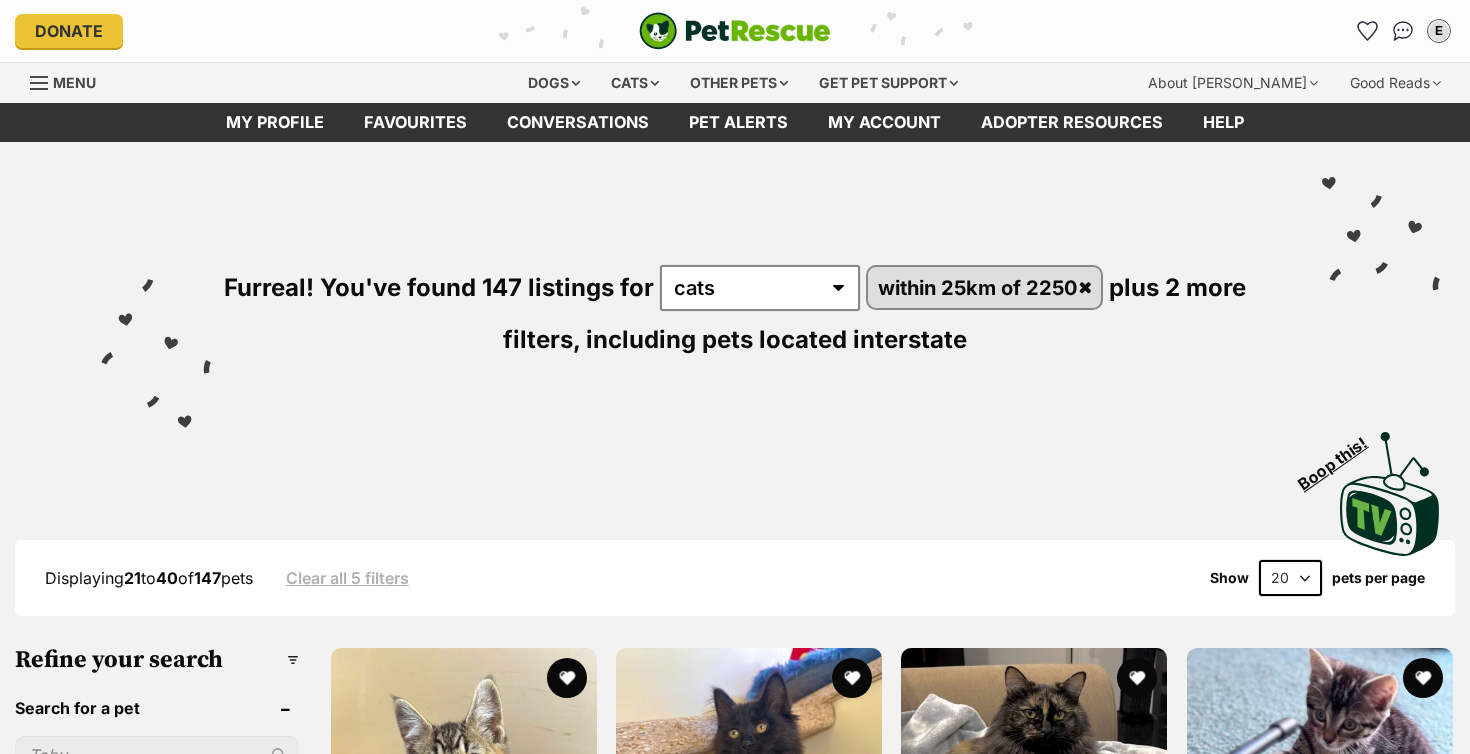 scroll, scrollTop: 0, scrollLeft: 0, axis: both 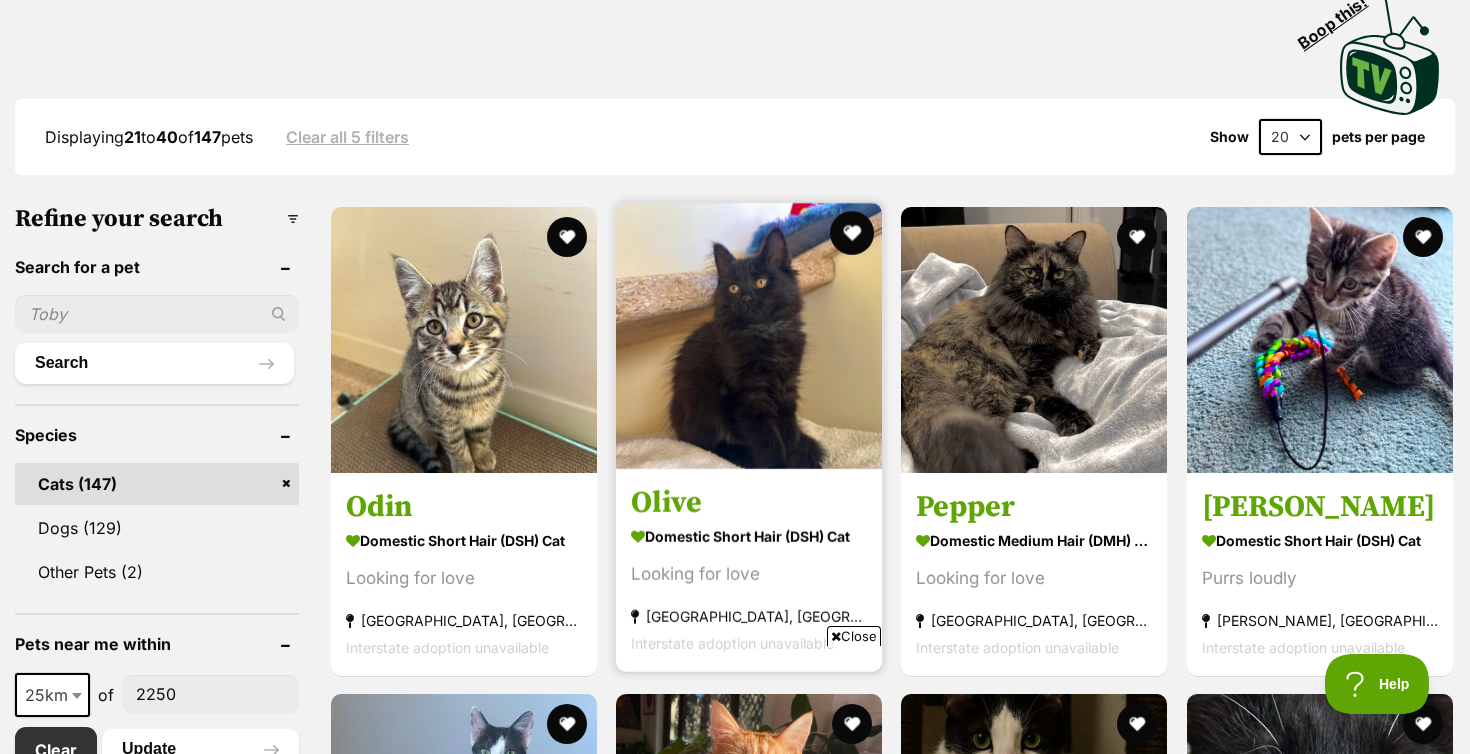 click at bounding box center [852, 233] 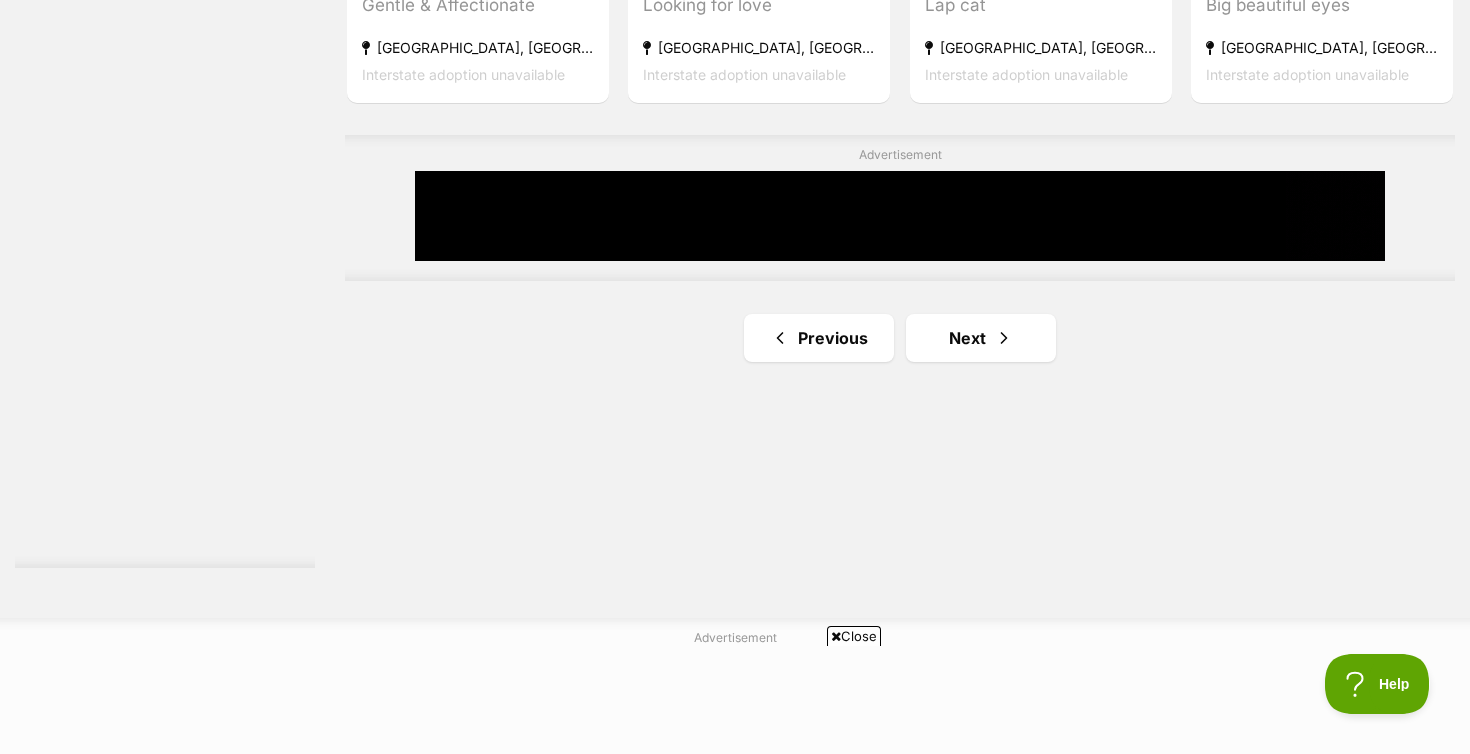 scroll, scrollTop: 3377, scrollLeft: 0, axis: vertical 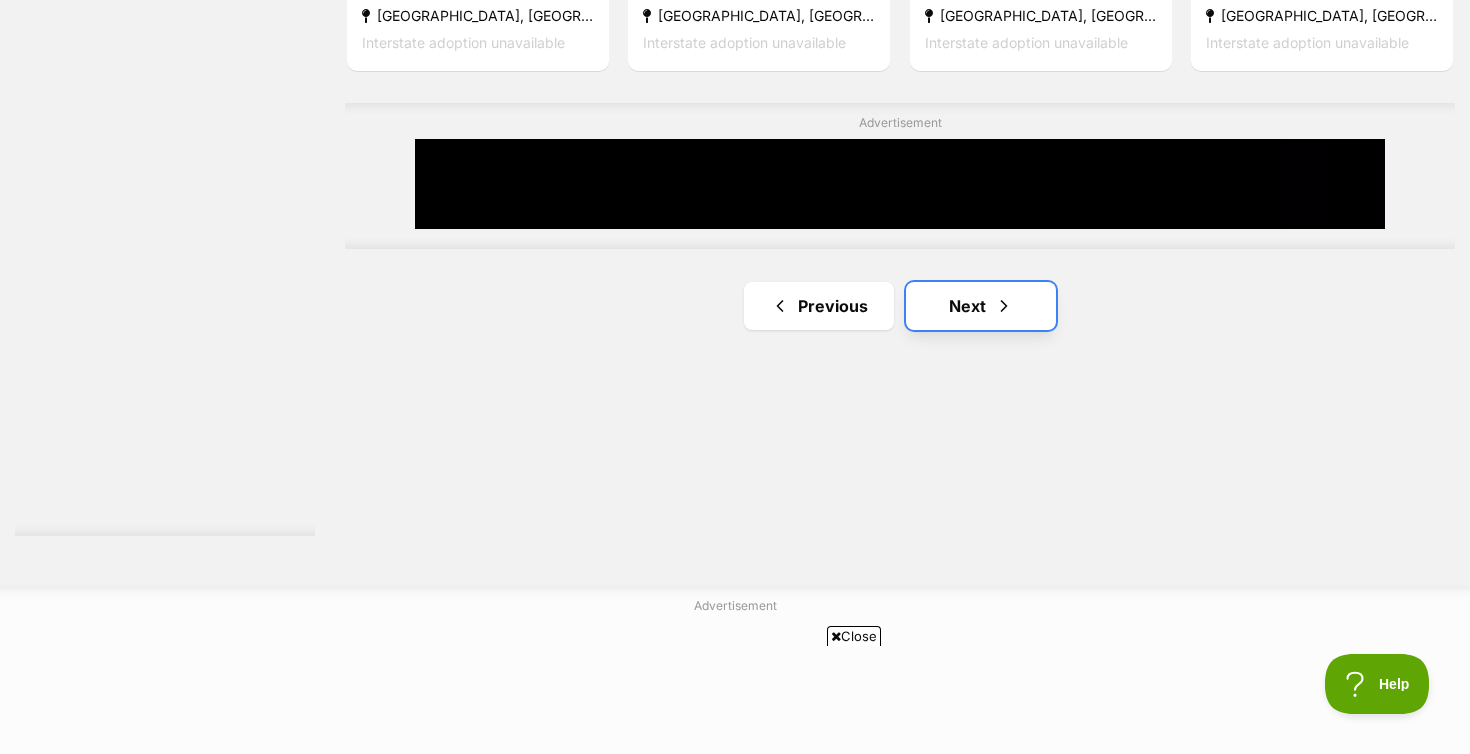 click on "Next" at bounding box center (981, 306) 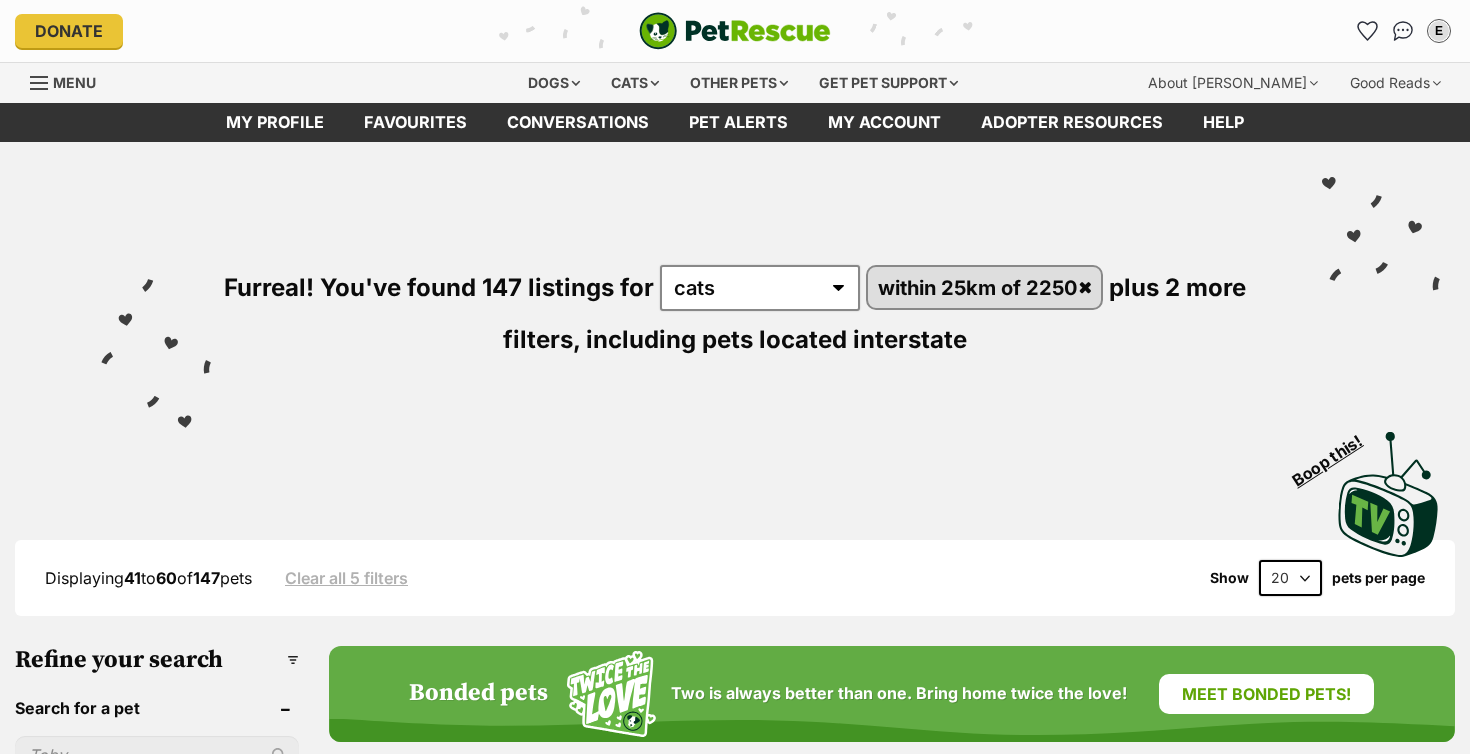 scroll, scrollTop: 0, scrollLeft: 0, axis: both 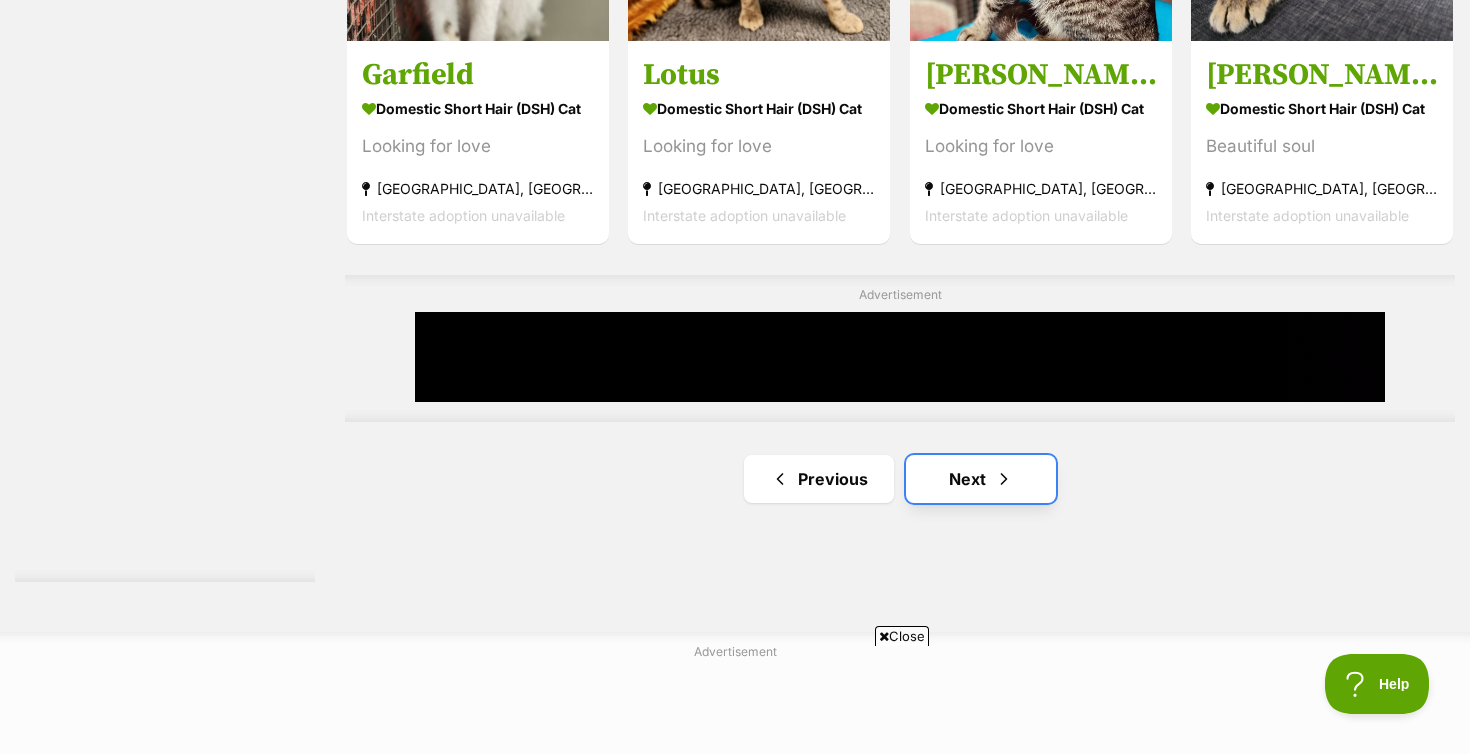 click on "Next" at bounding box center [981, 479] 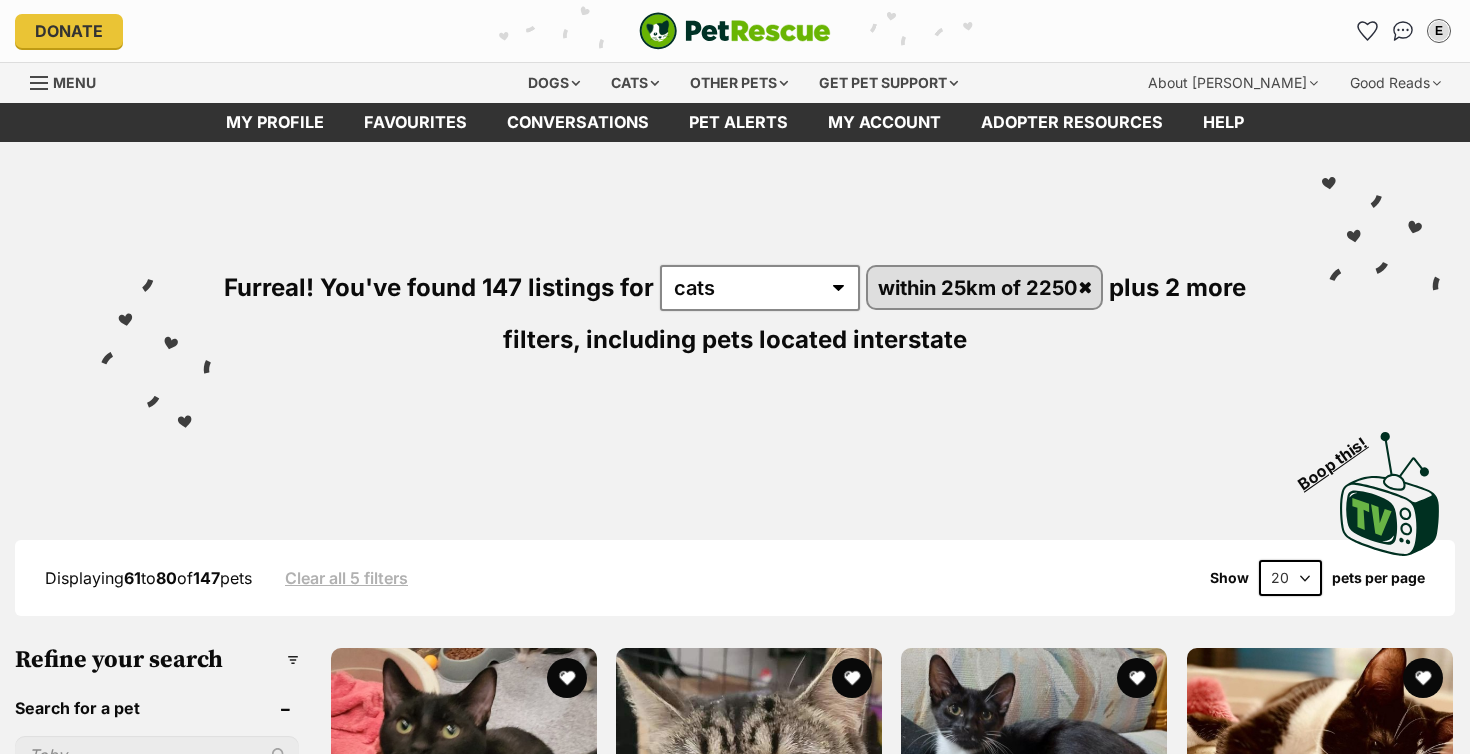 scroll, scrollTop: 0, scrollLeft: 0, axis: both 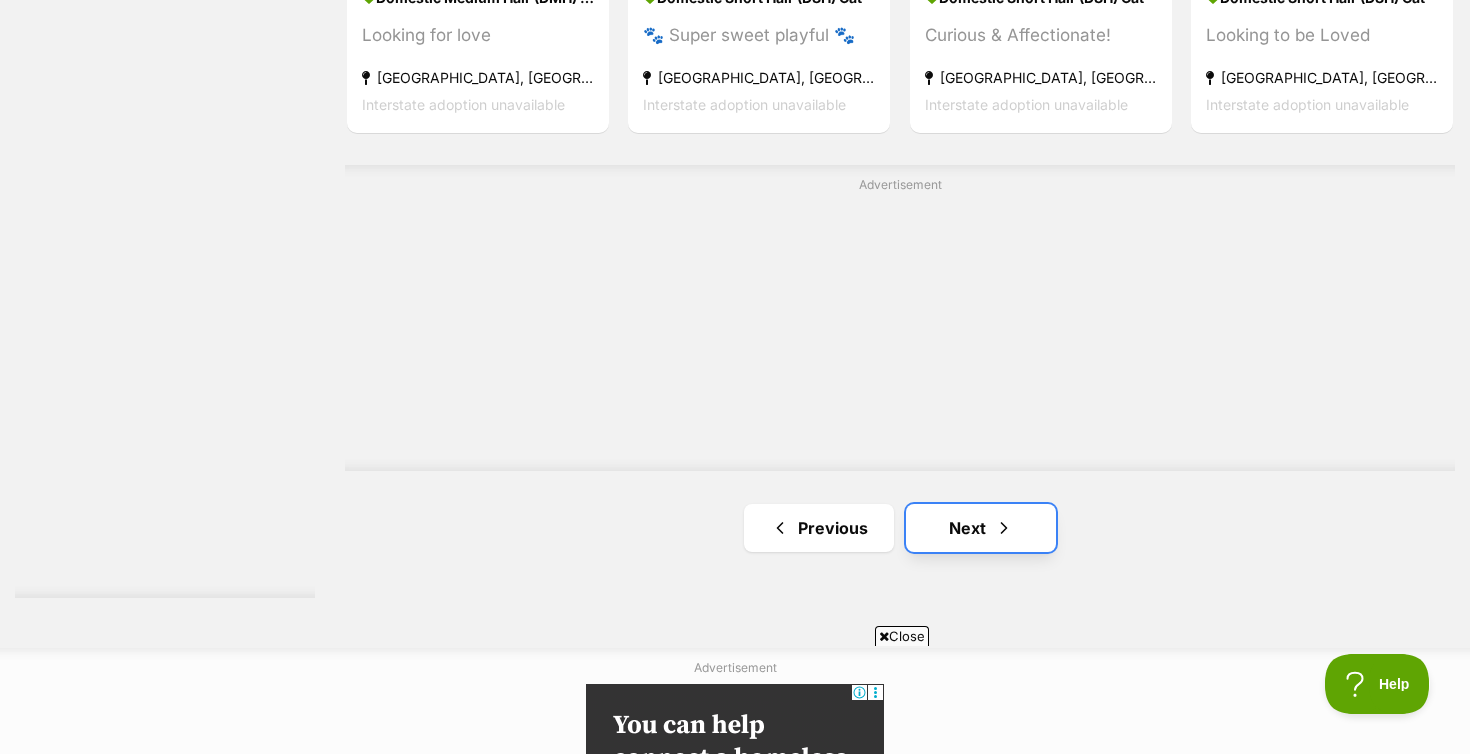 click on "Next" at bounding box center (981, 528) 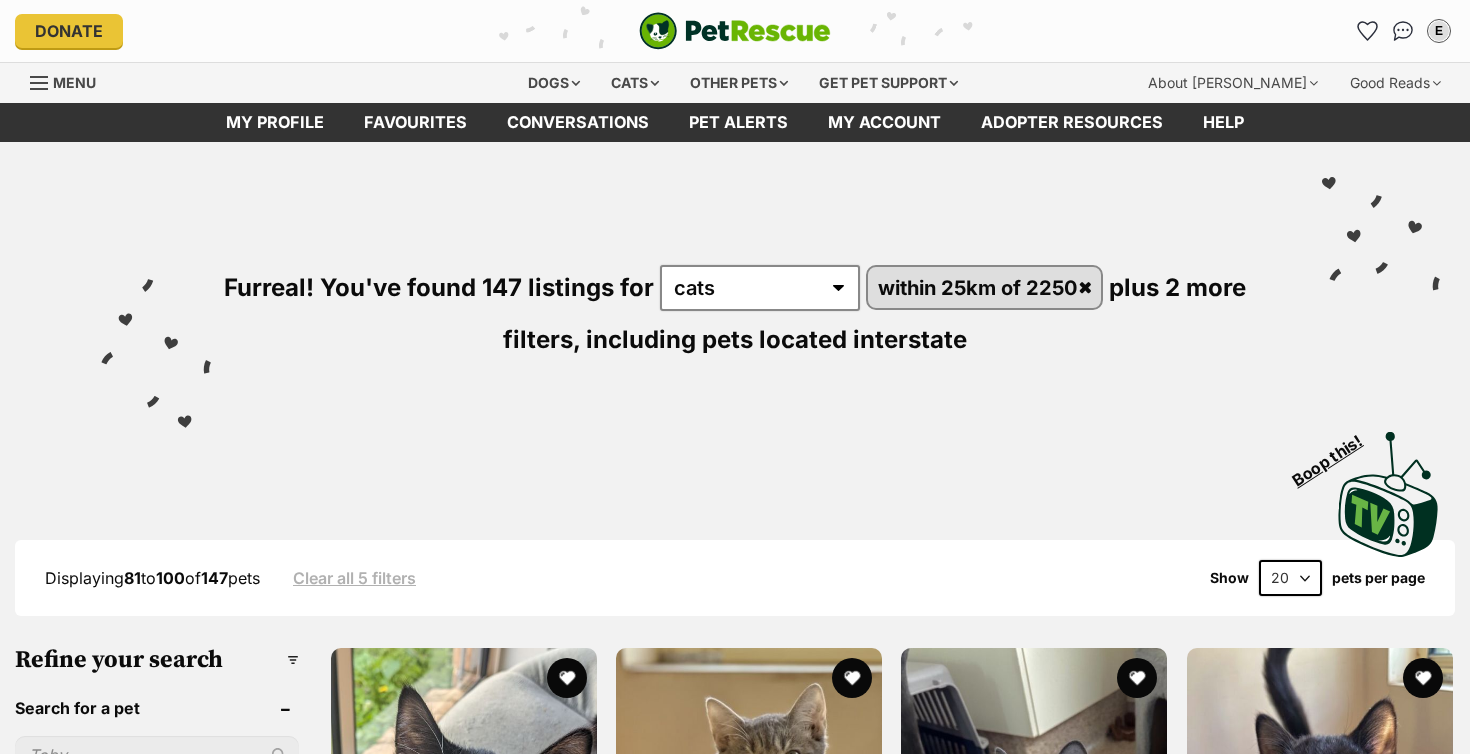 scroll, scrollTop: 0, scrollLeft: 0, axis: both 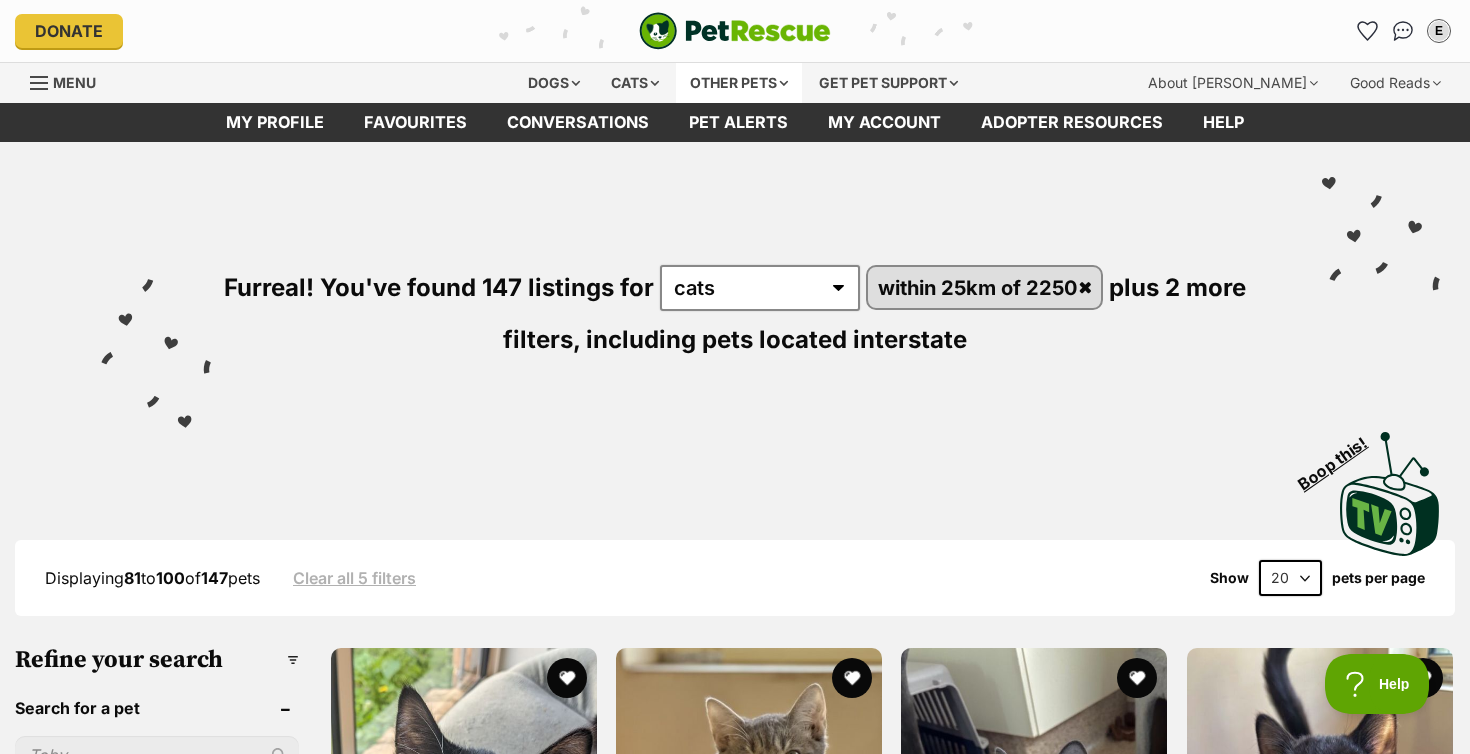 click on "Other pets" at bounding box center [739, 83] 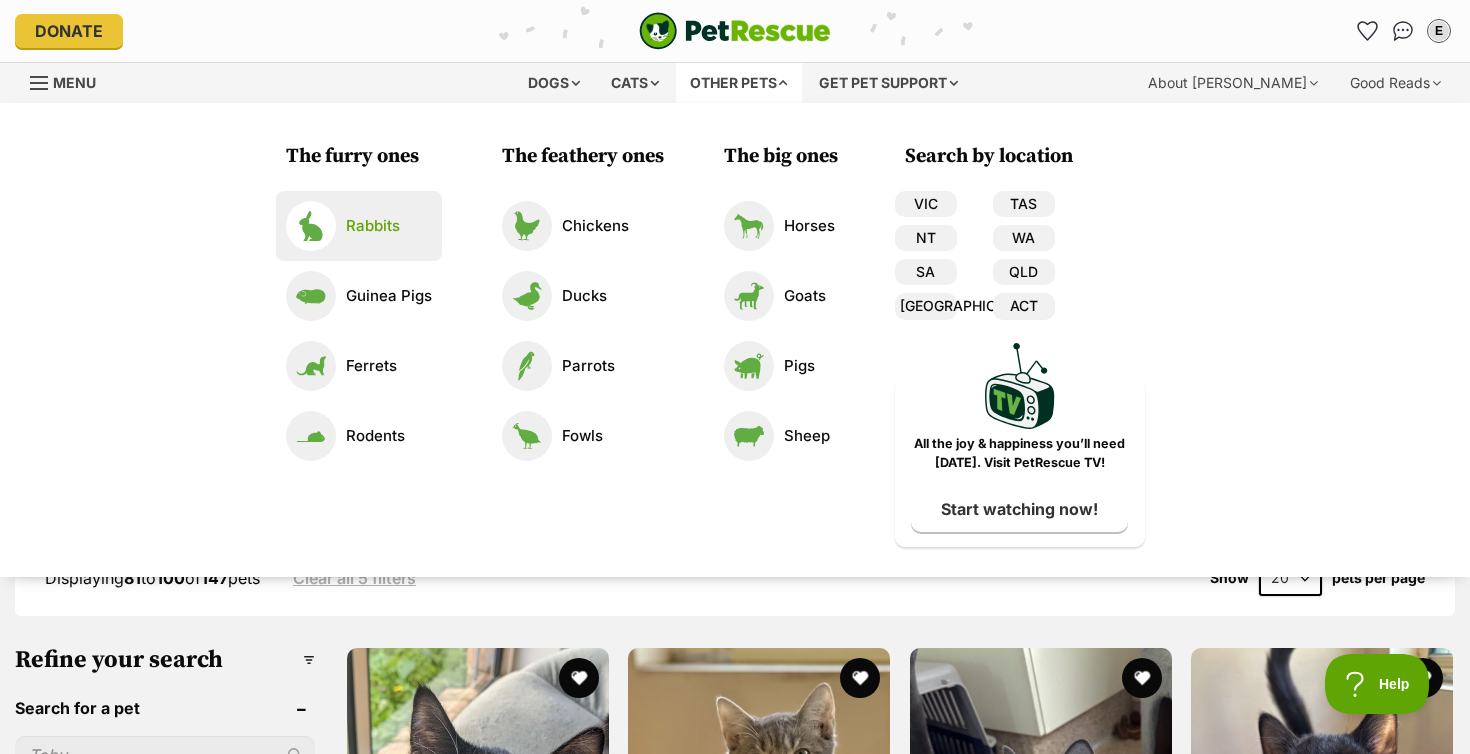scroll, scrollTop: 0, scrollLeft: 0, axis: both 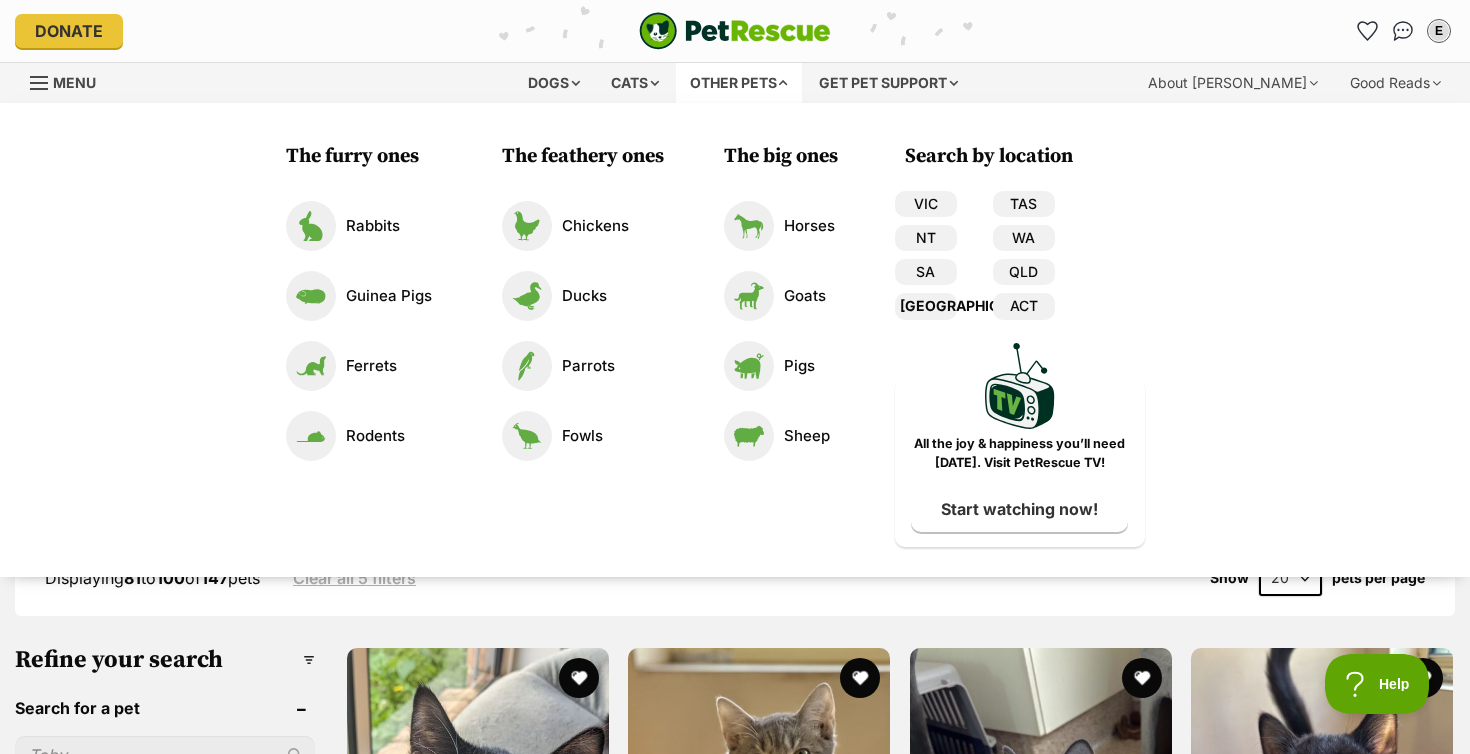 click on "[GEOGRAPHIC_DATA]" at bounding box center (926, 306) 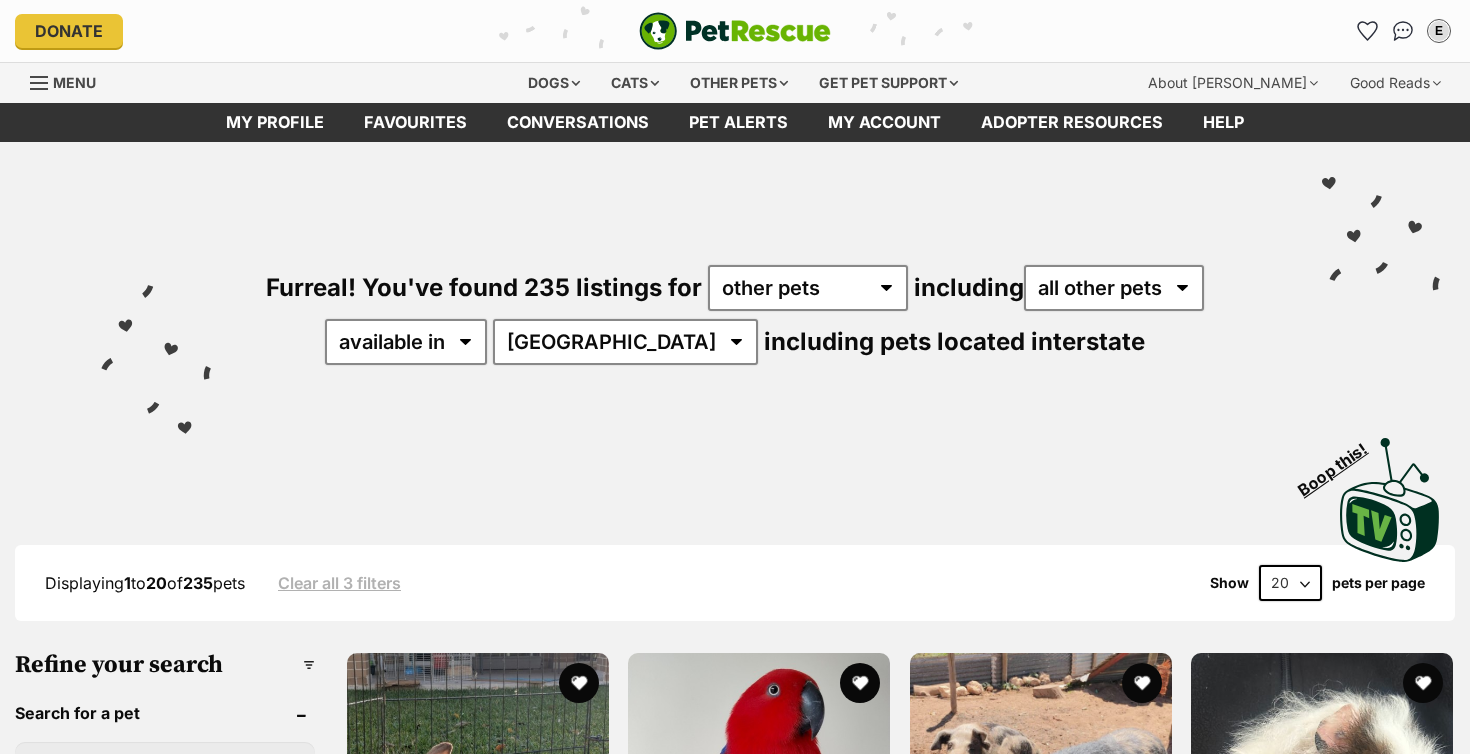 scroll, scrollTop: 0, scrollLeft: 0, axis: both 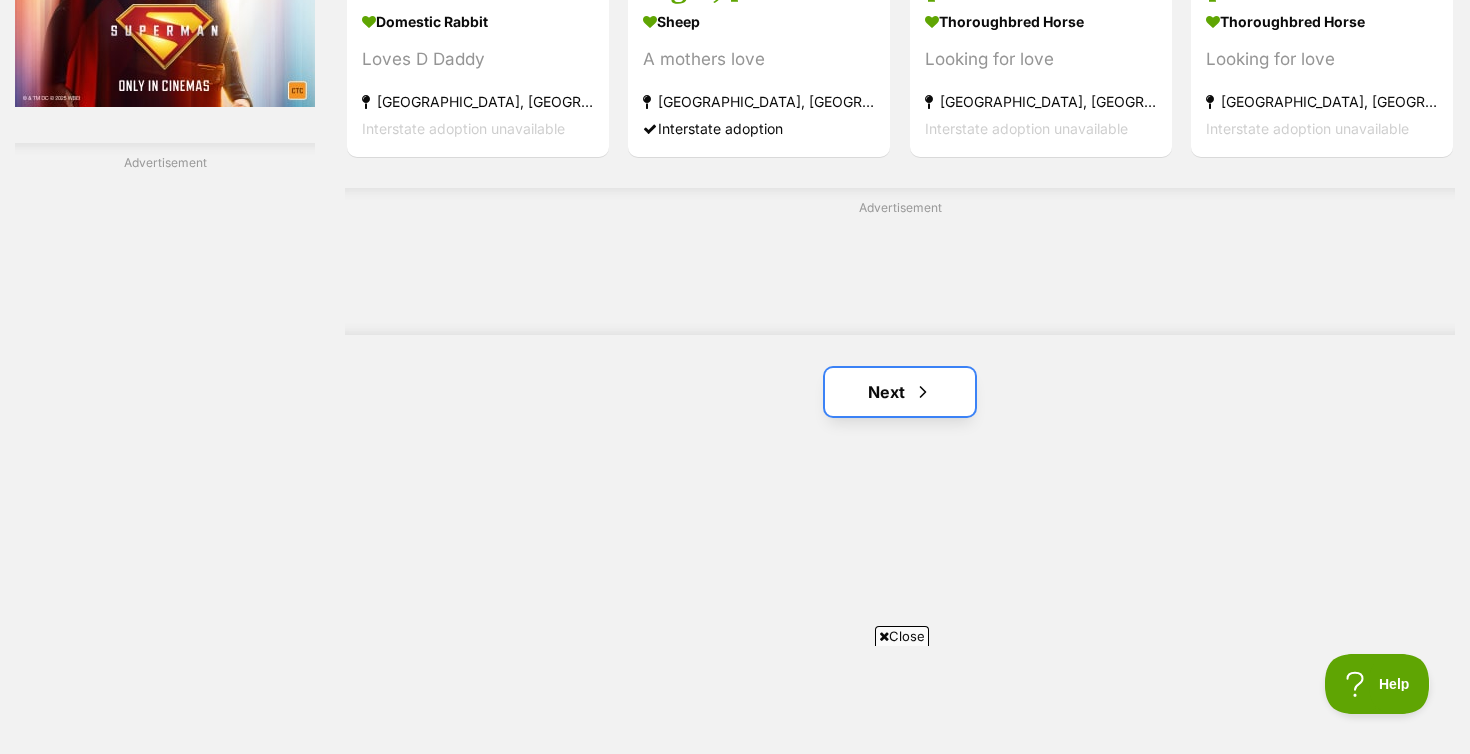 click on "Next" at bounding box center [900, 392] 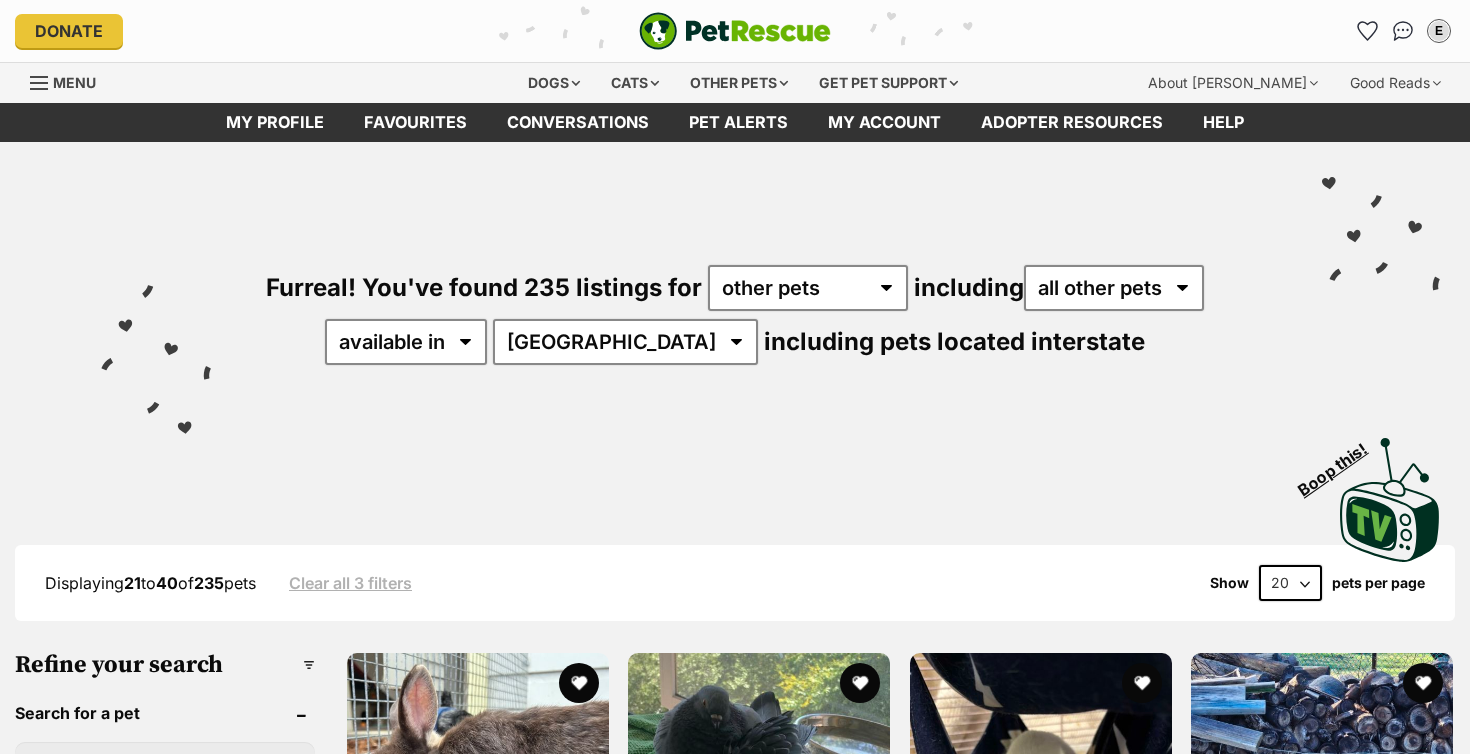 scroll, scrollTop: 0, scrollLeft: 0, axis: both 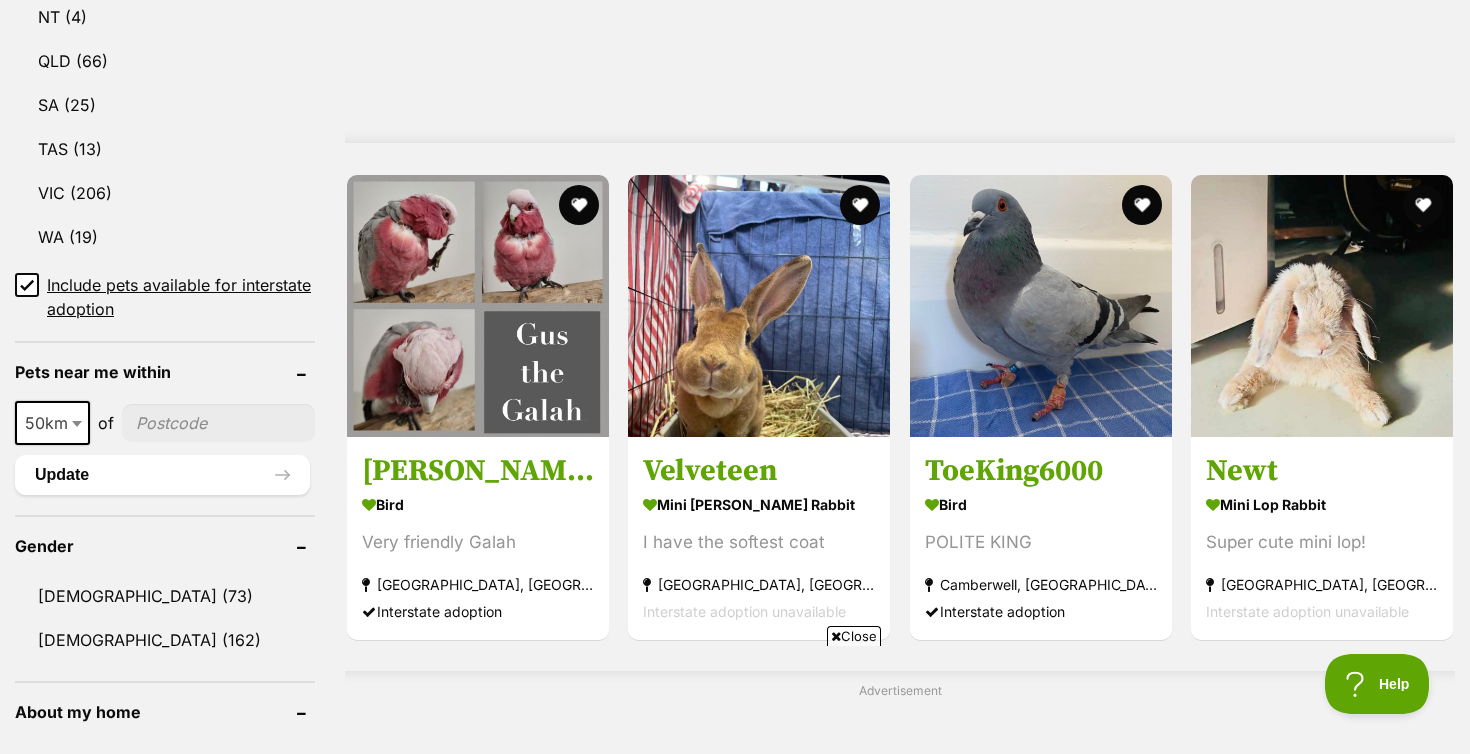 click at bounding box center [218, 423] 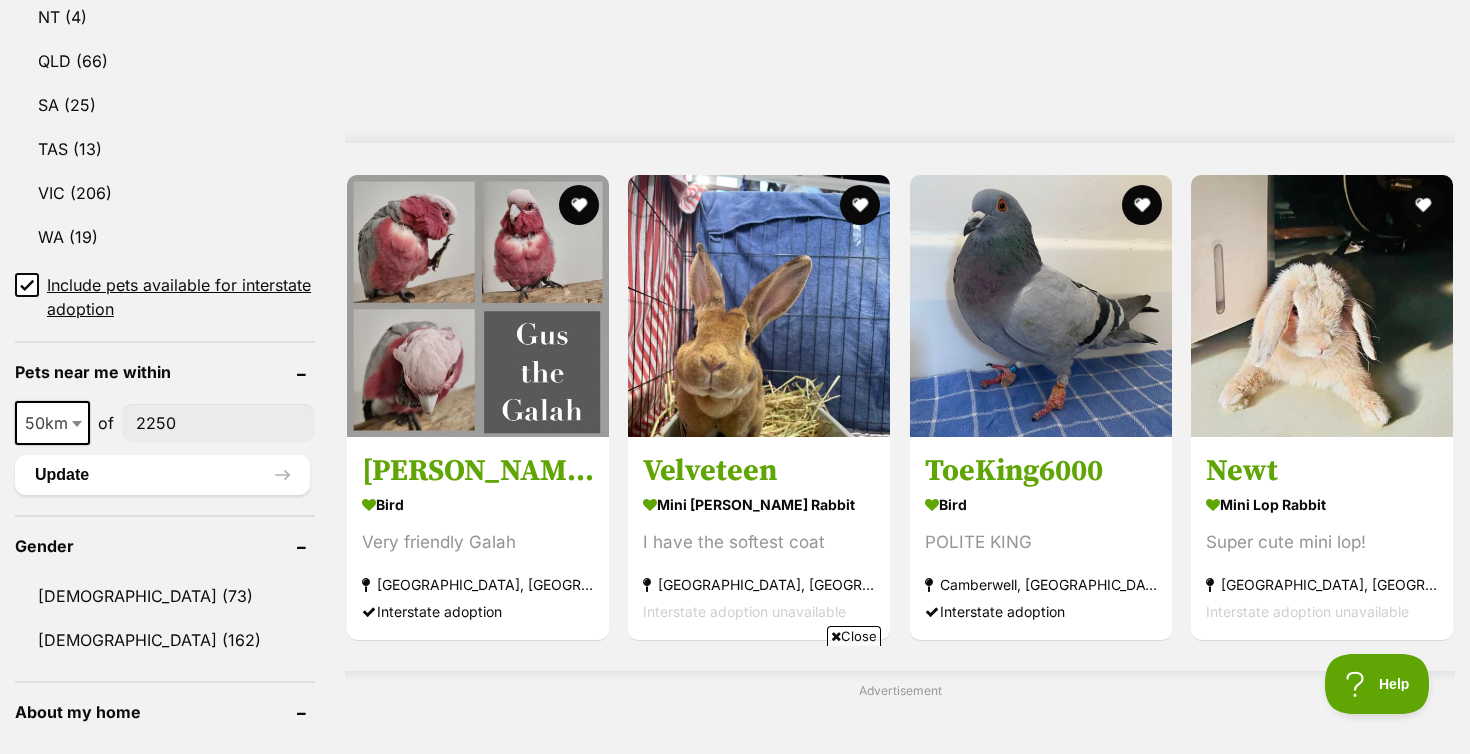 click on "50km" at bounding box center (52, 423) 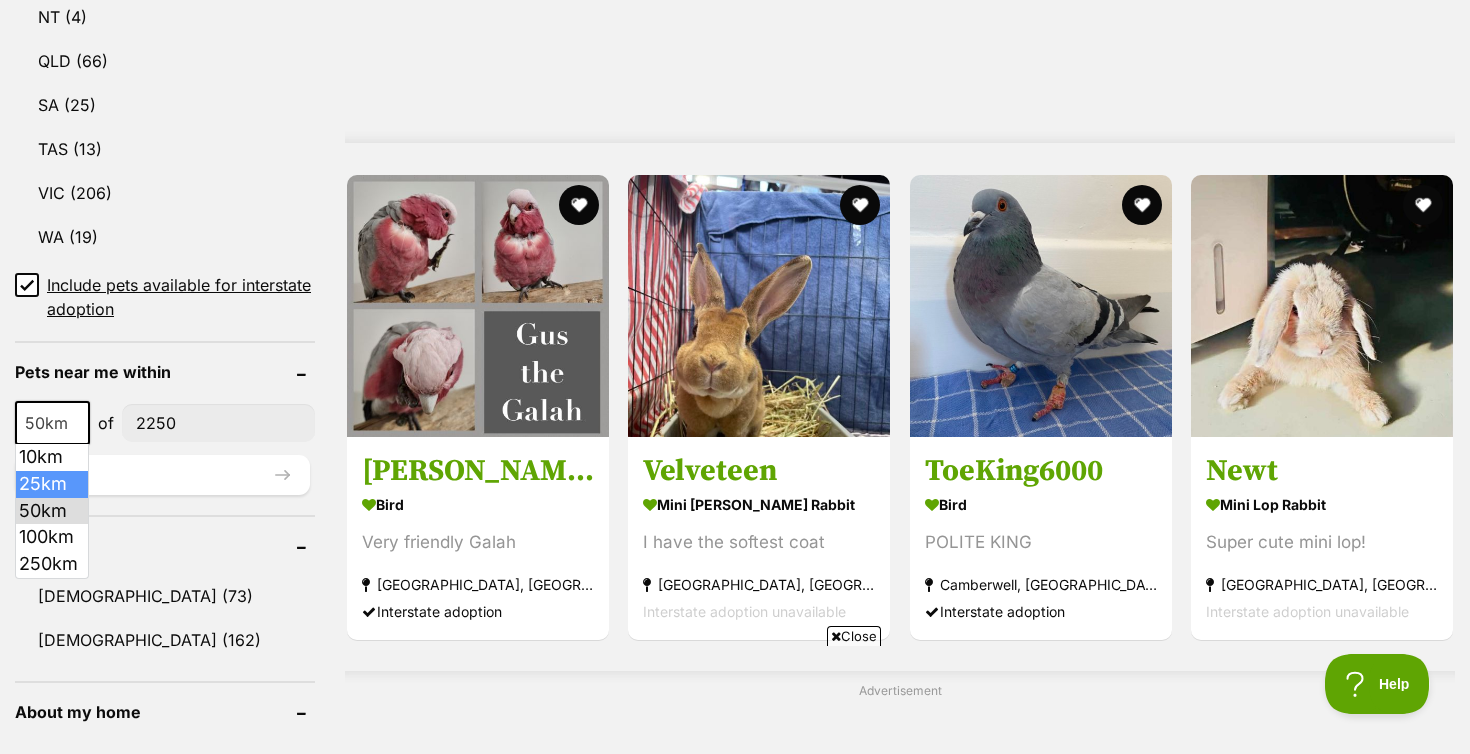 select on "25" 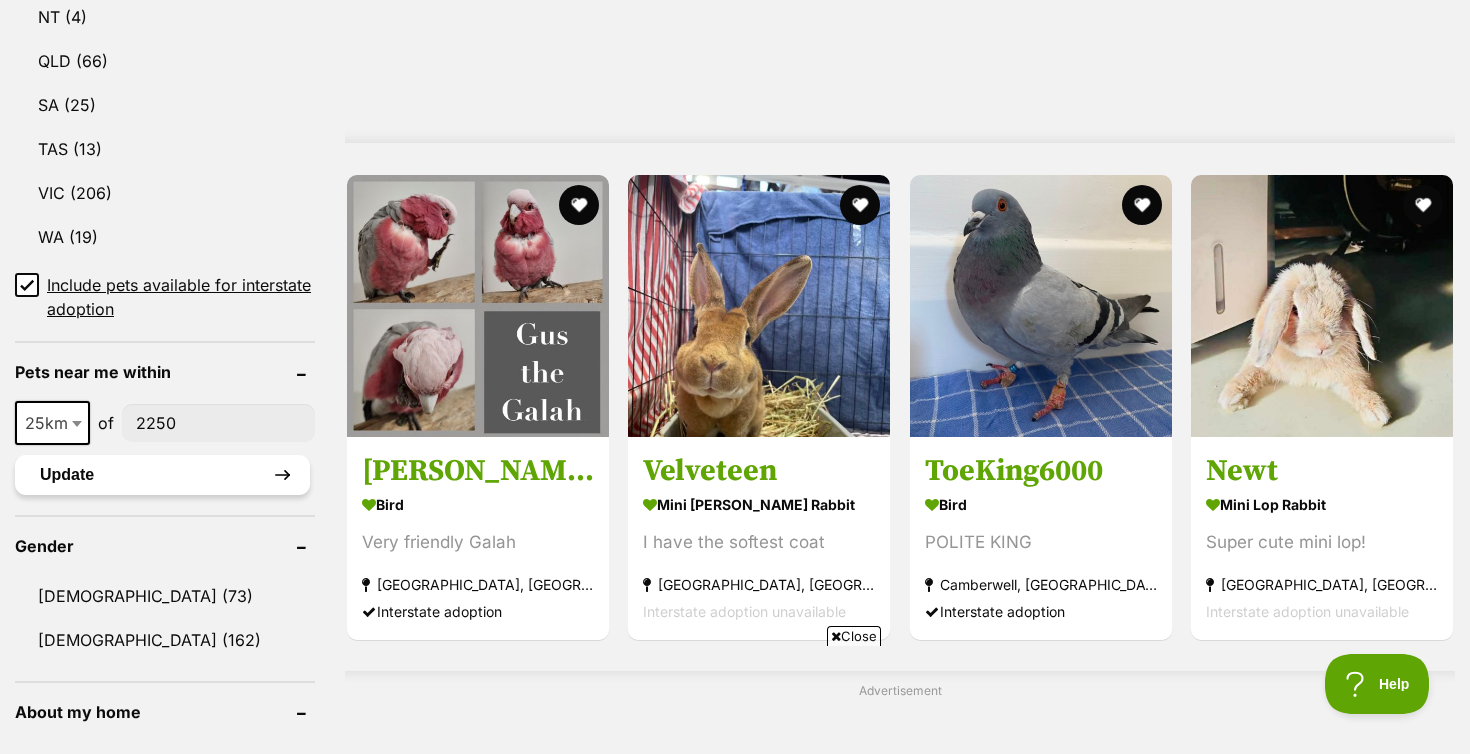 click on "Update" at bounding box center (162, 475) 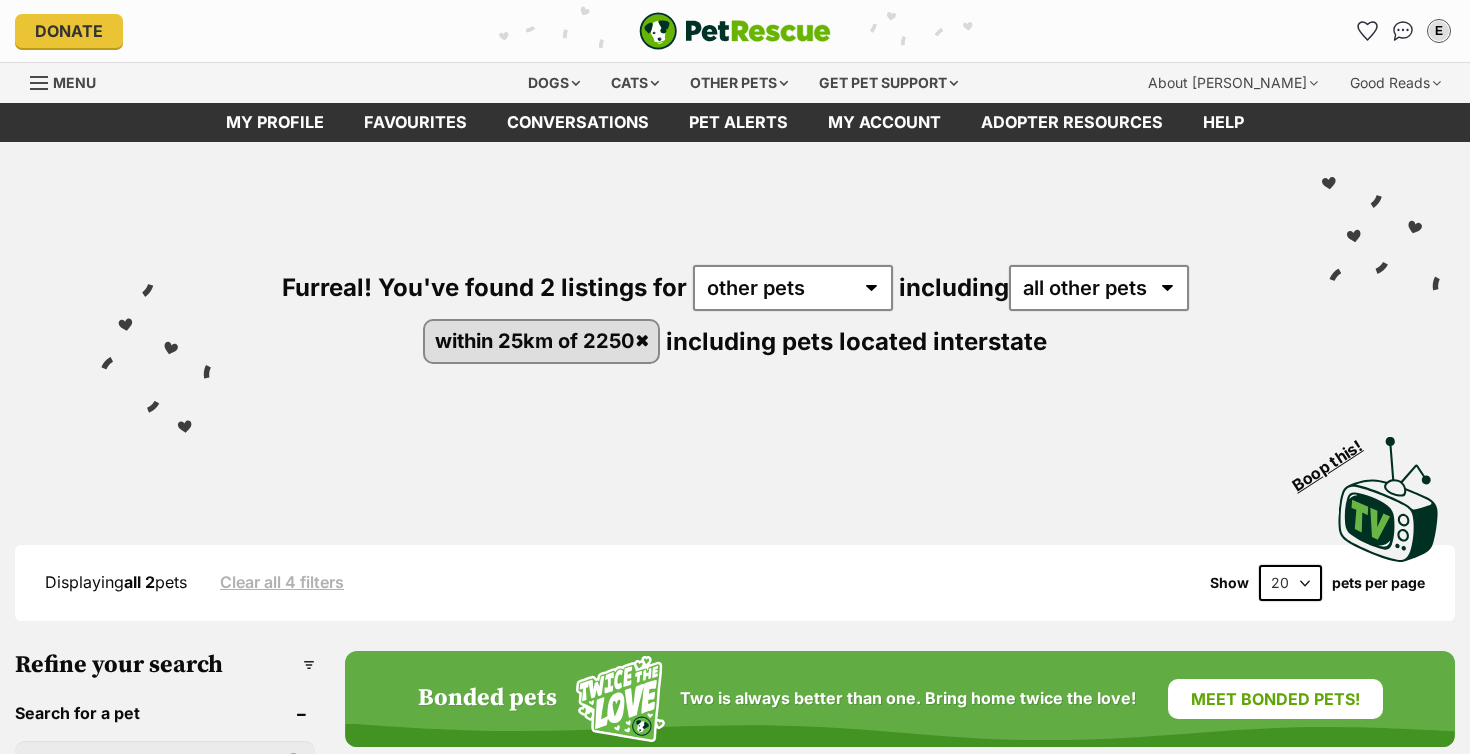 scroll, scrollTop: 0, scrollLeft: 0, axis: both 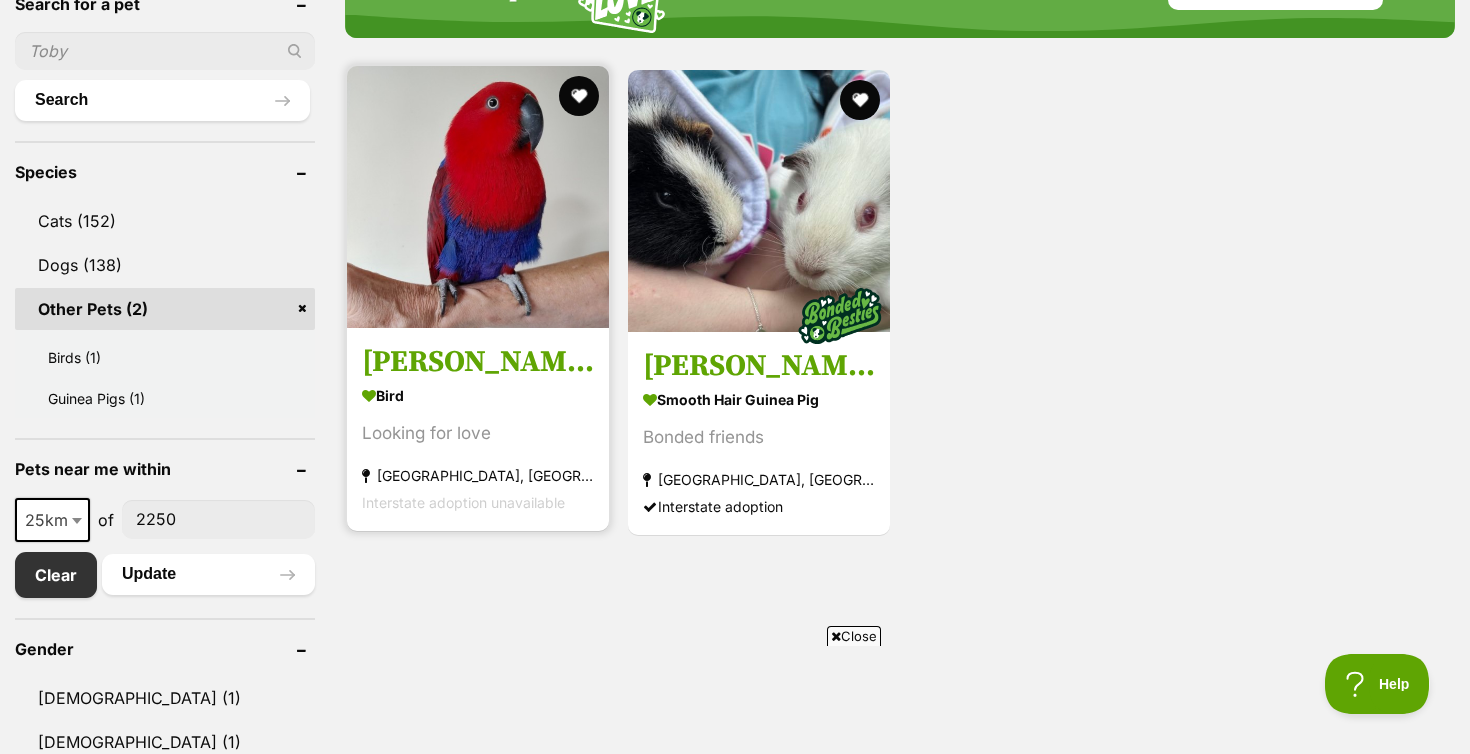 click at bounding box center [478, 197] 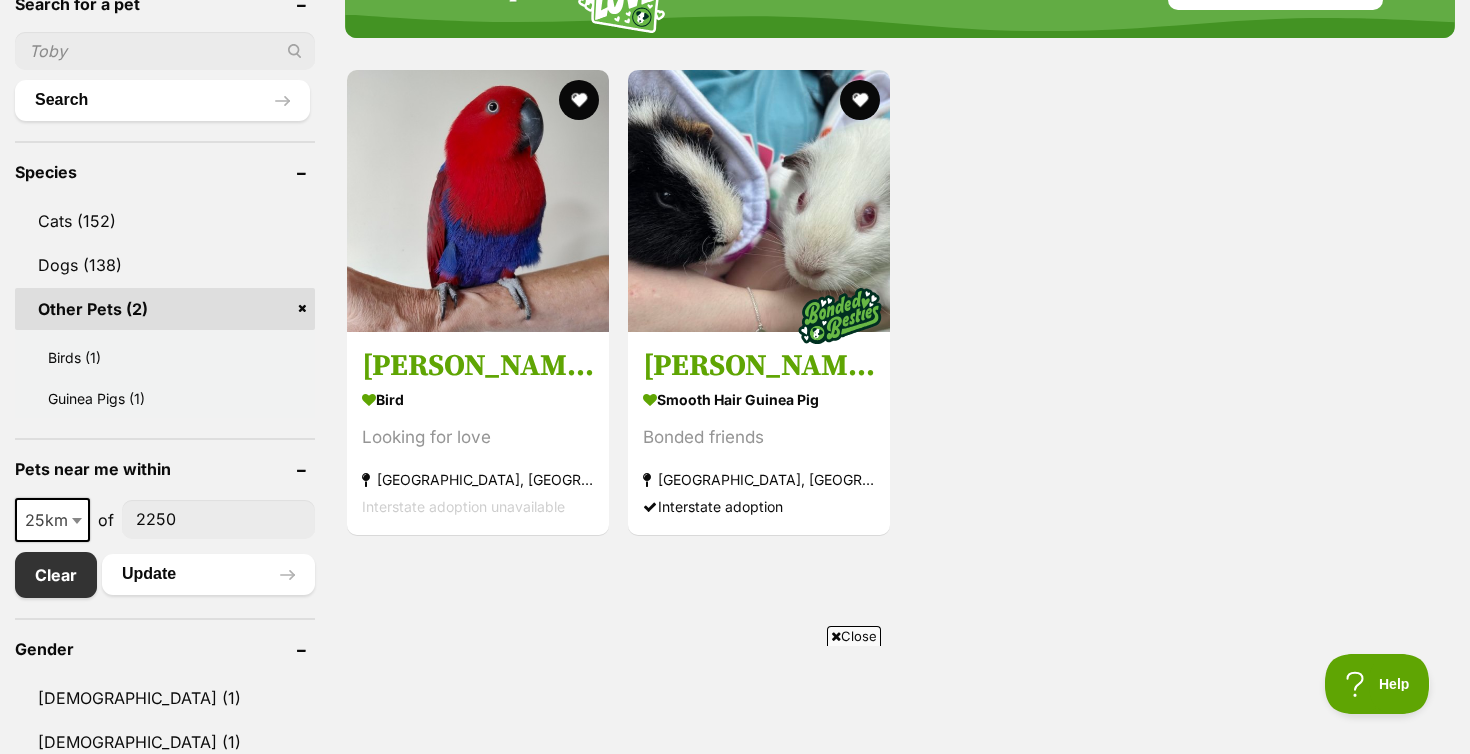 click on "25km" at bounding box center [52, 520] 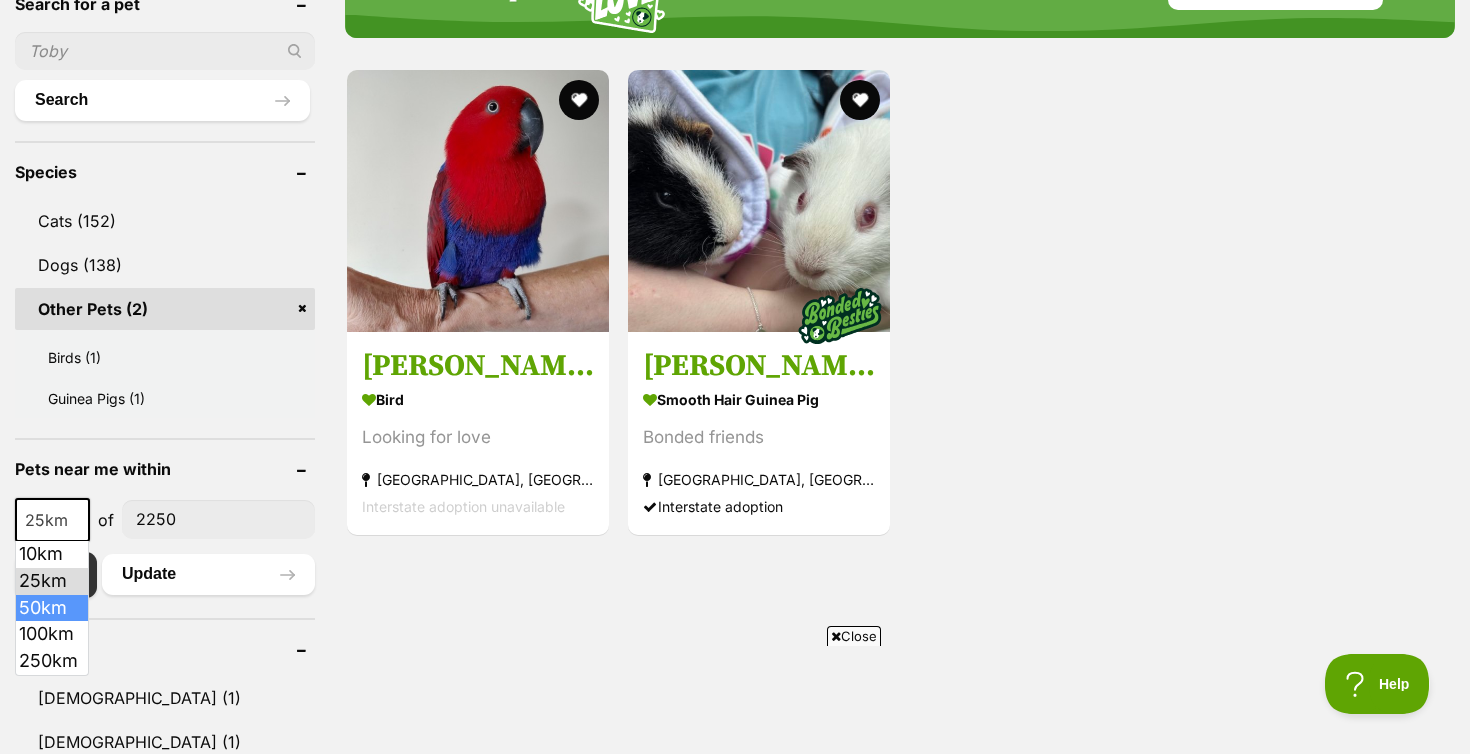 select on "50" 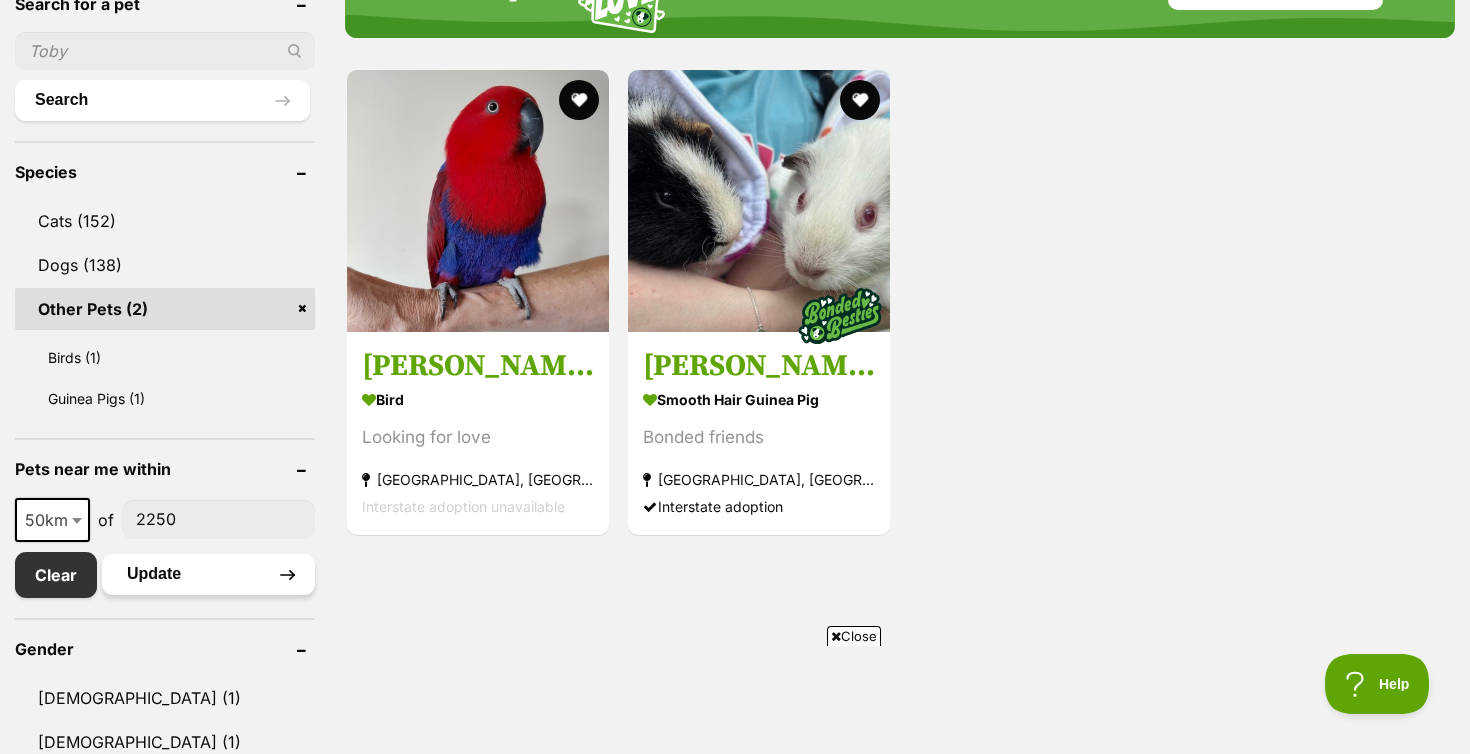 click on "Update" at bounding box center [208, 574] 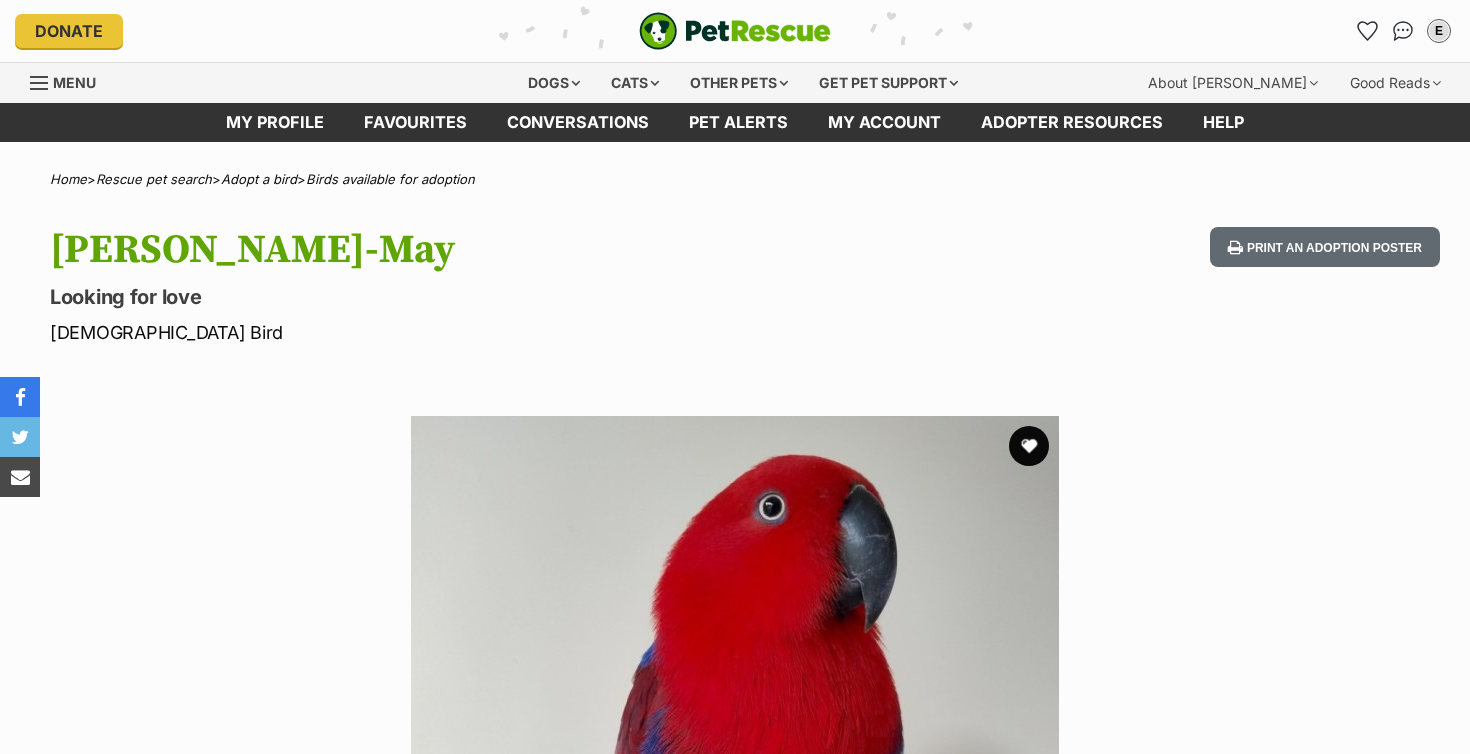 scroll, scrollTop: 0, scrollLeft: 0, axis: both 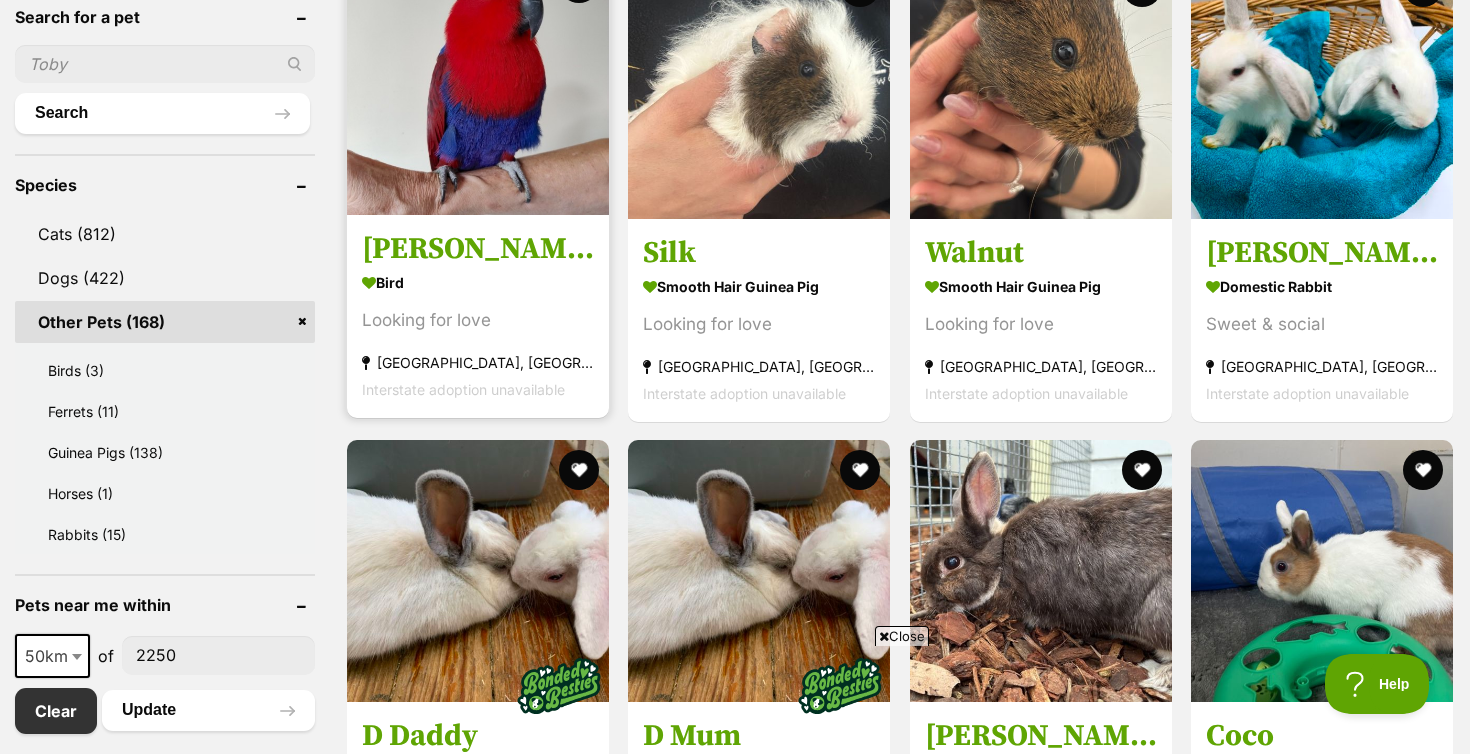 click at bounding box center (478, 84) 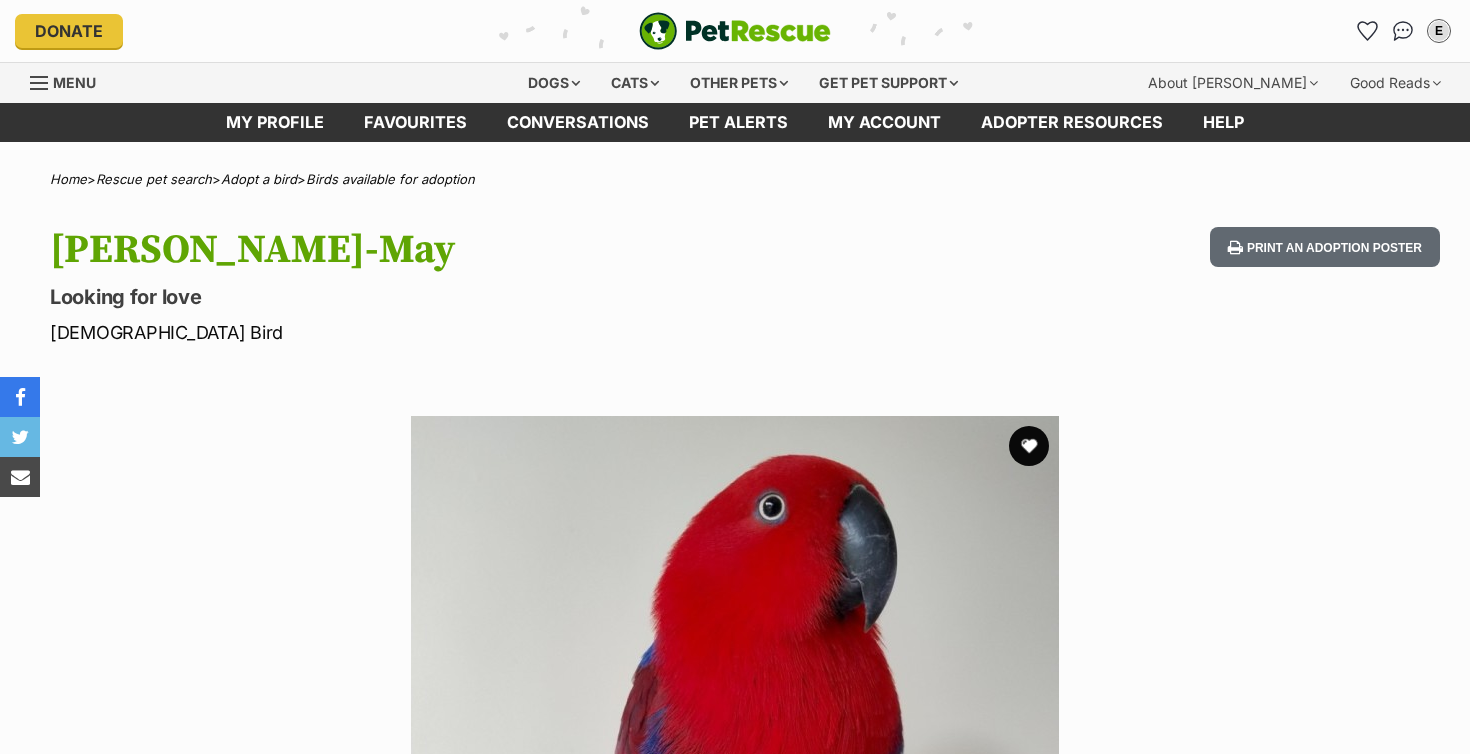 scroll, scrollTop: 0, scrollLeft: 0, axis: both 